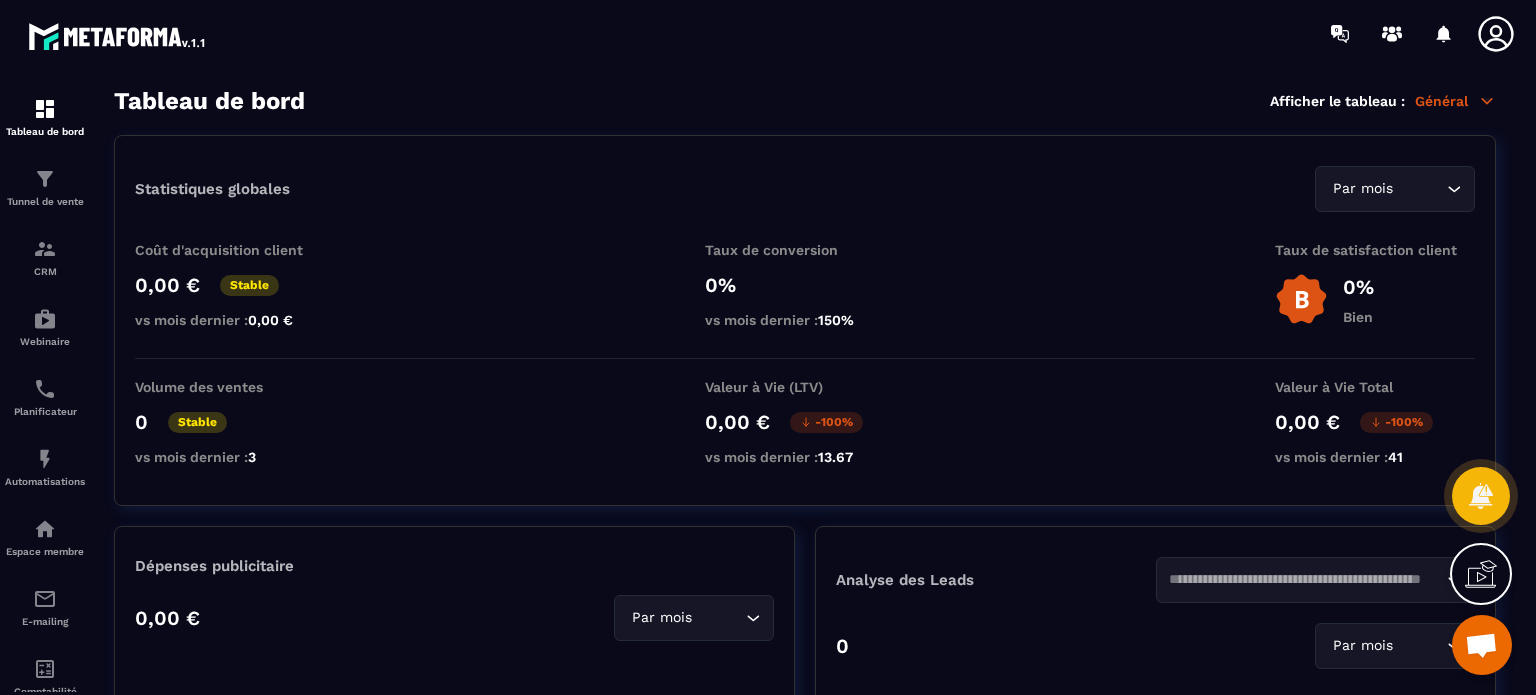 scroll, scrollTop: 0, scrollLeft: 0, axis: both 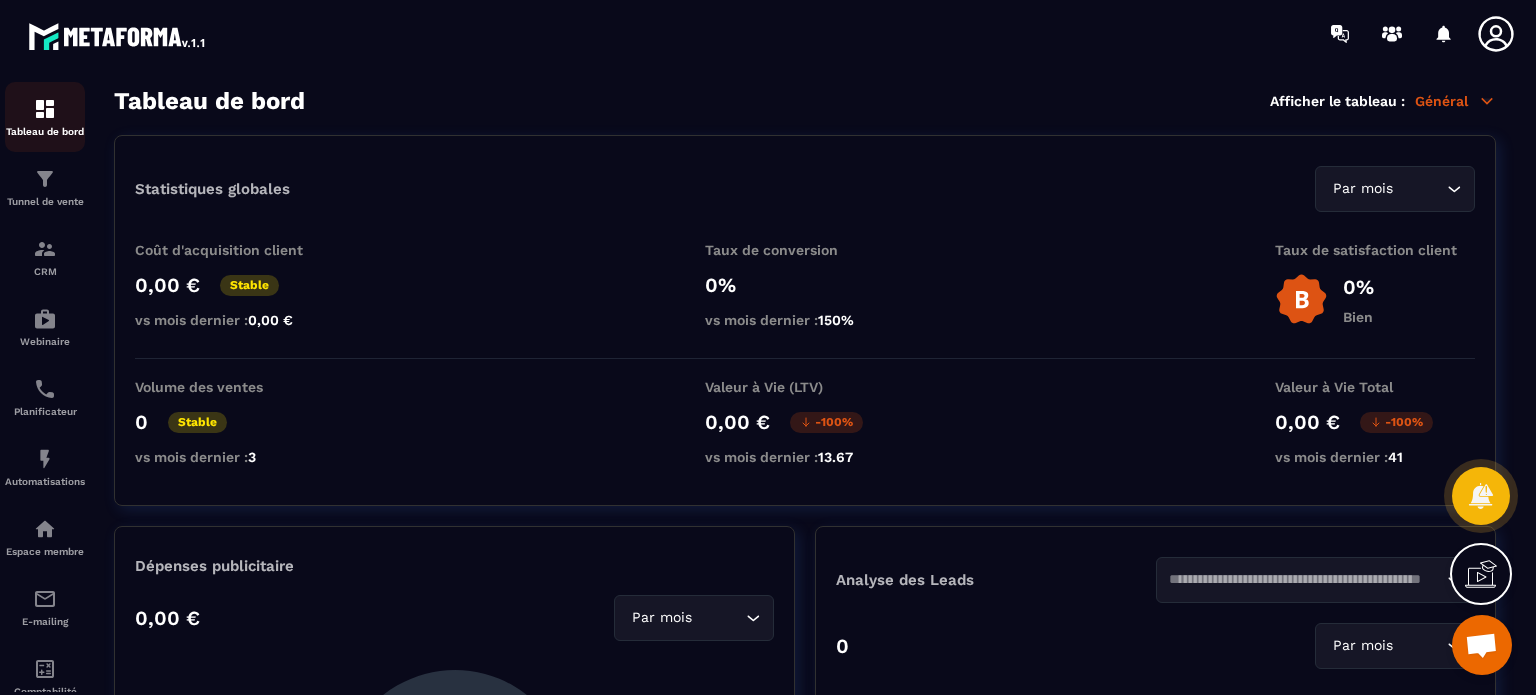 click on "Tableau de bord" at bounding box center [45, 117] 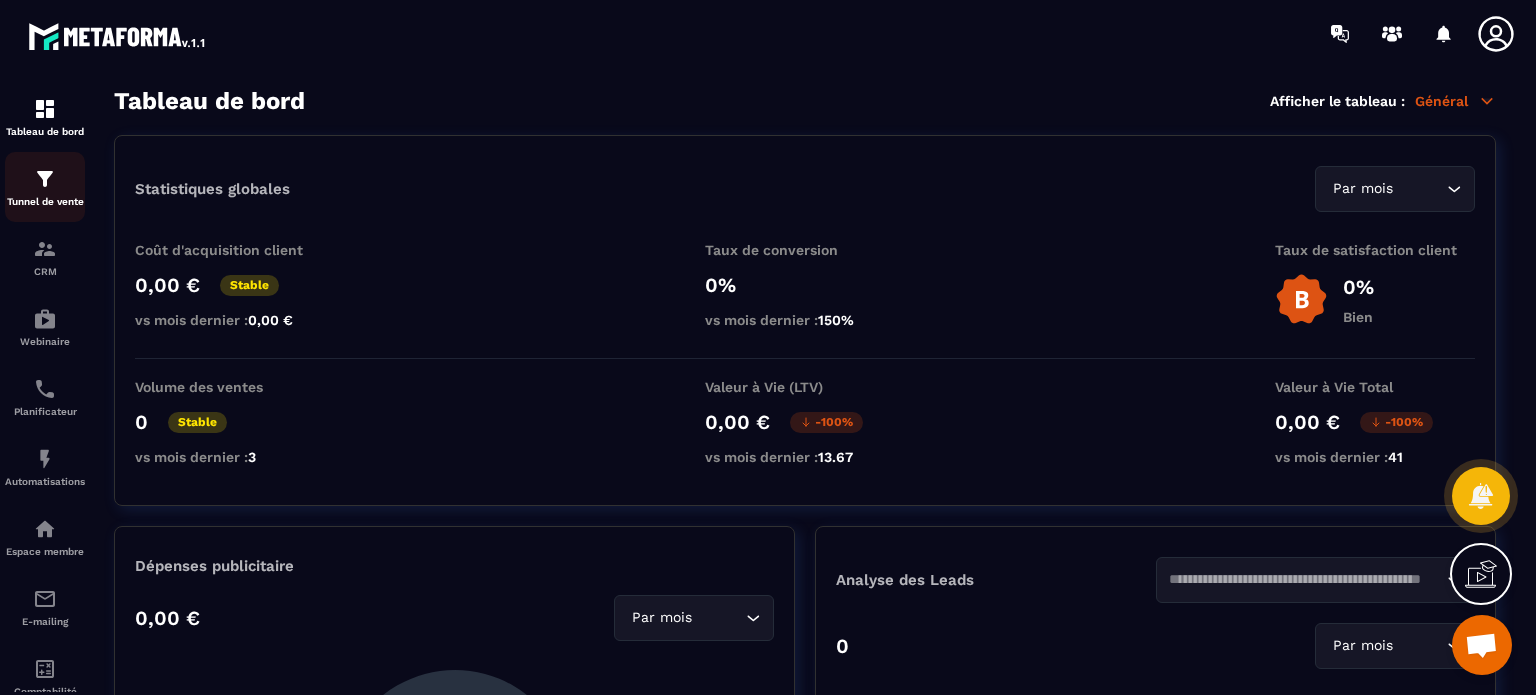 click at bounding box center (45, 179) 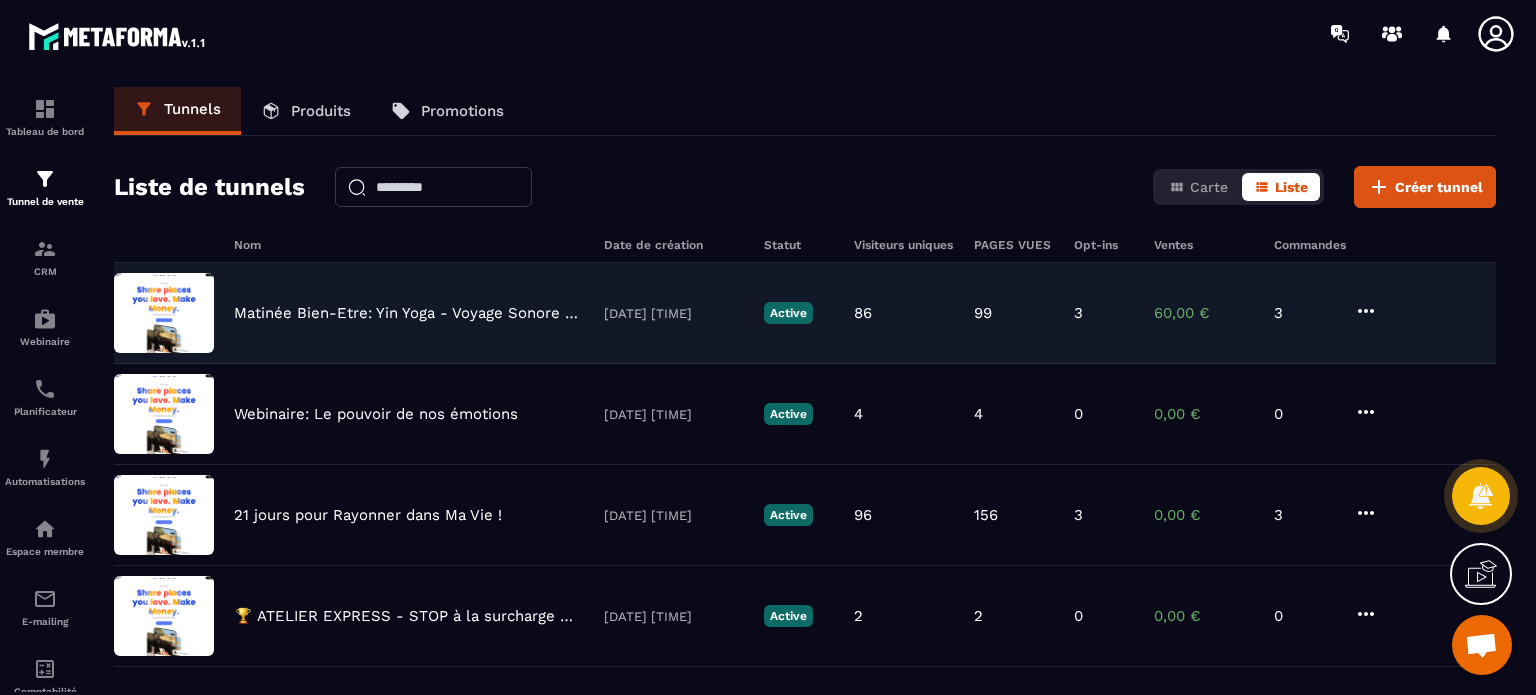 click on "Matinée Bien-Etre: Yin Yoga - Voyage Sonore - Méditation Spéciale Solstice d'été" at bounding box center [409, 313] 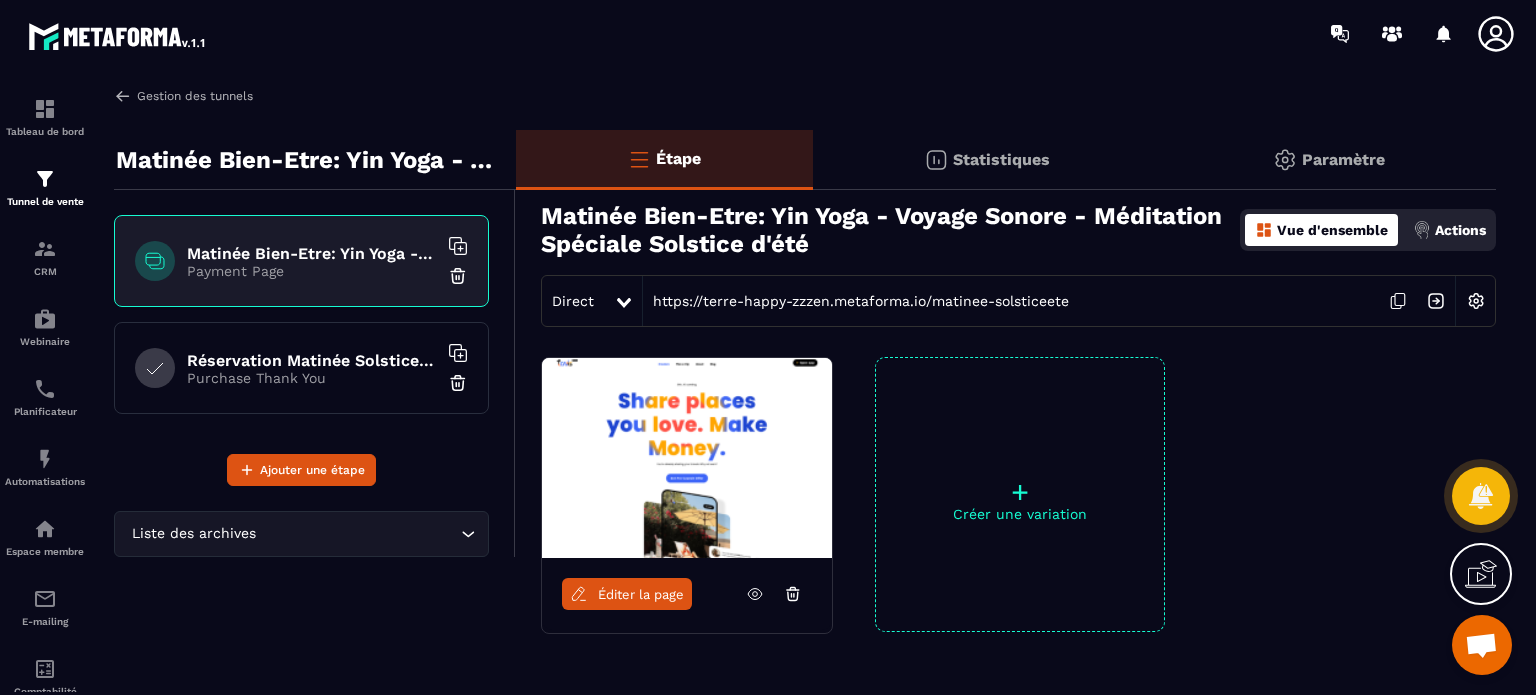 click at bounding box center (123, 96) 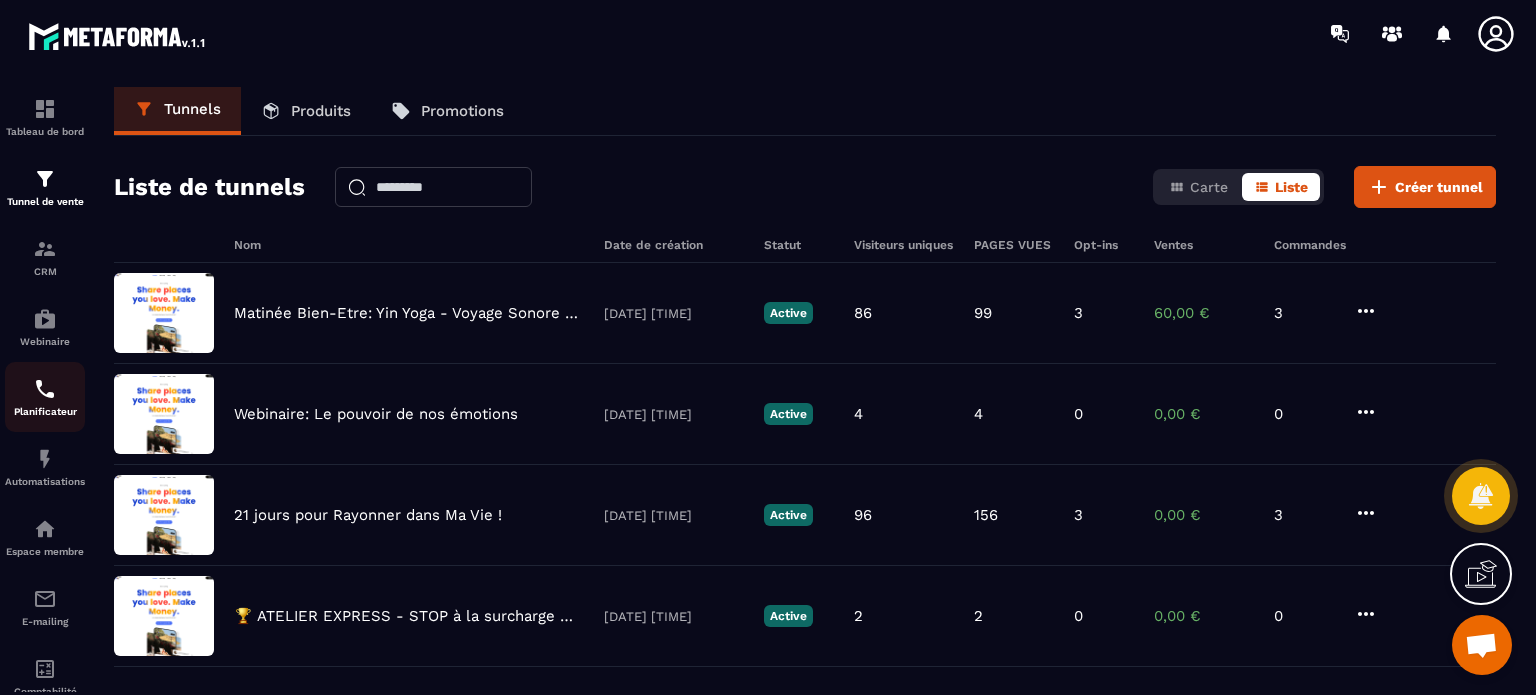 click on "Planificateur" at bounding box center (45, 397) 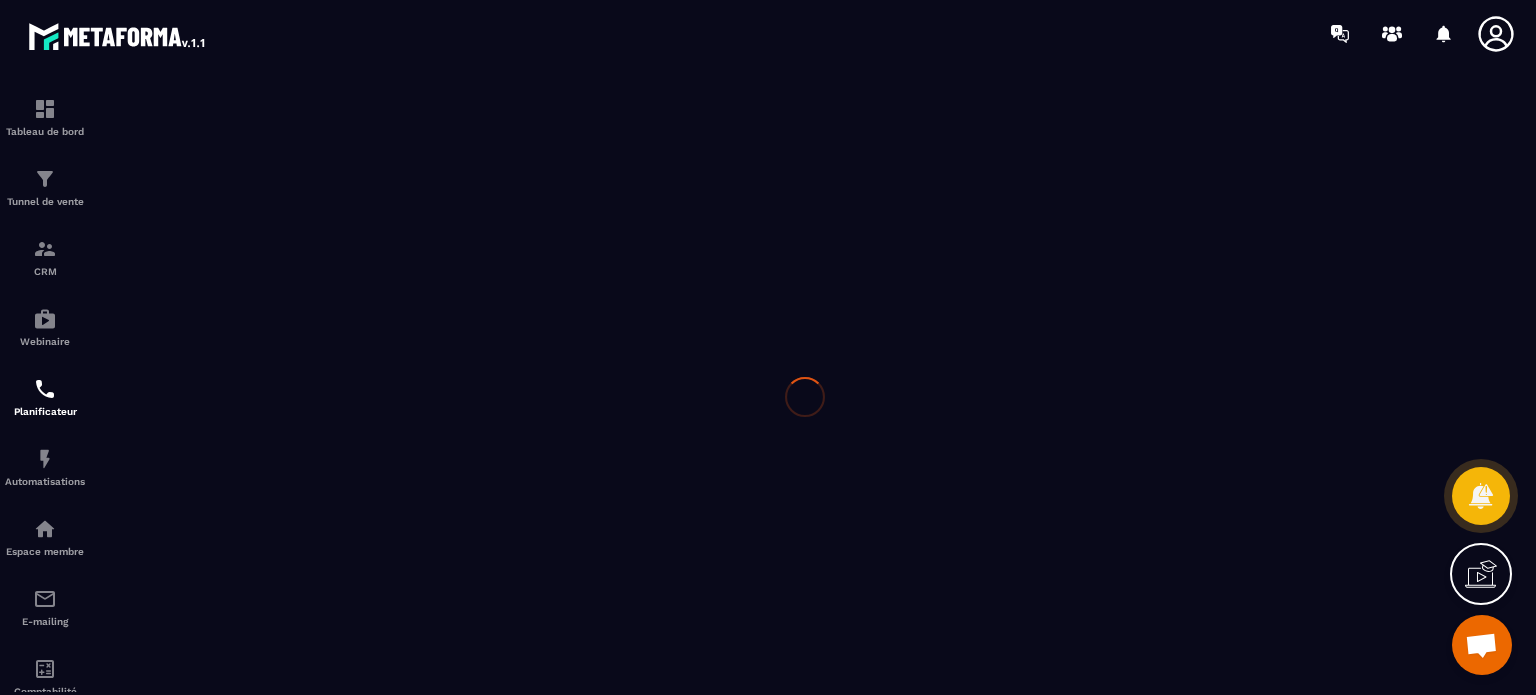scroll, scrollTop: 0, scrollLeft: 0, axis: both 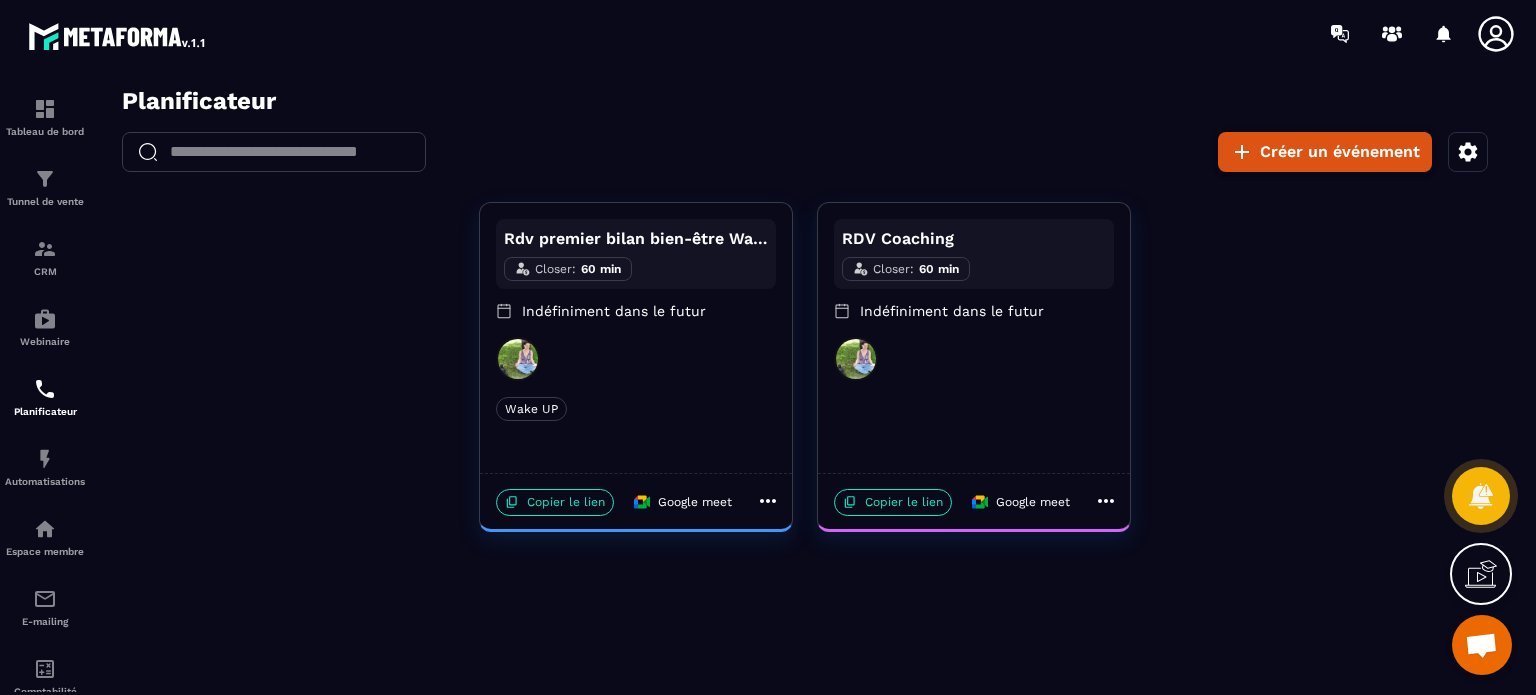click on "Créer un événement" at bounding box center [1325, 152] 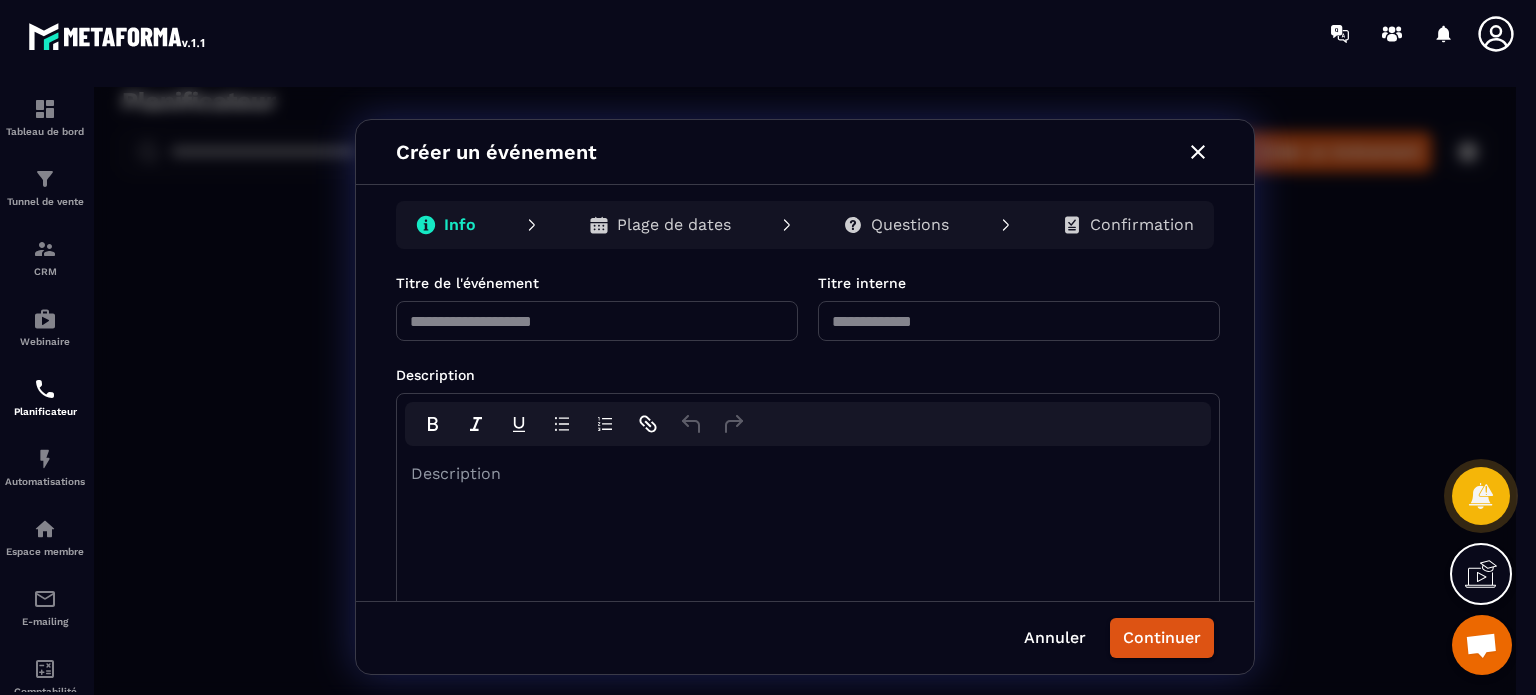 click at bounding box center (597, 321) 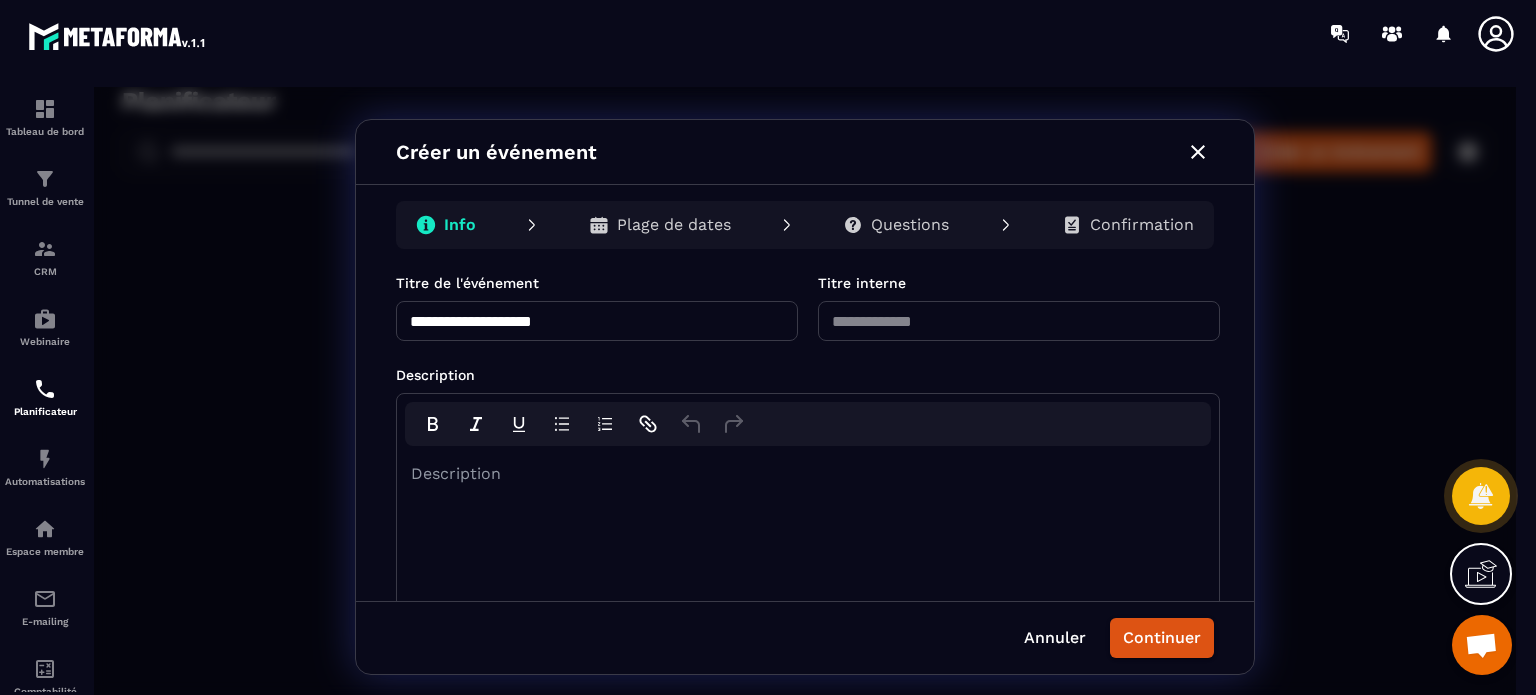 type on "**********" 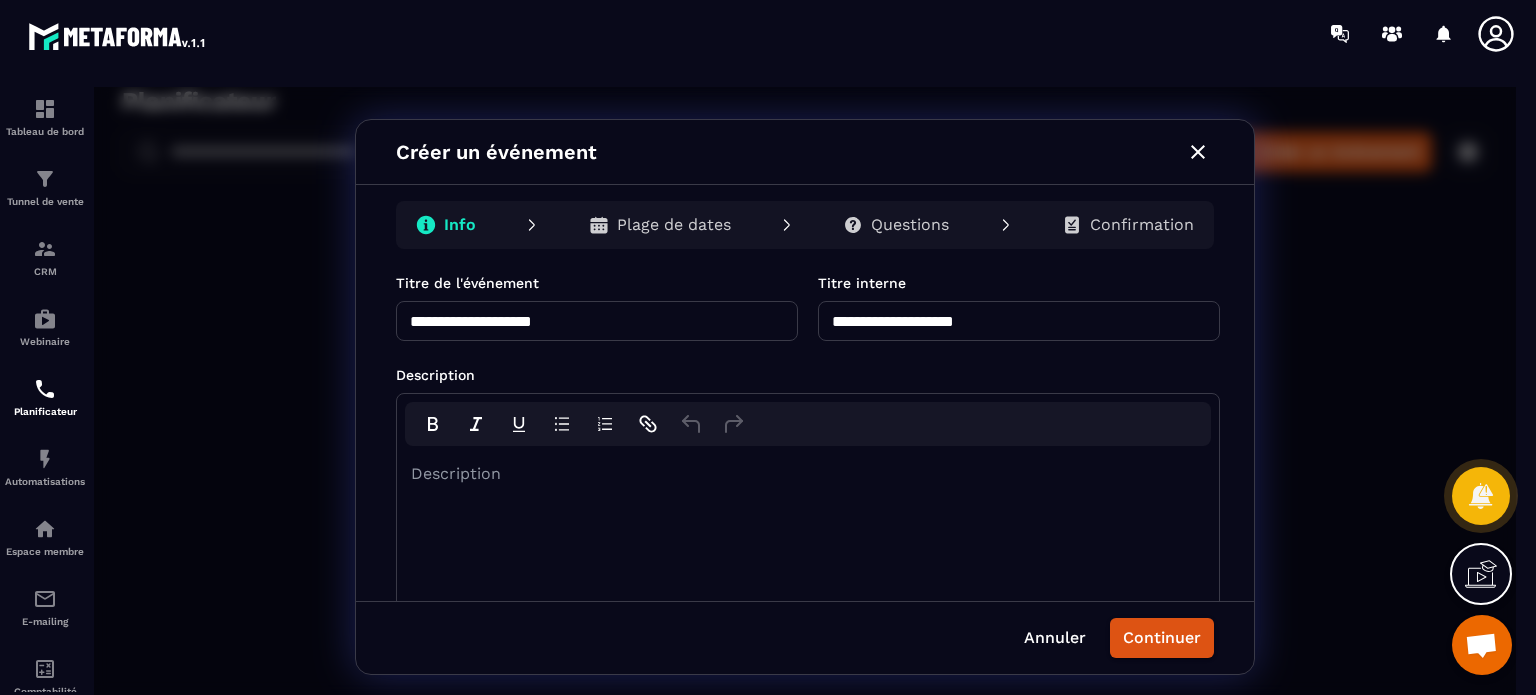 type on "**********" 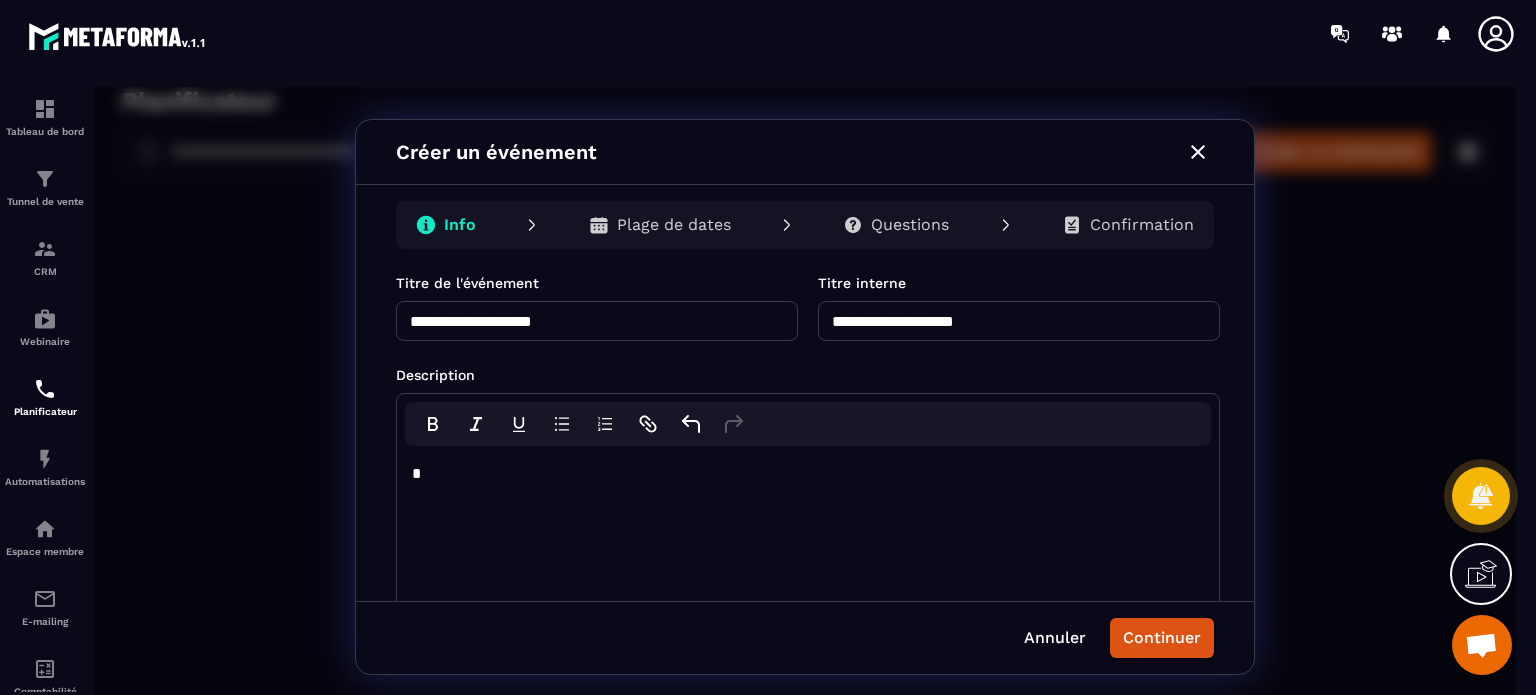 type 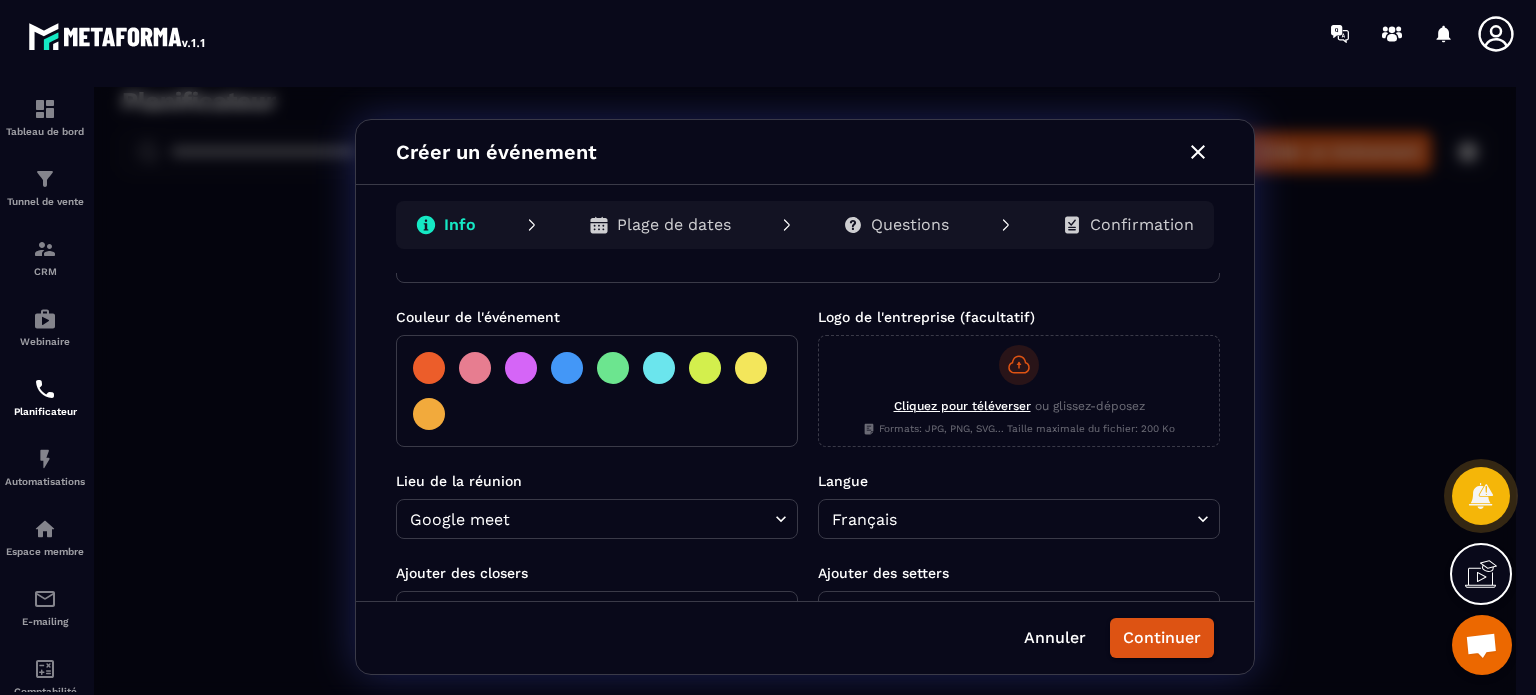 scroll, scrollTop: 373, scrollLeft: 0, axis: vertical 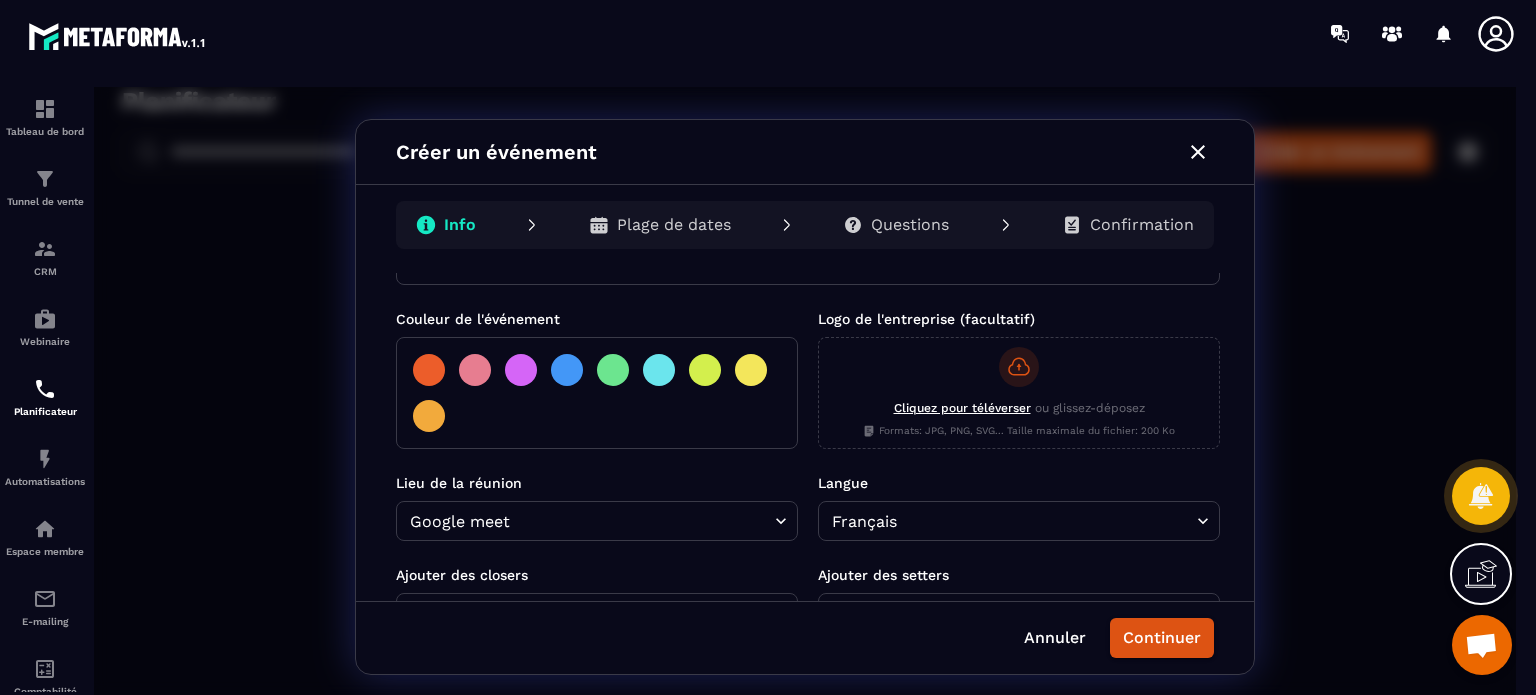 click at bounding box center (521, 370) 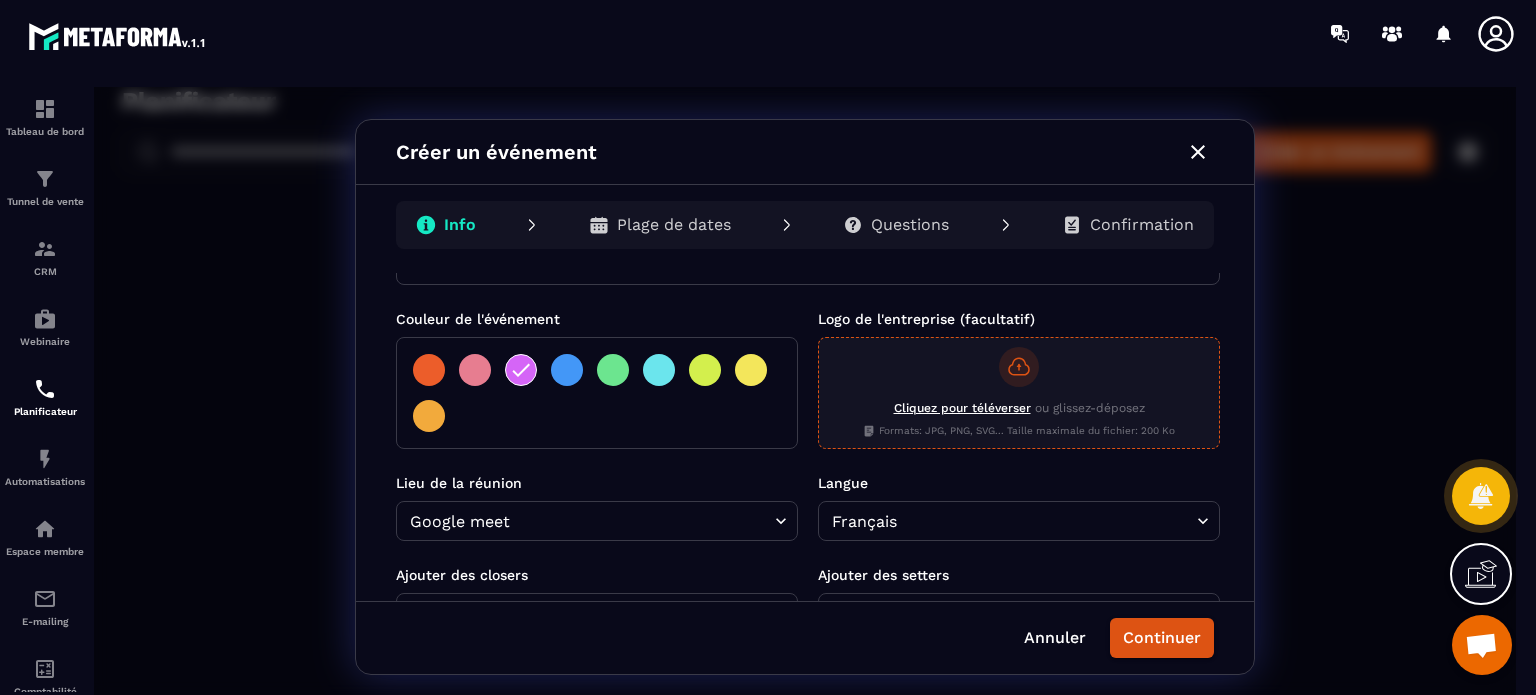 click on "Cliquez pour téléverser   ou glissez-déposez Formats: JPG, PNG, SVG... Taille maximale du fichier: 200 Ko" at bounding box center [1019, 393] 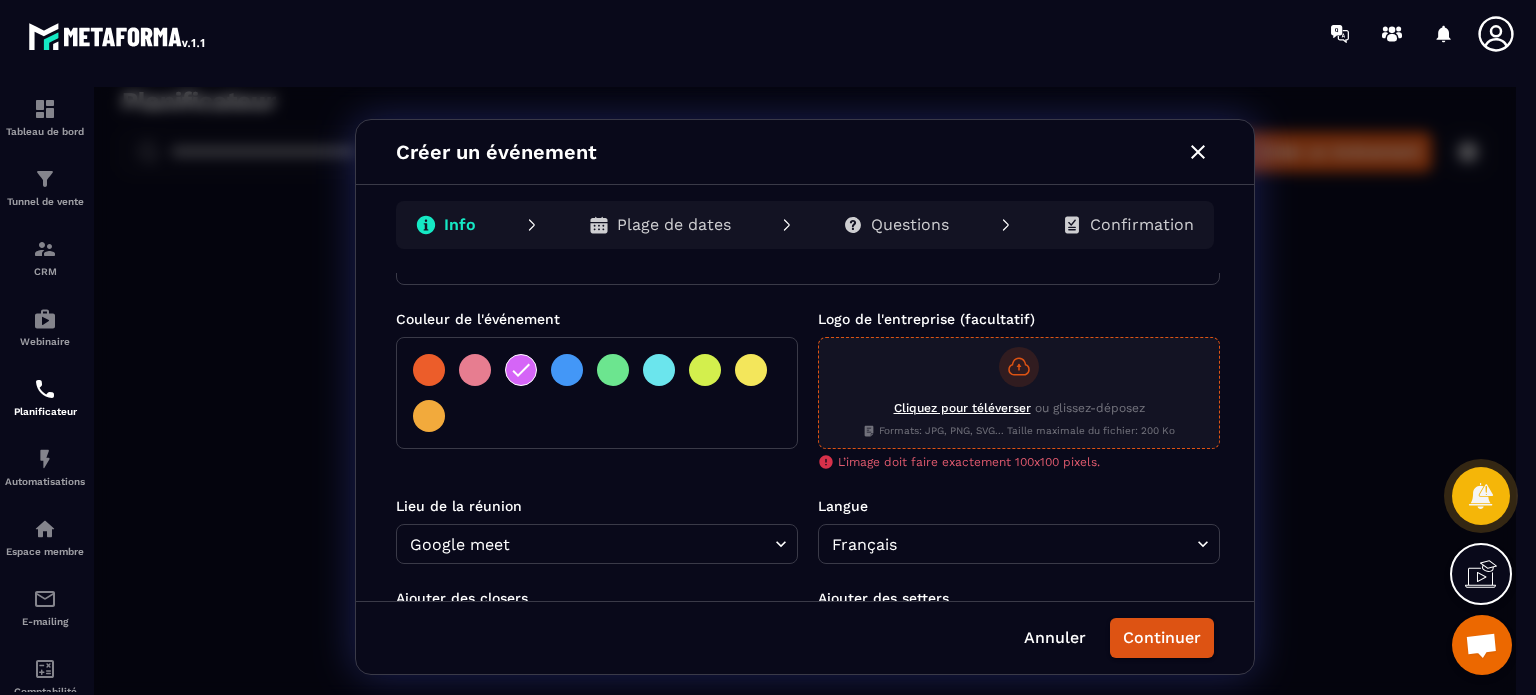 click on "Cliquez pour téléverser   ou glissez-déposez Formats: JPG, PNG, SVG... Taille maximale du fichier: 200 Ko" at bounding box center (1019, 393) 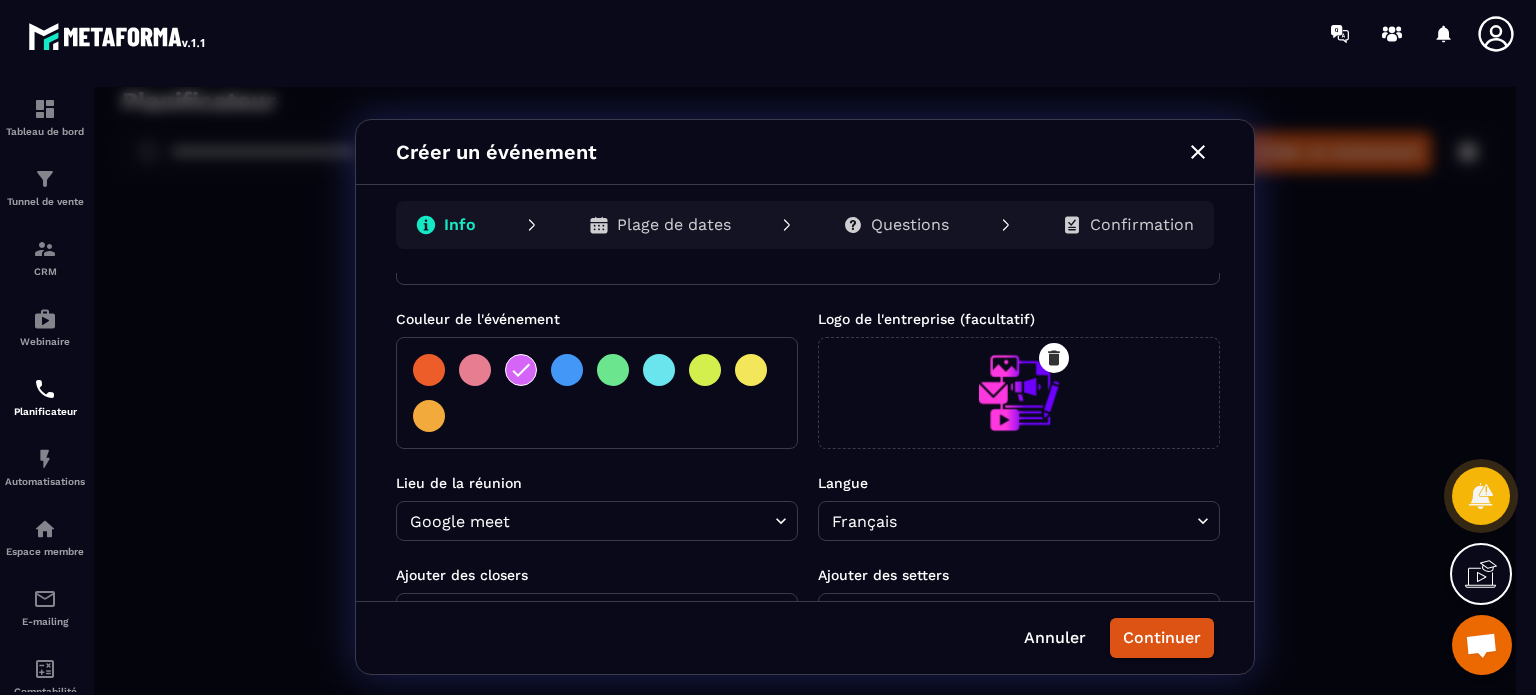 click on "Langue" at bounding box center [1019, 483] 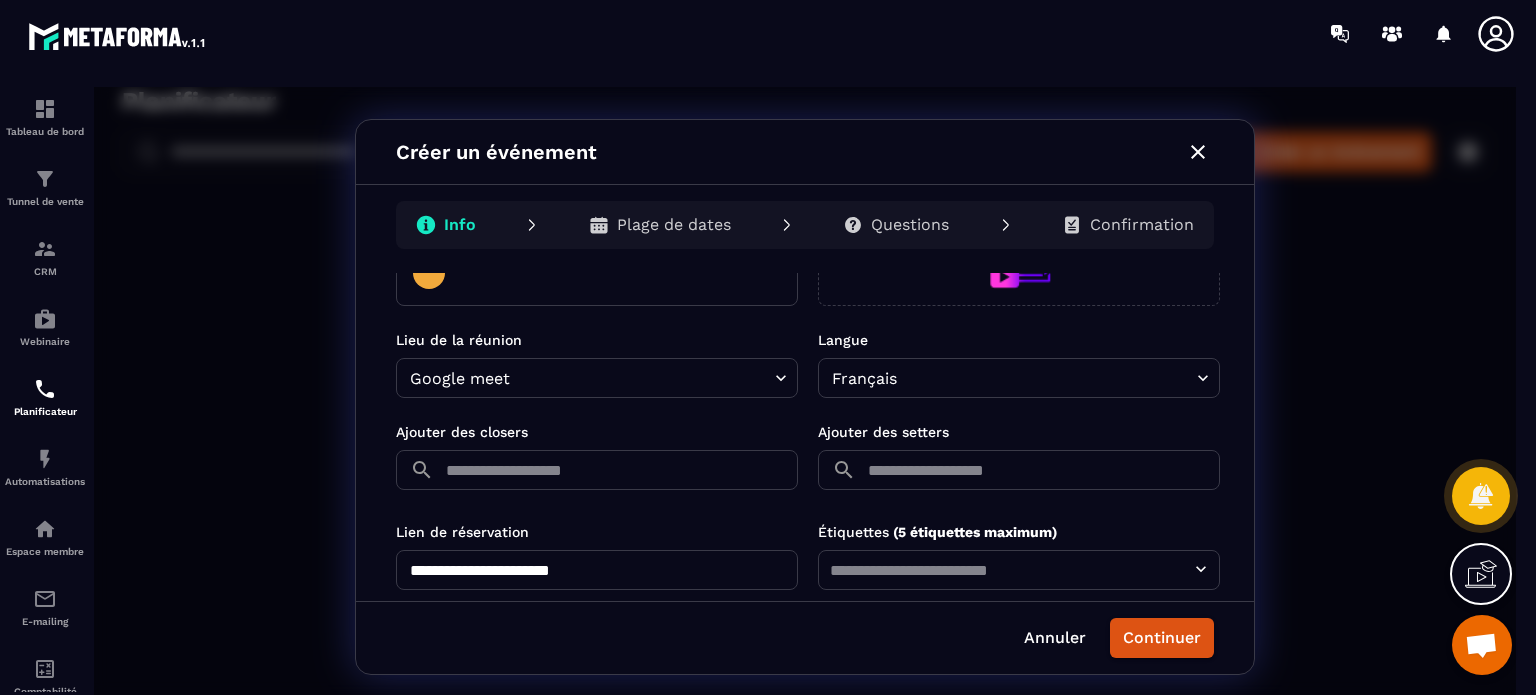 scroll, scrollTop: 550, scrollLeft: 0, axis: vertical 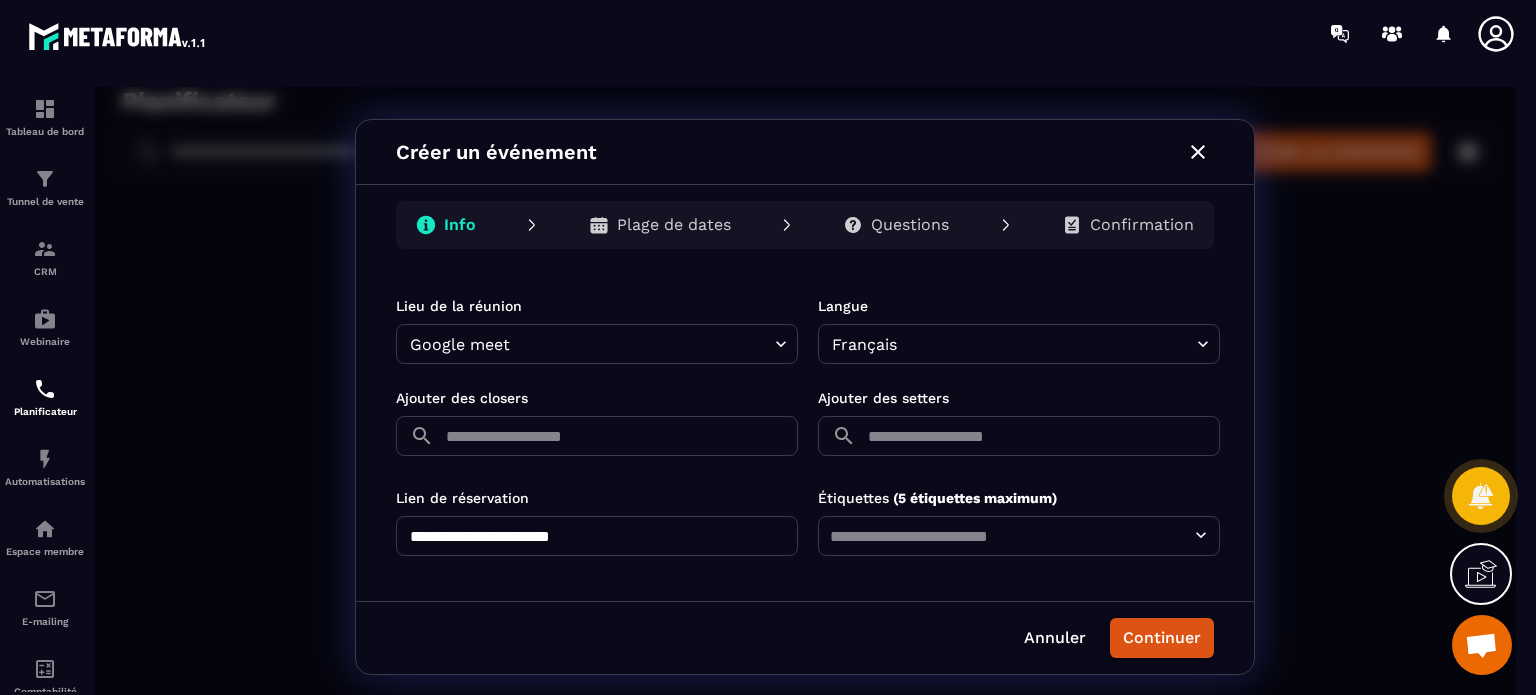 click at bounding box center (620, 436) 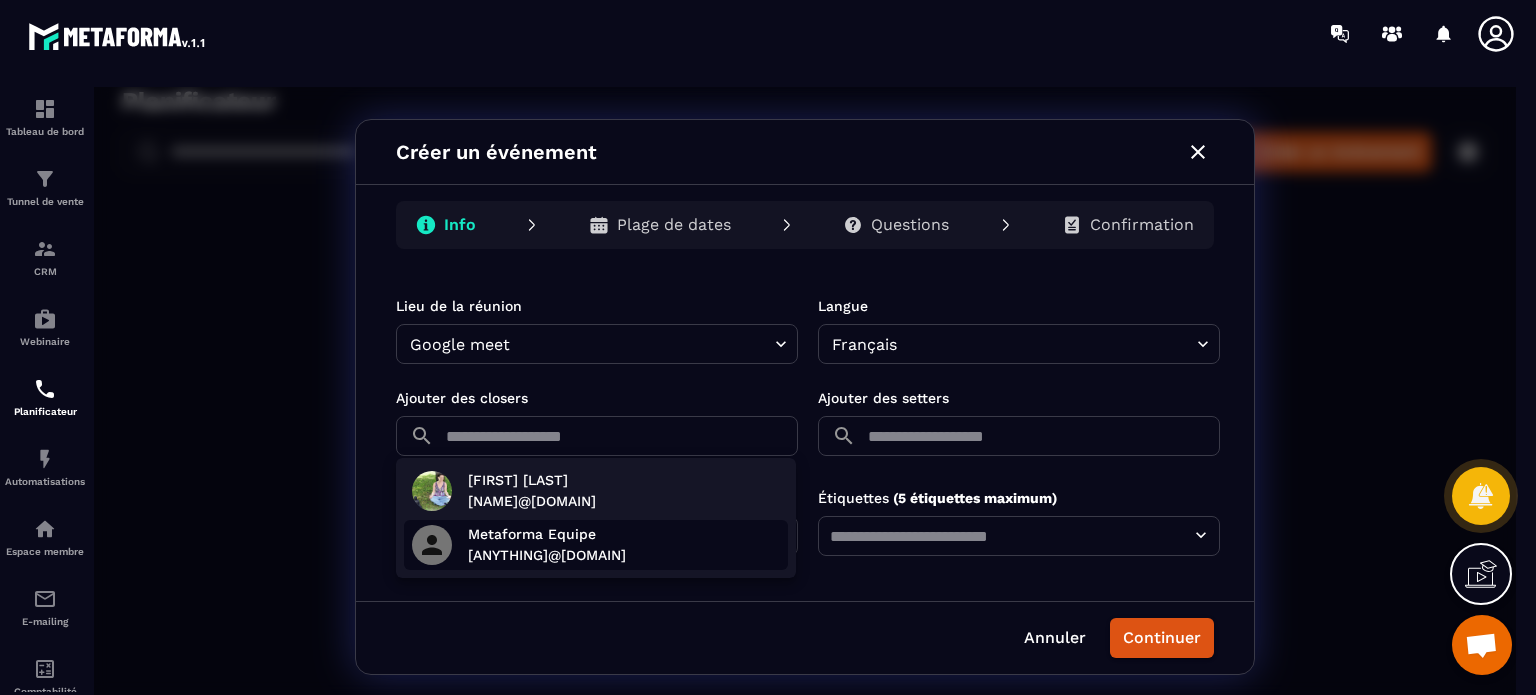 click on "[COMPANY] Equipe migration@[DOMAIN]" at bounding box center (539, 537) 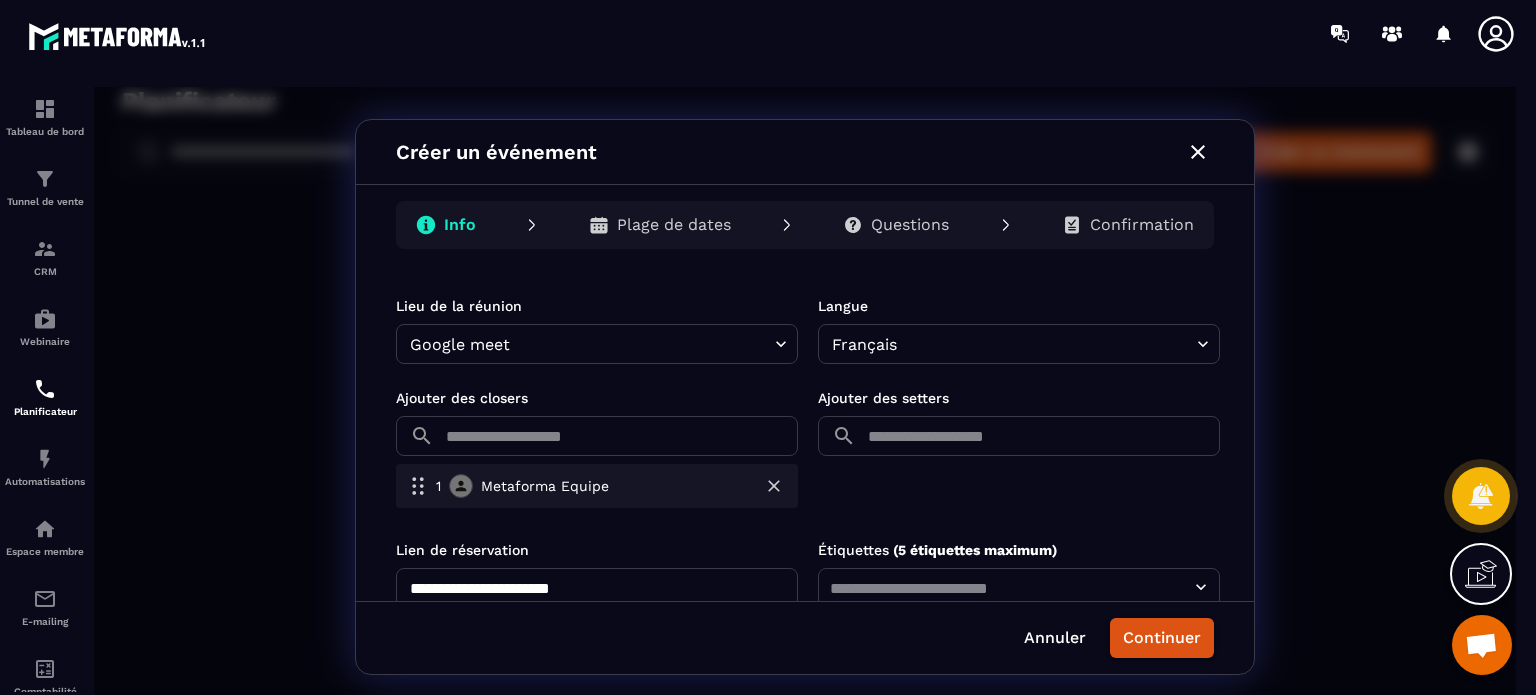 scroll, scrollTop: 602, scrollLeft: 0, axis: vertical 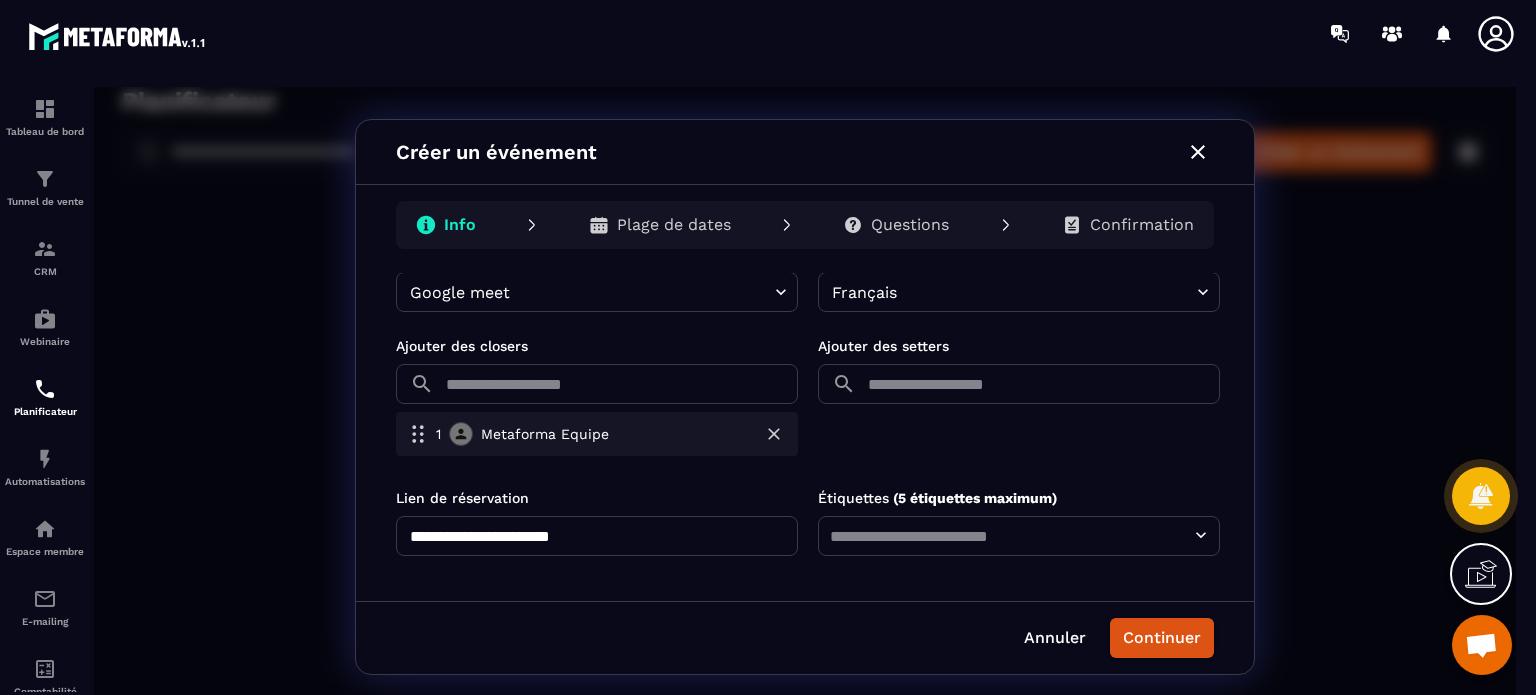 click on "**********" at bounding box center (597, 536) 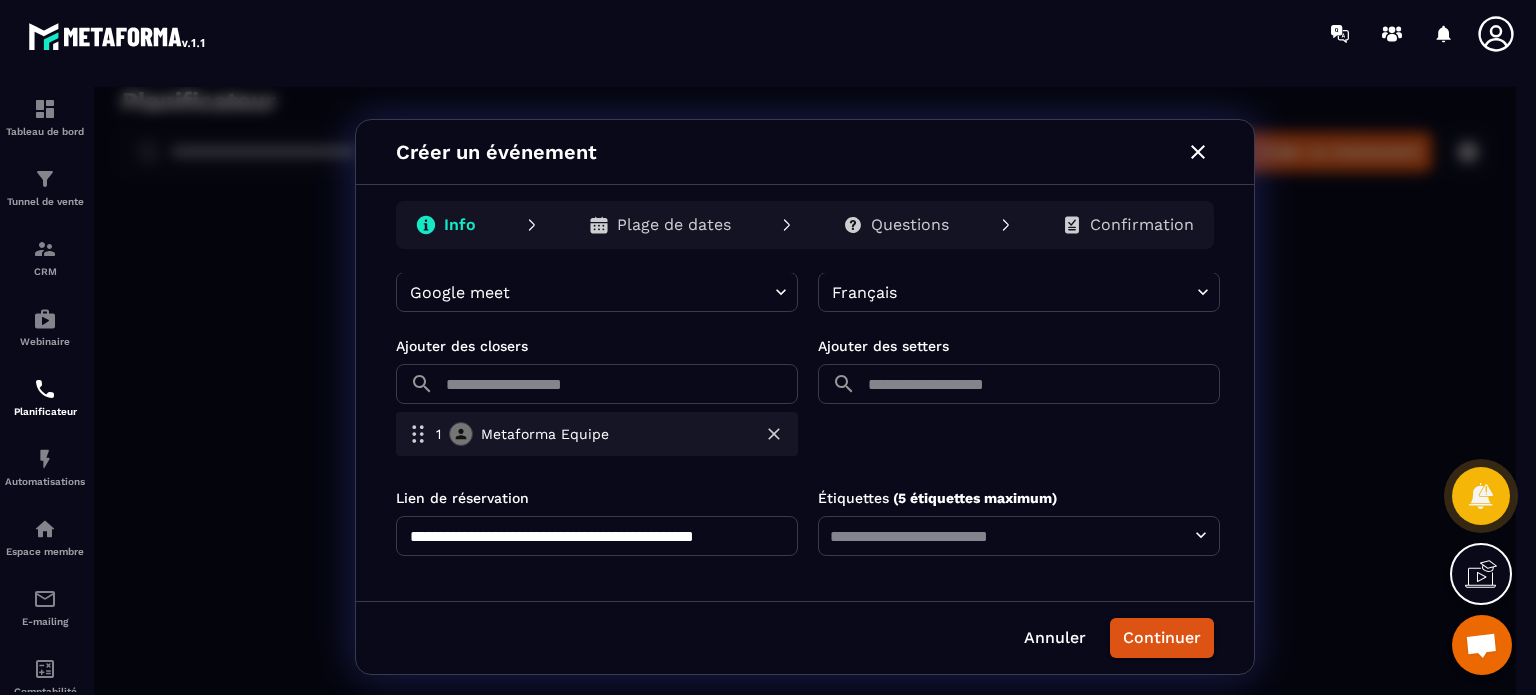 scroll, scrollTop: 0, scrollLeft: 19, axis: horizontal 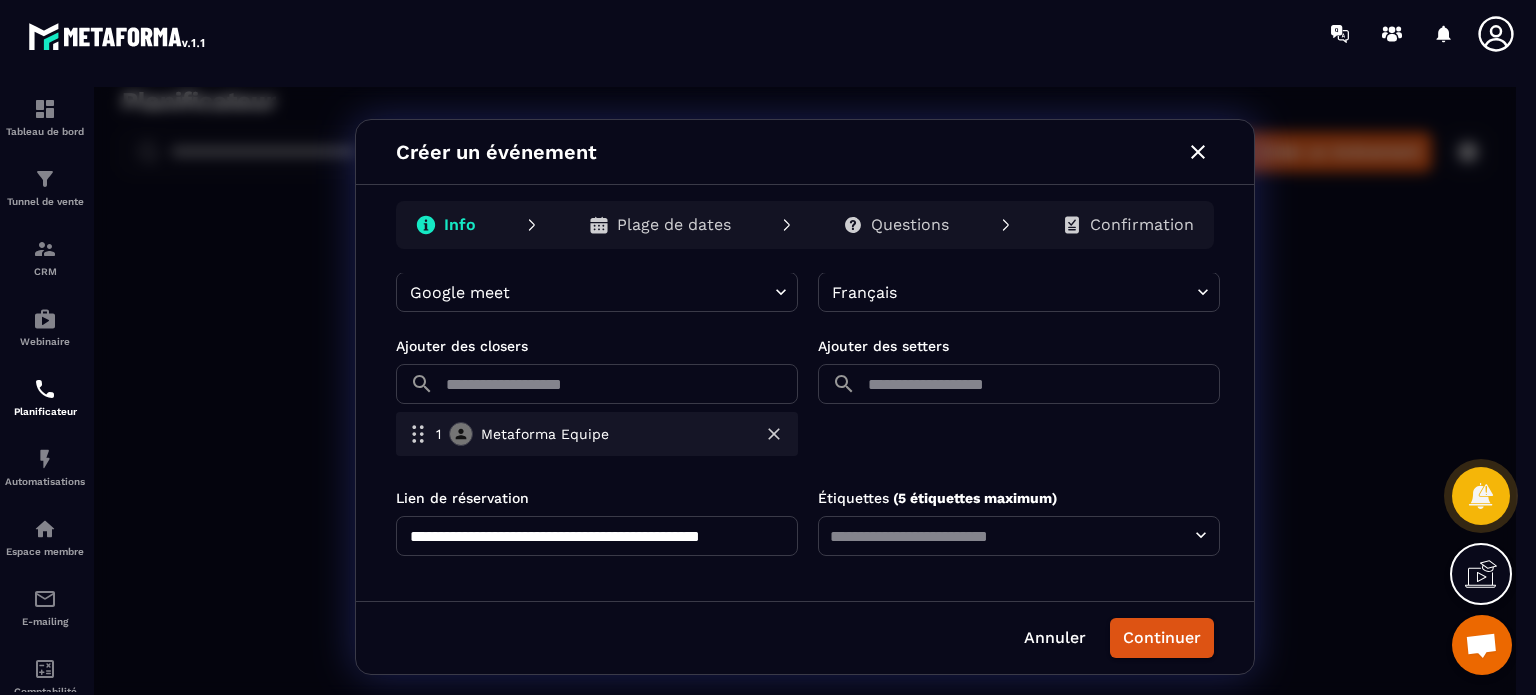 type on "**********" 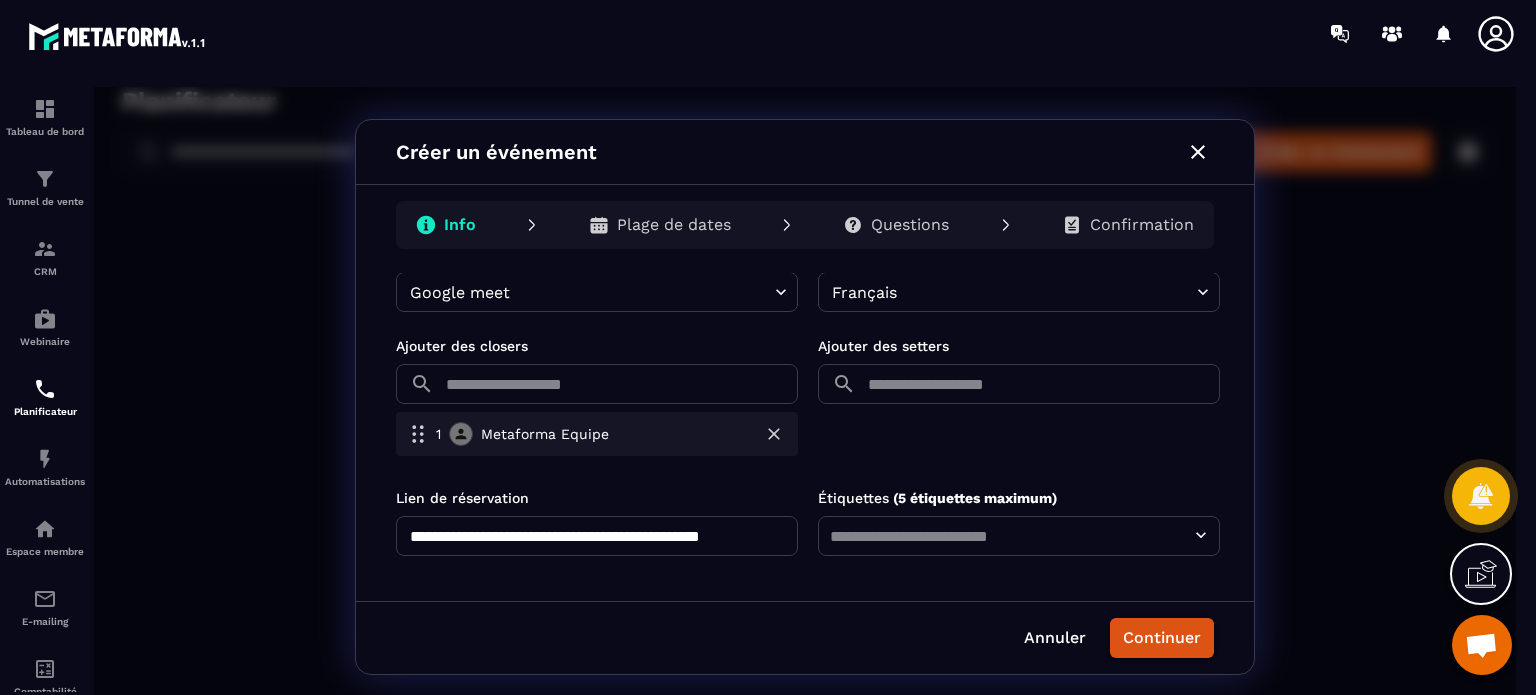 click at bounding box center (1019, 536) 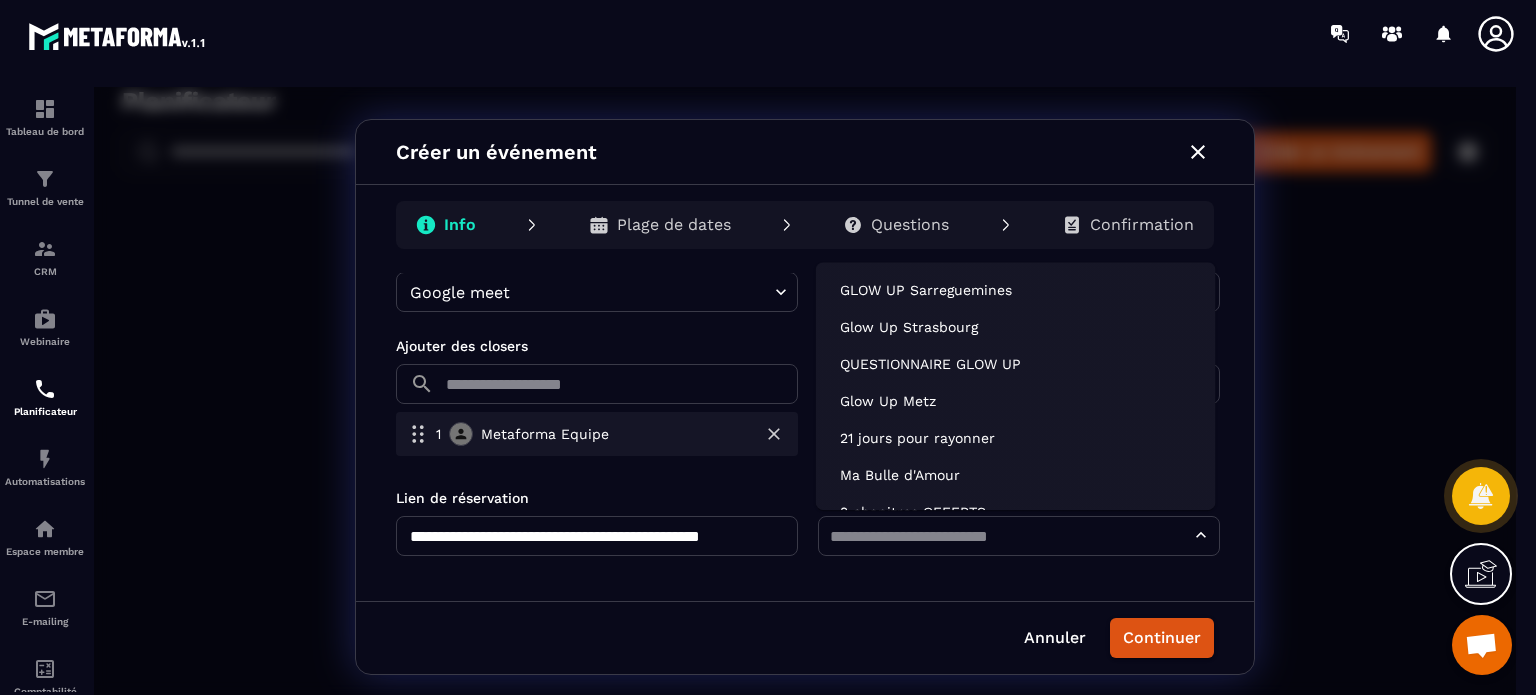 click on "**********" at bounding box center [808, 113] 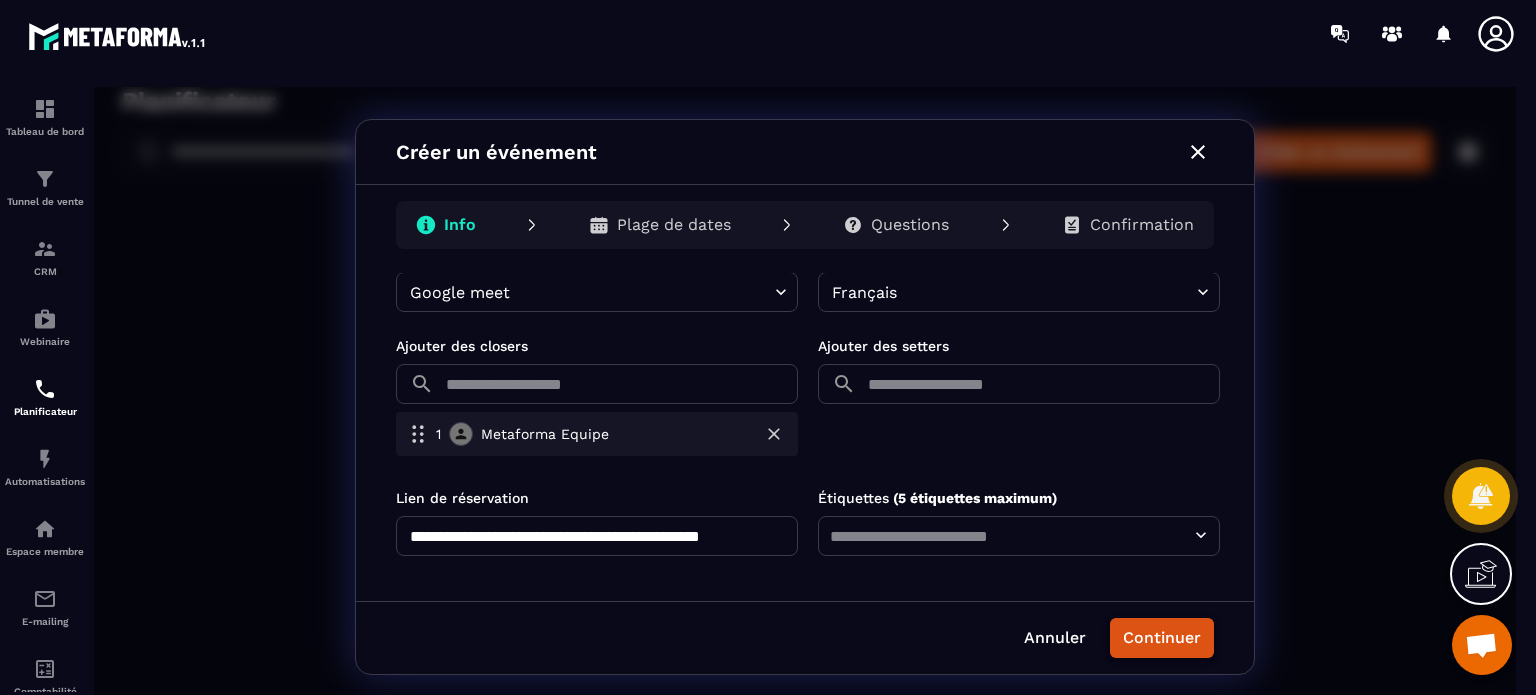 click on "Continuer" at bounding box center [1162, 638] 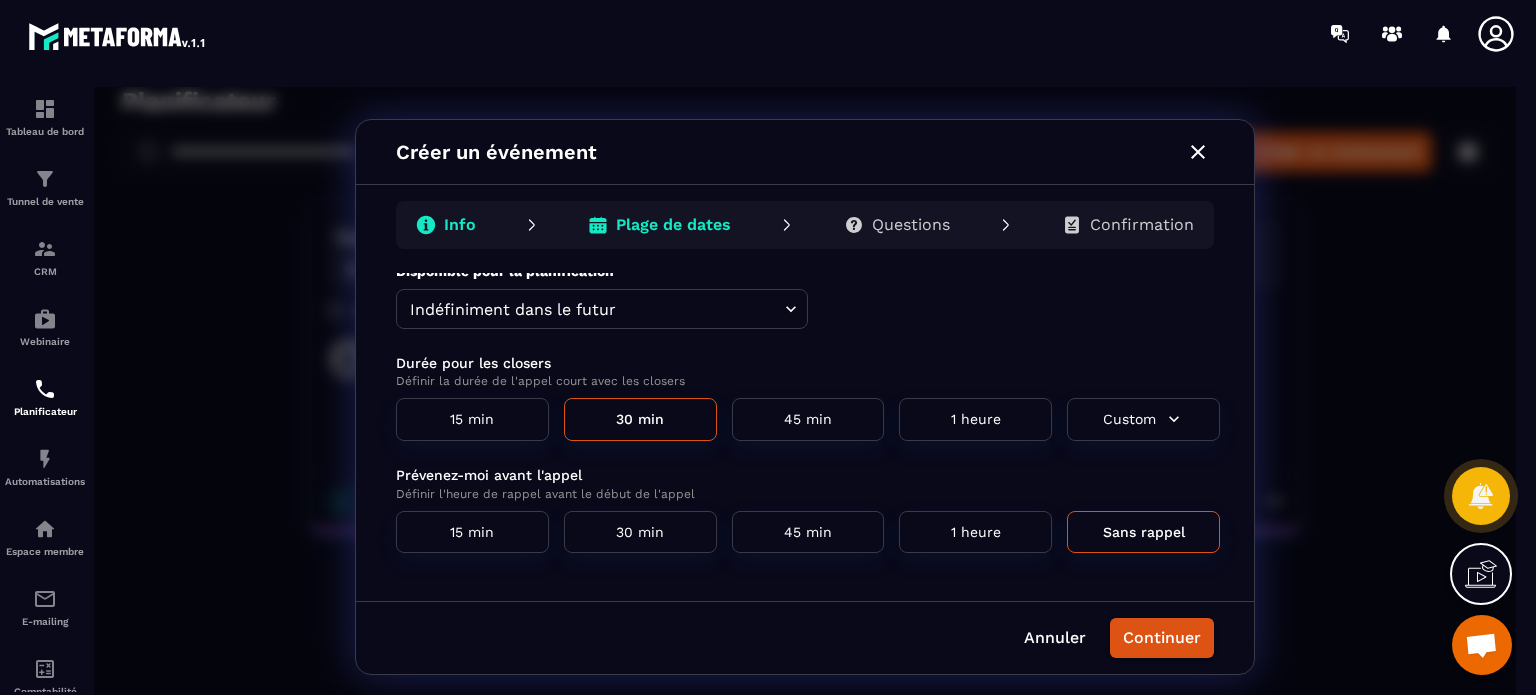 scroll, scrollTop: 0, scrollLeft: 0, axis: both 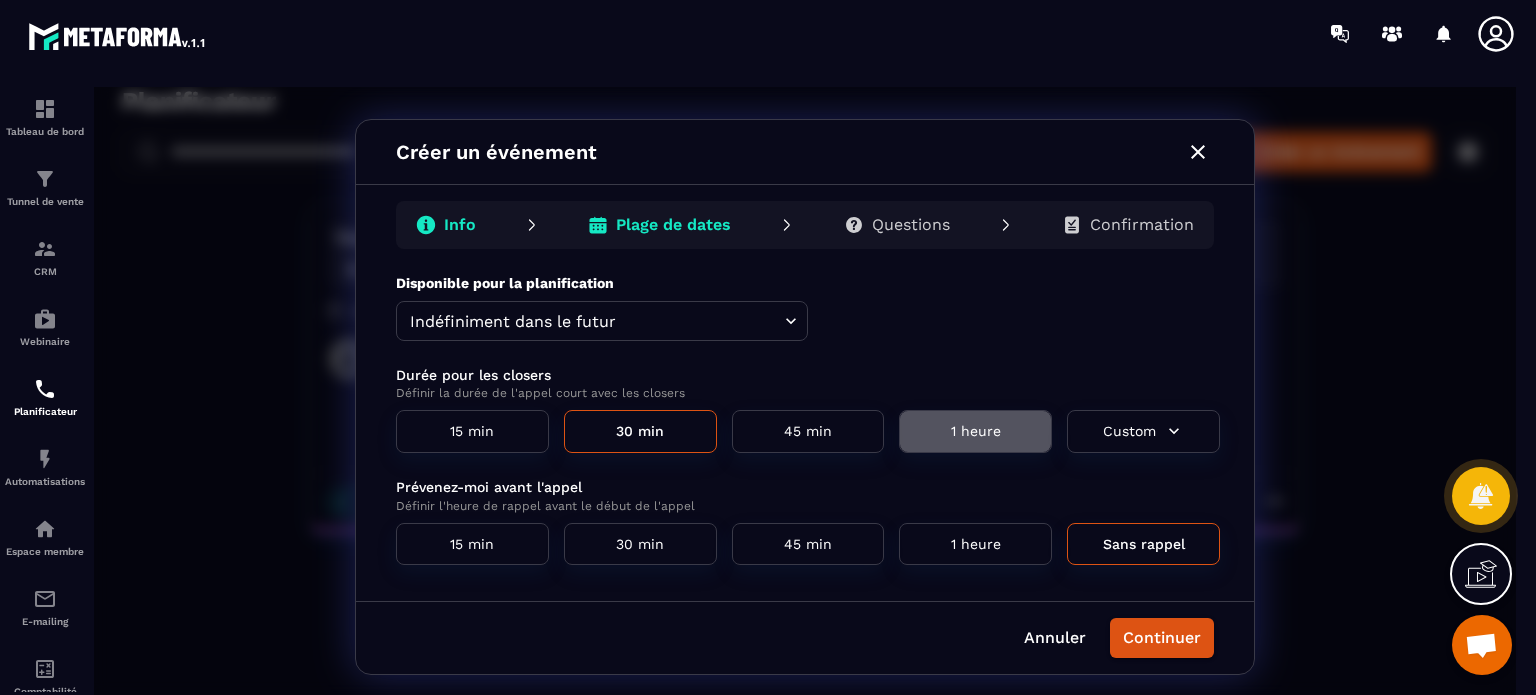 click on "1 heure" at bounding box center [975, 431] 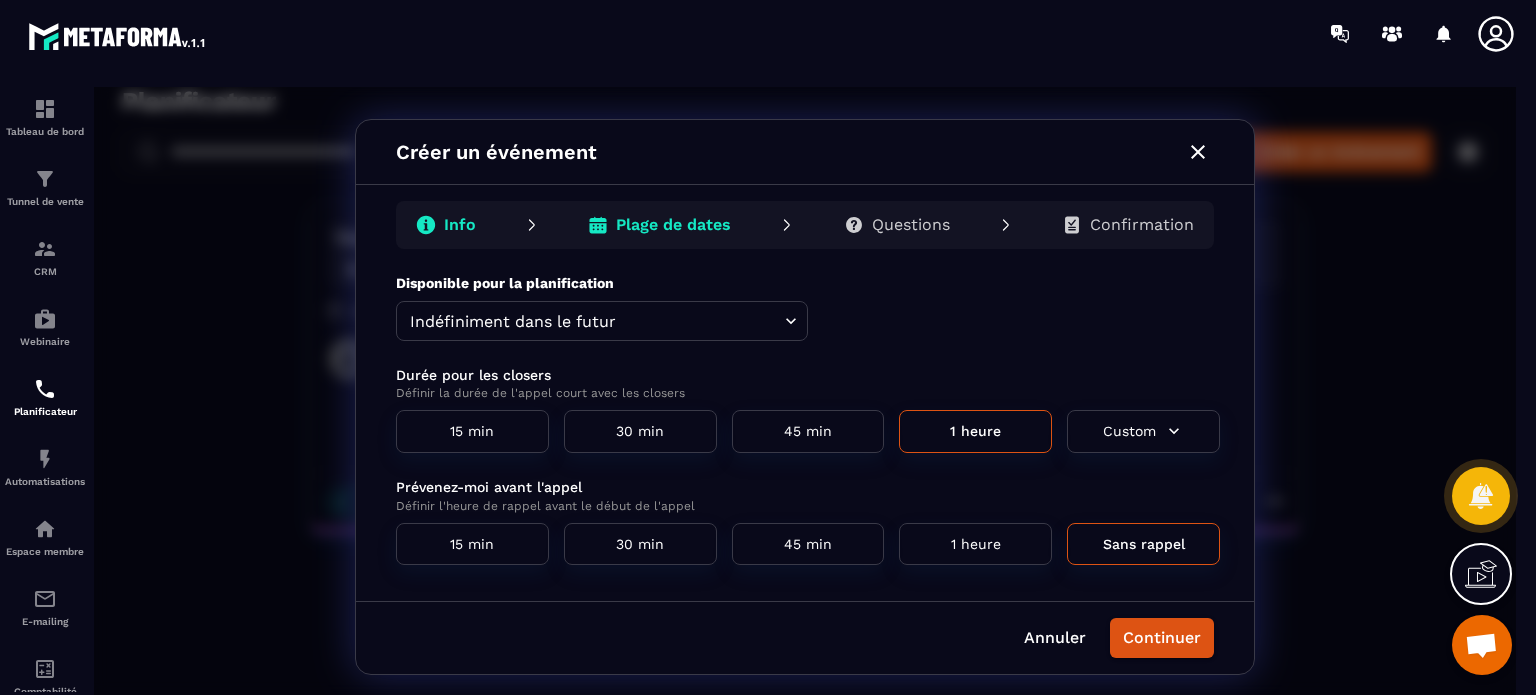 click 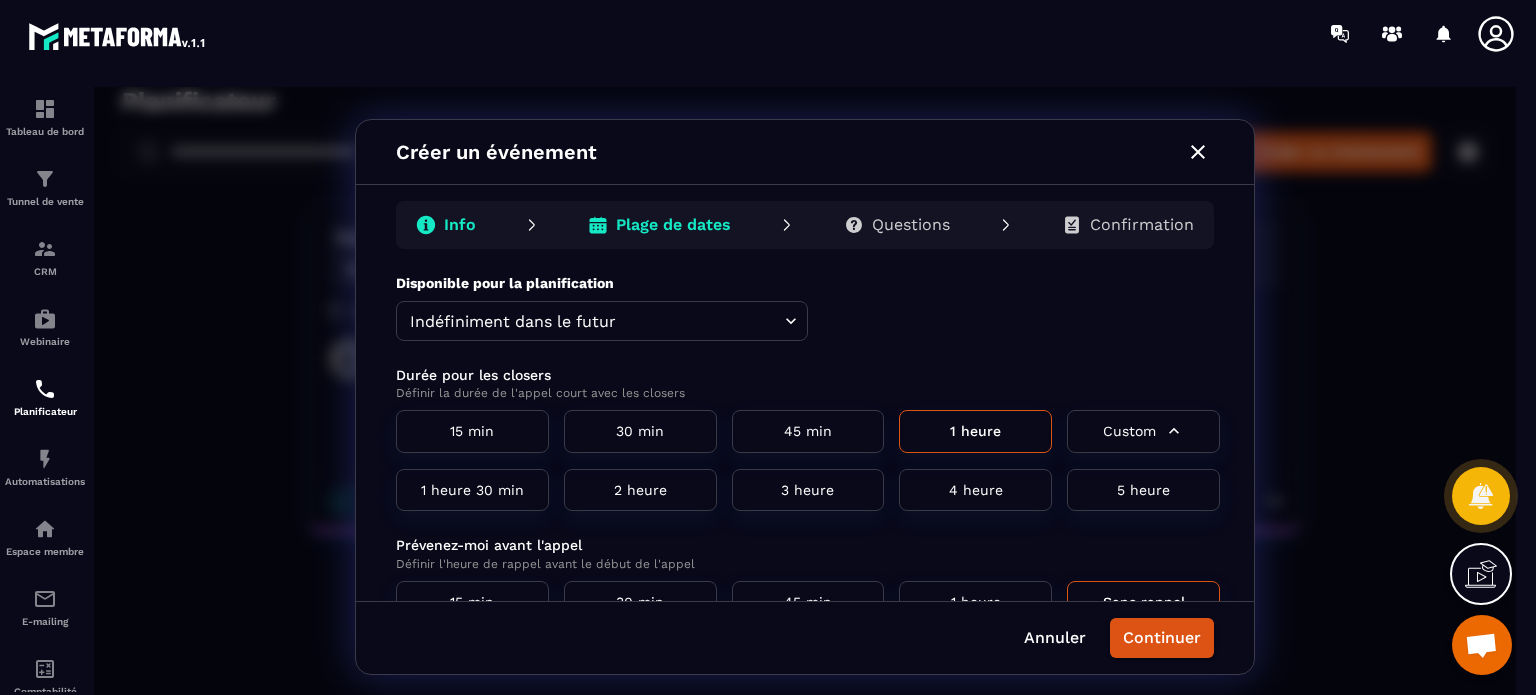 scroll, scrollTop: 68, scrollLeft: 0, axis: vertical 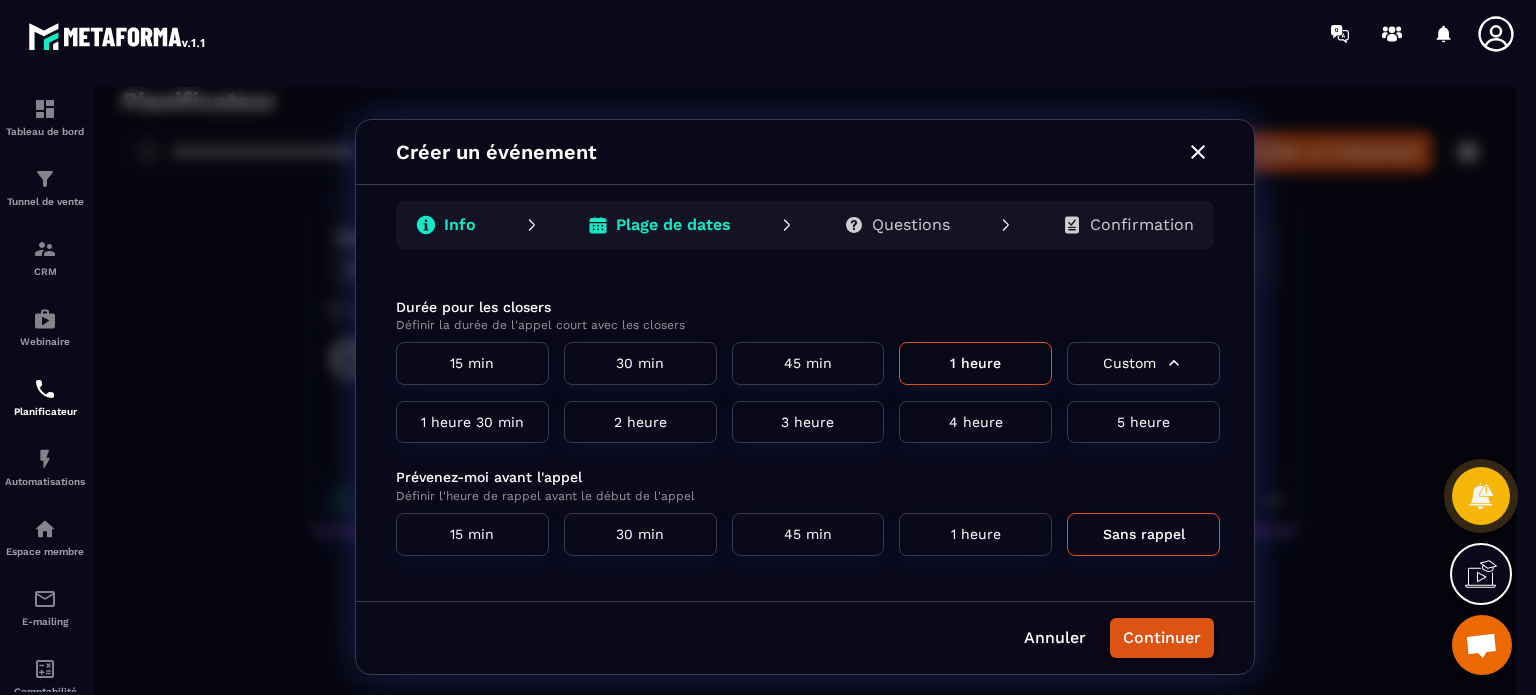 click on "Continuer" at bounding box center [1162, 638] 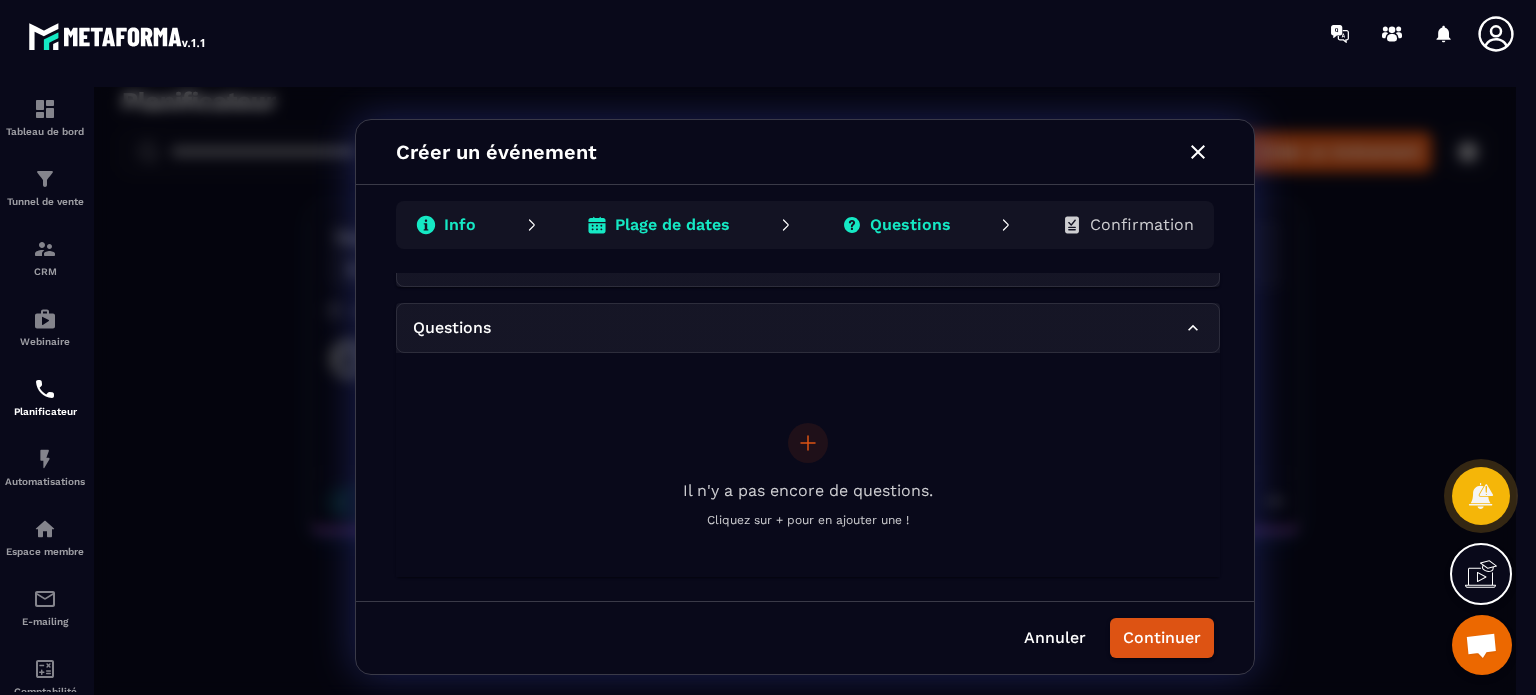 scroll, scrollTop: 0, scrollLeft: 0, axis: both 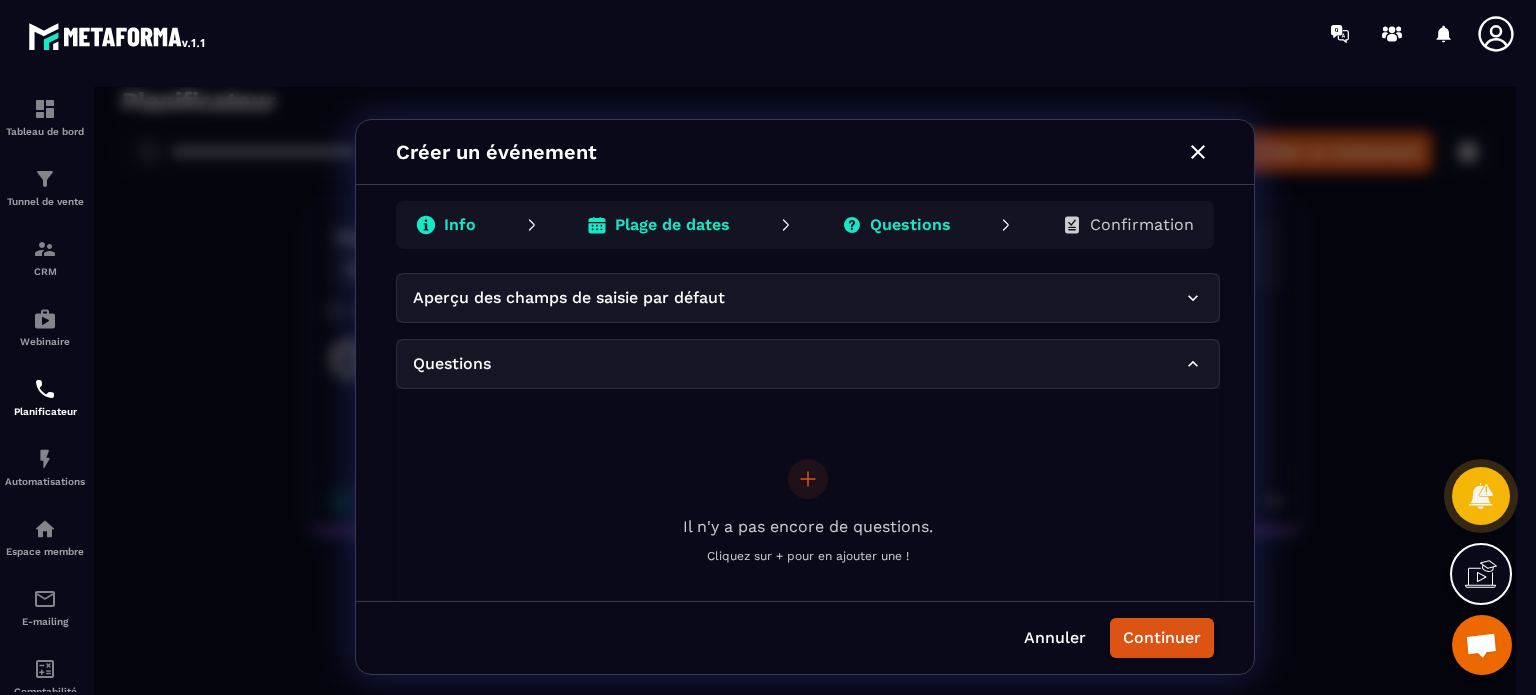 click on "Aperçu des champs de saisie par défaut" at bounding box center [569, 298] 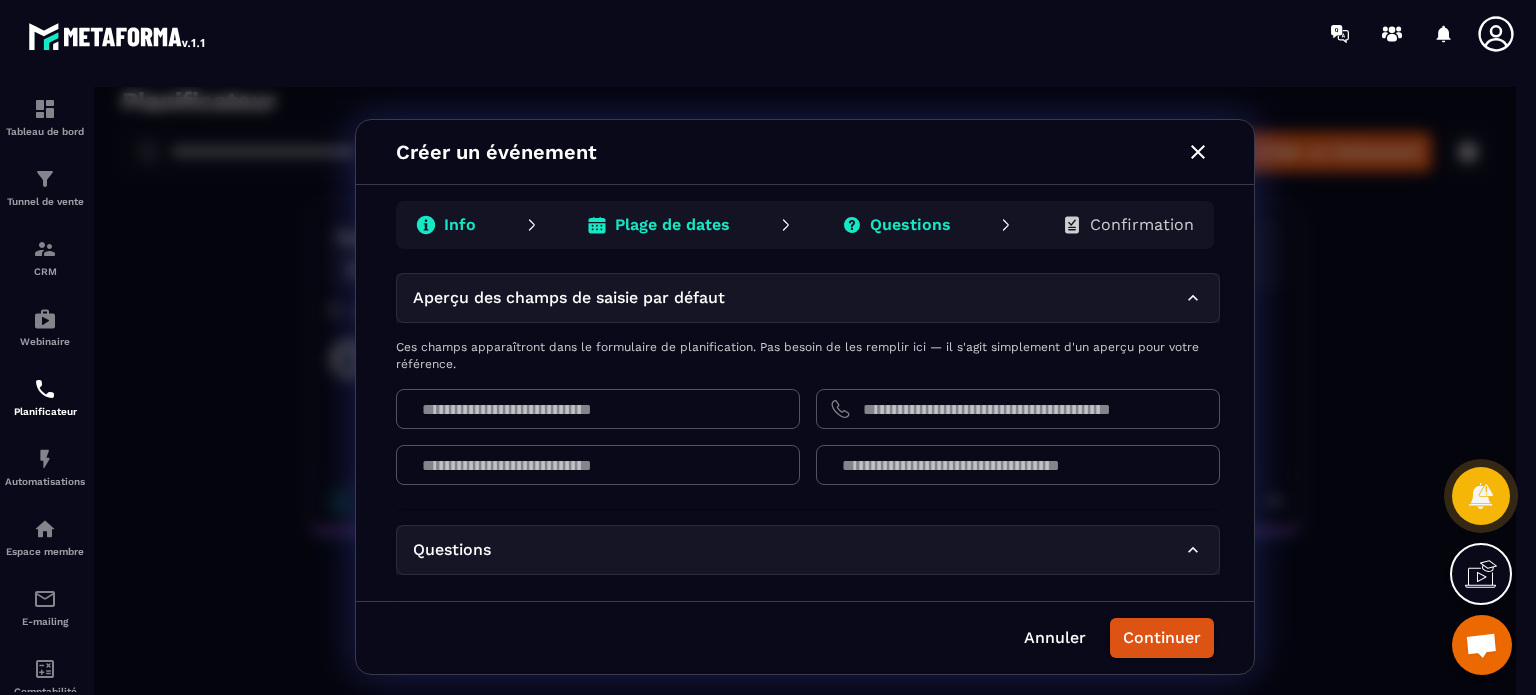 click on "Aperçu des champs de saisie par défaut" at bounding box center (569, 298) 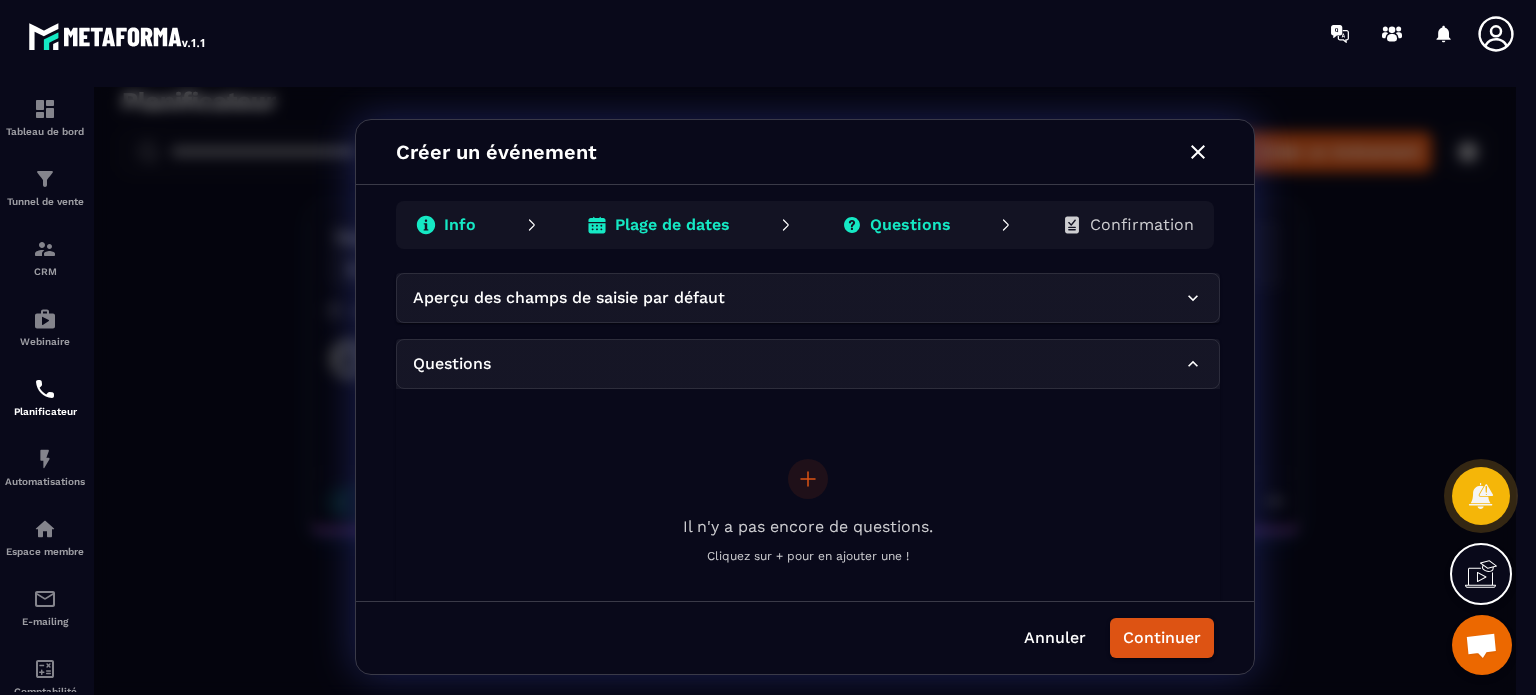 click on "Questions" at bounding box center (798, 364) 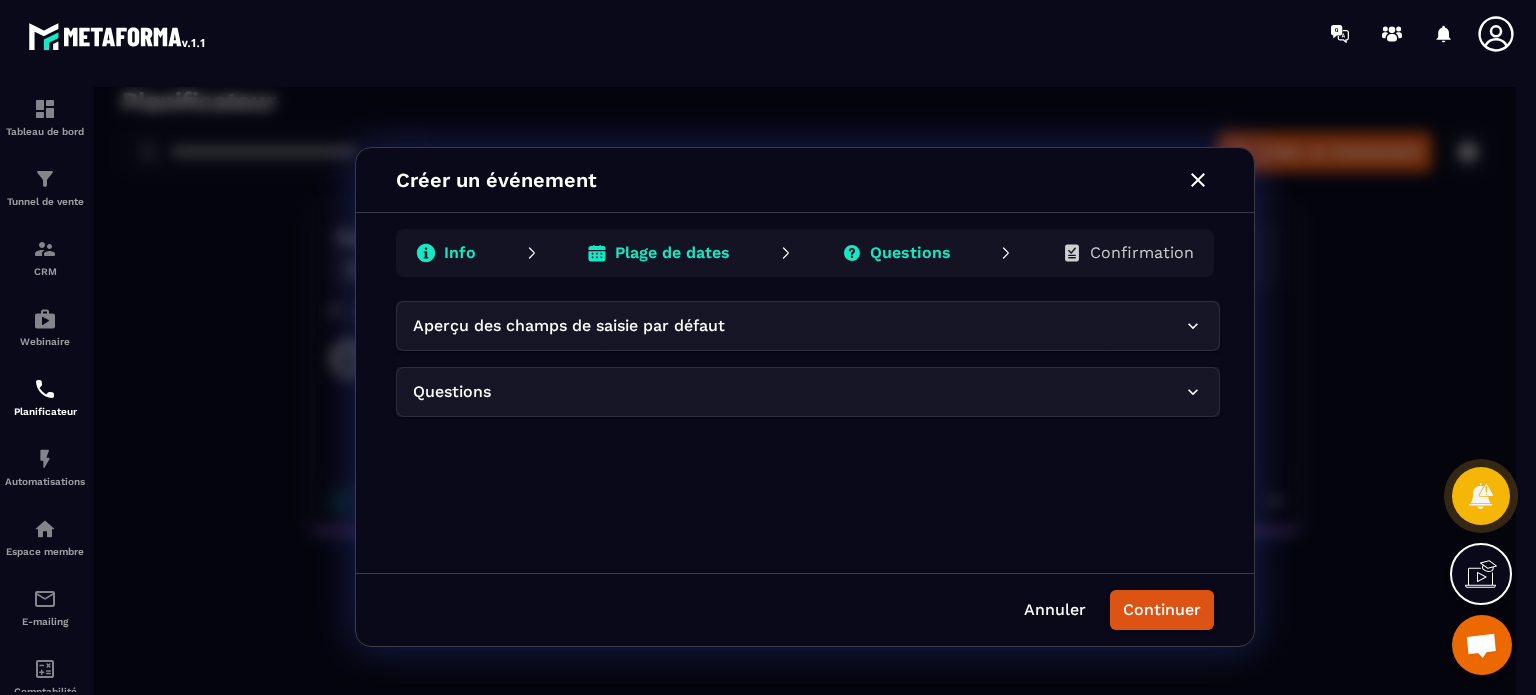 click on "Questions" at bounding box center [798, 392] 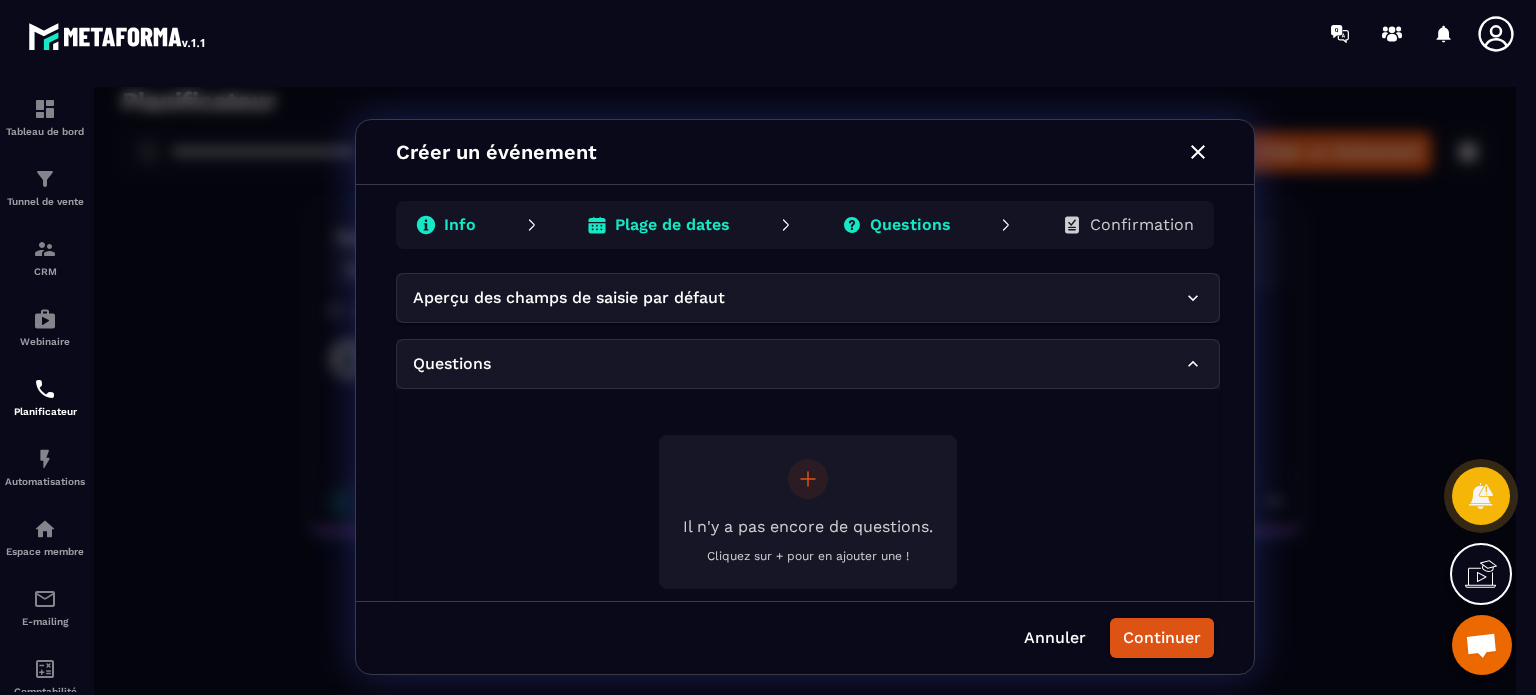 click 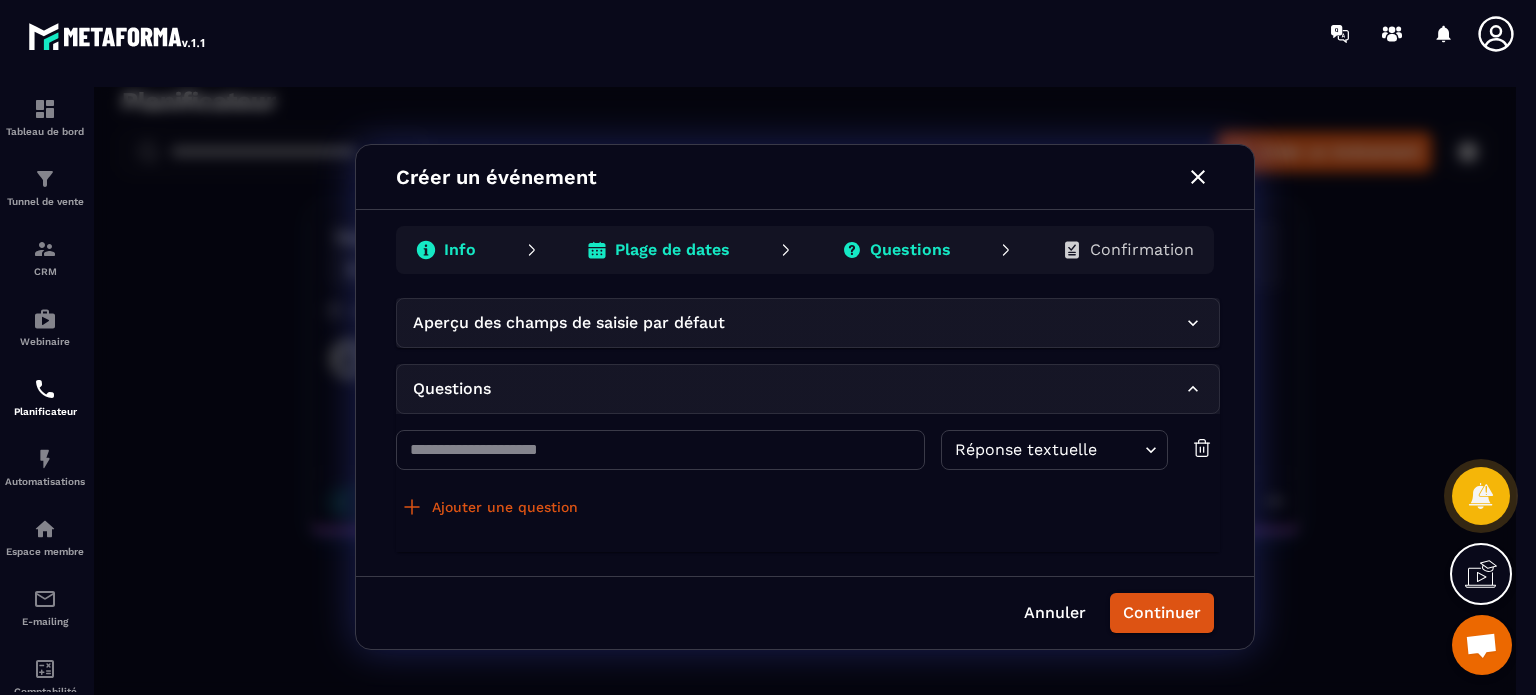 click on "**********" at bounding box center (805, 397) 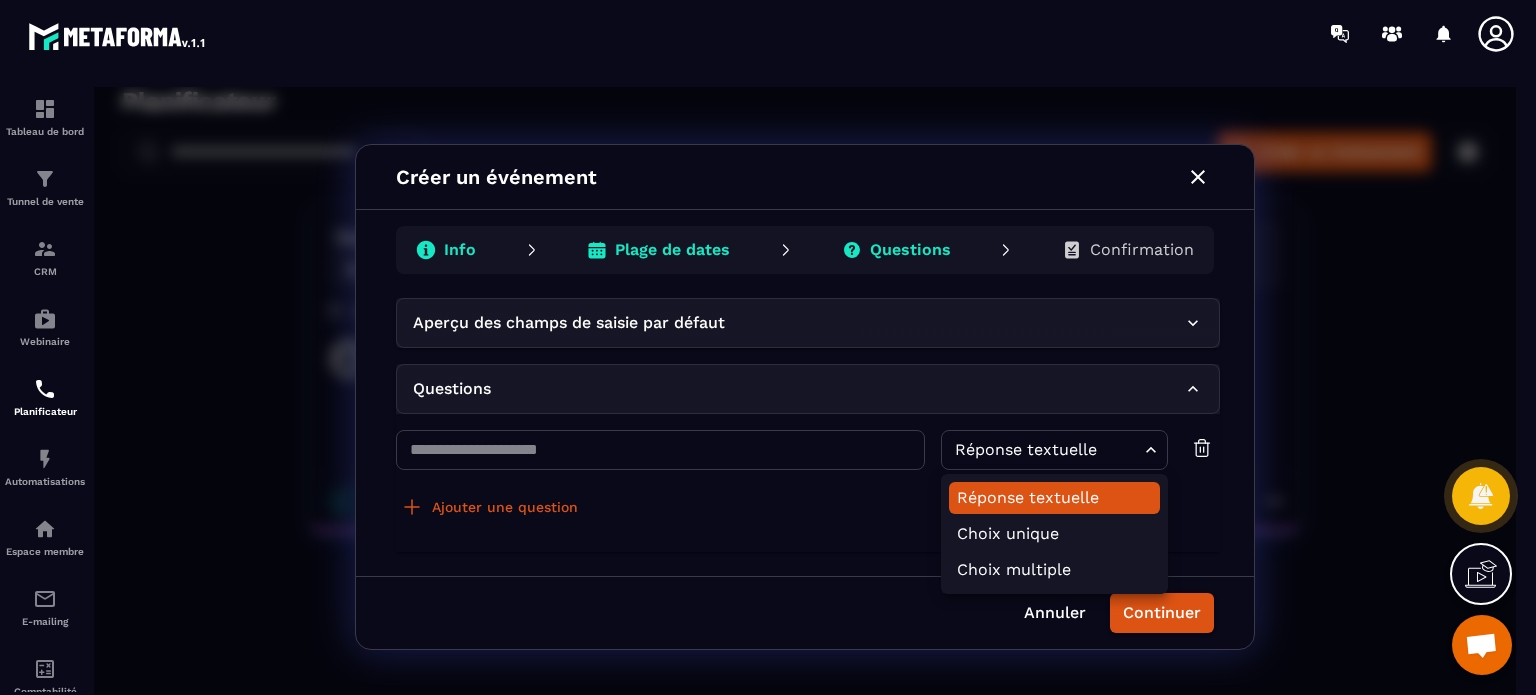 click at bounding box center [805, 397] 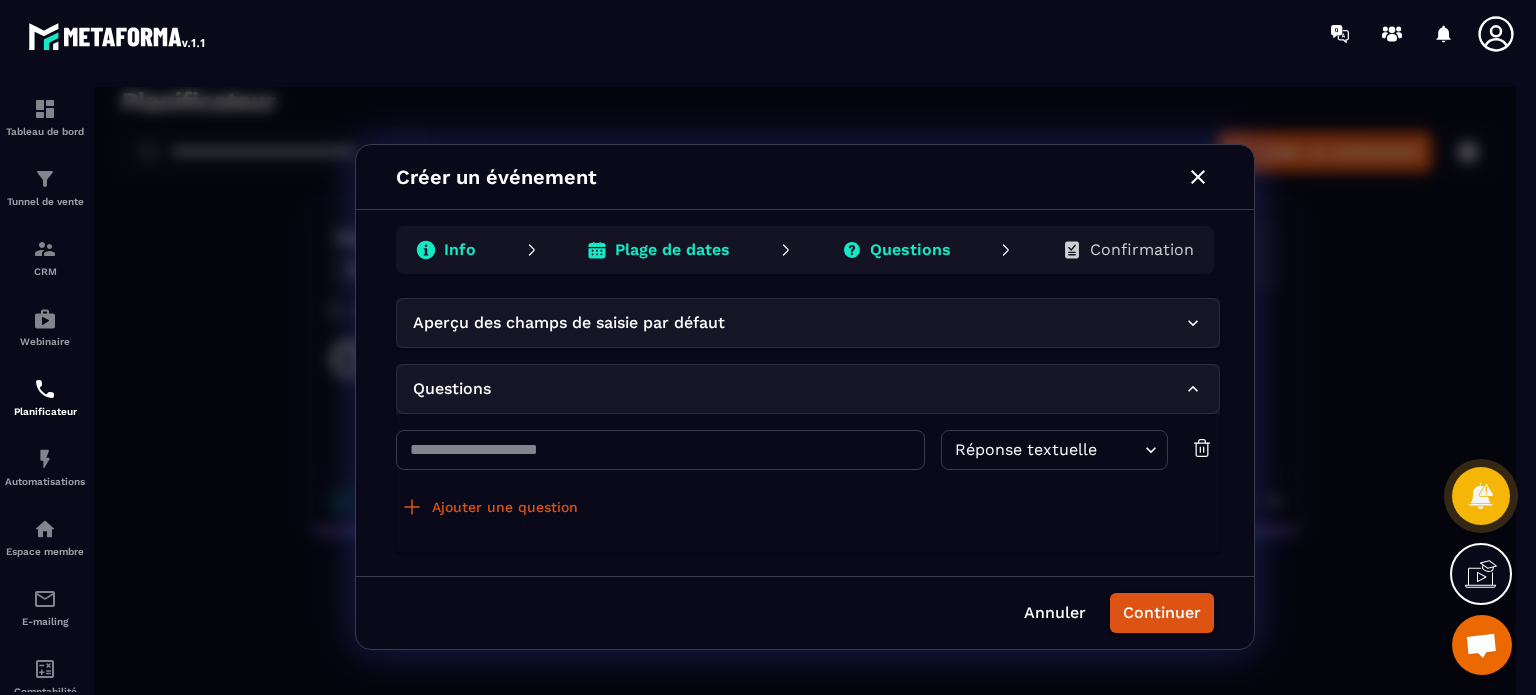 click 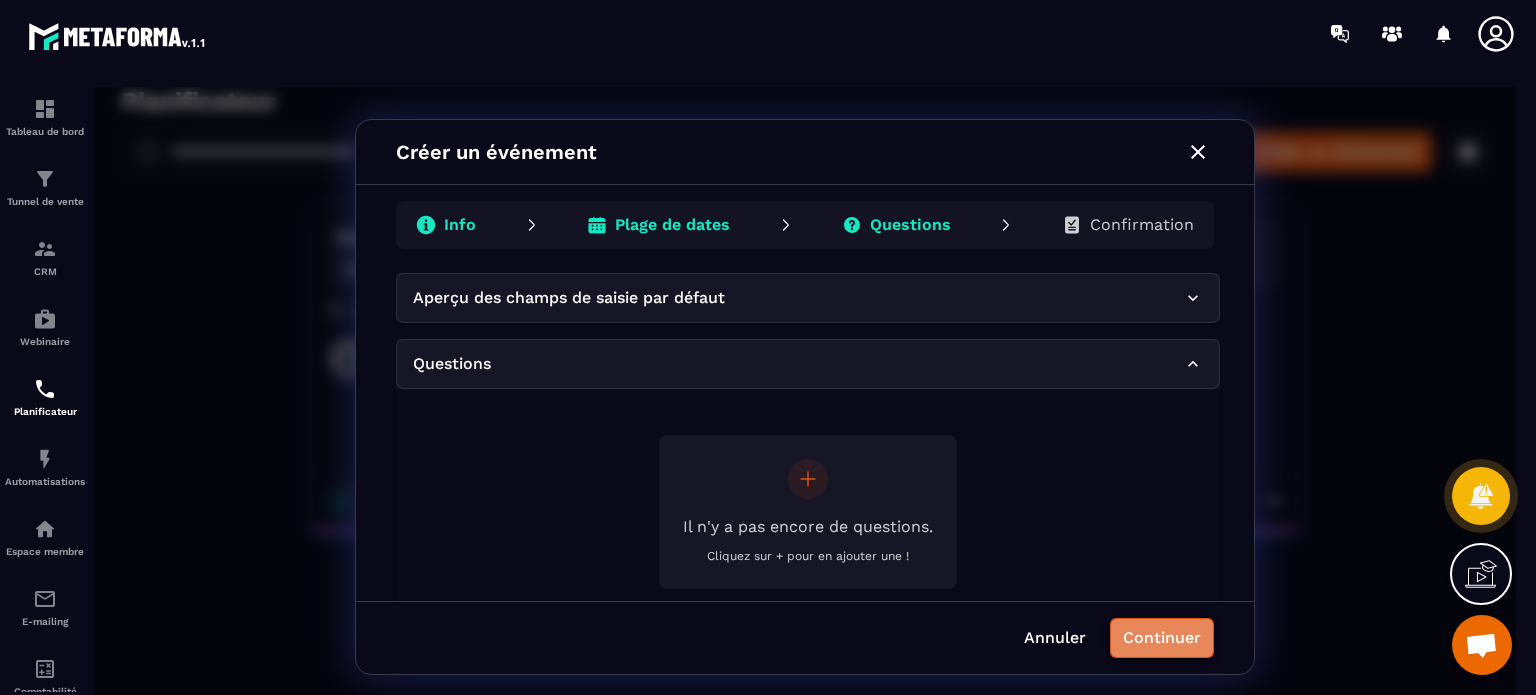click on "Continuer" at bounding box center [1162, 638] 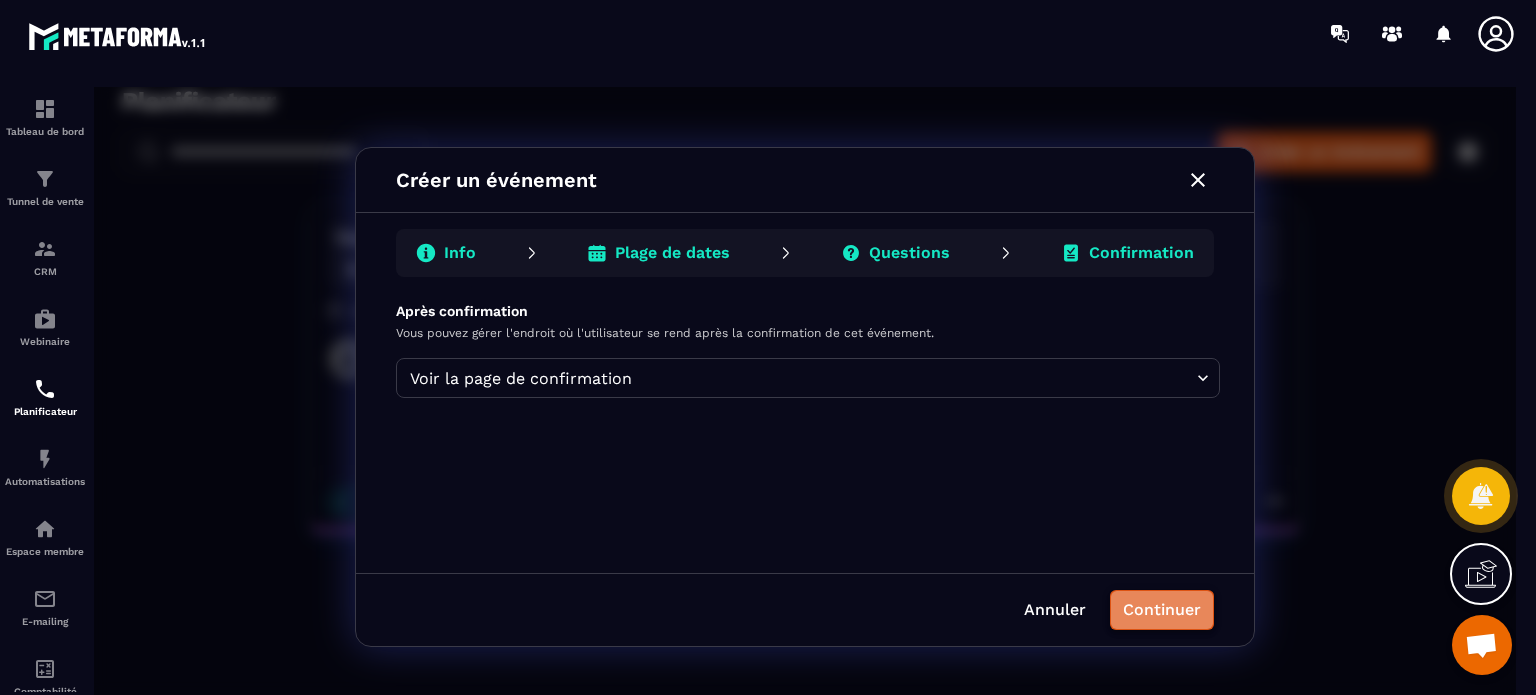 click on "Continuer" at bounding box center (1162, 610) 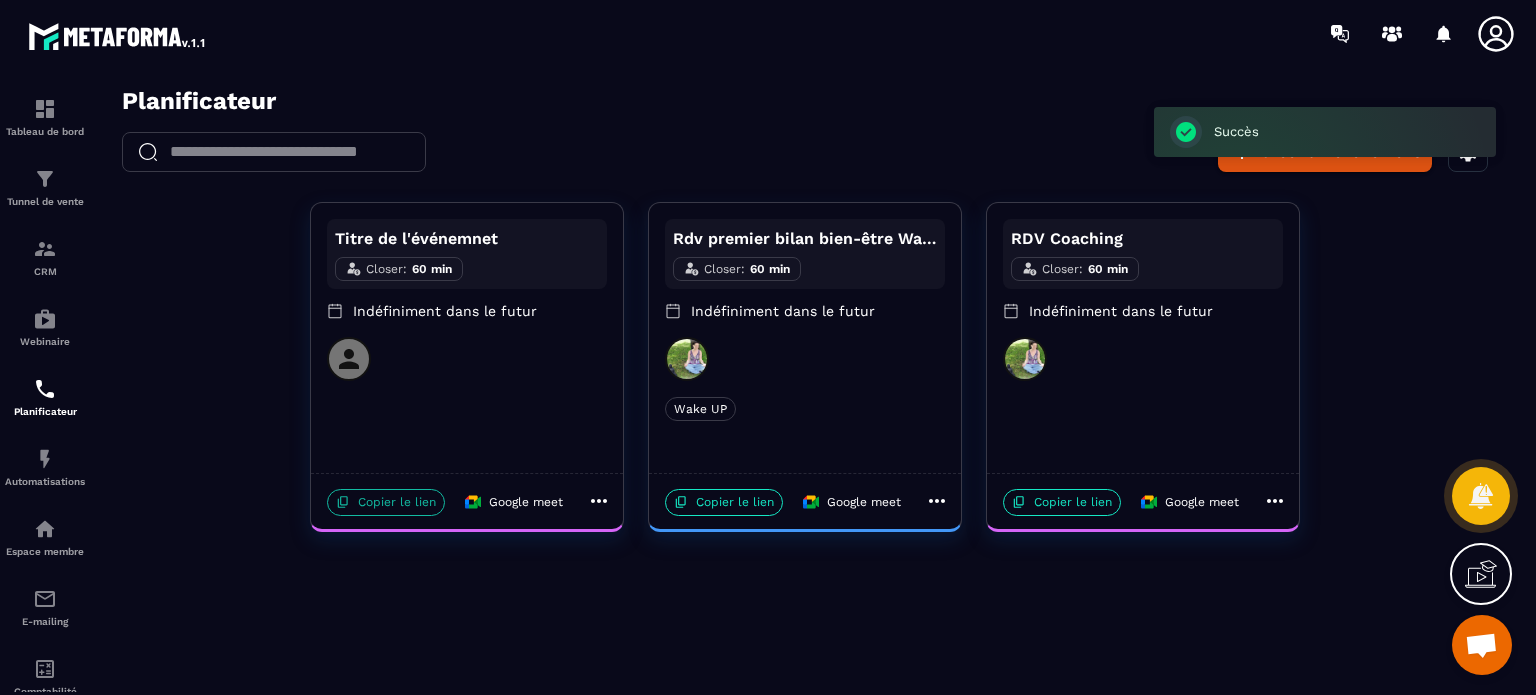 click on "Copier le lien" at bounding box center (386, 502) 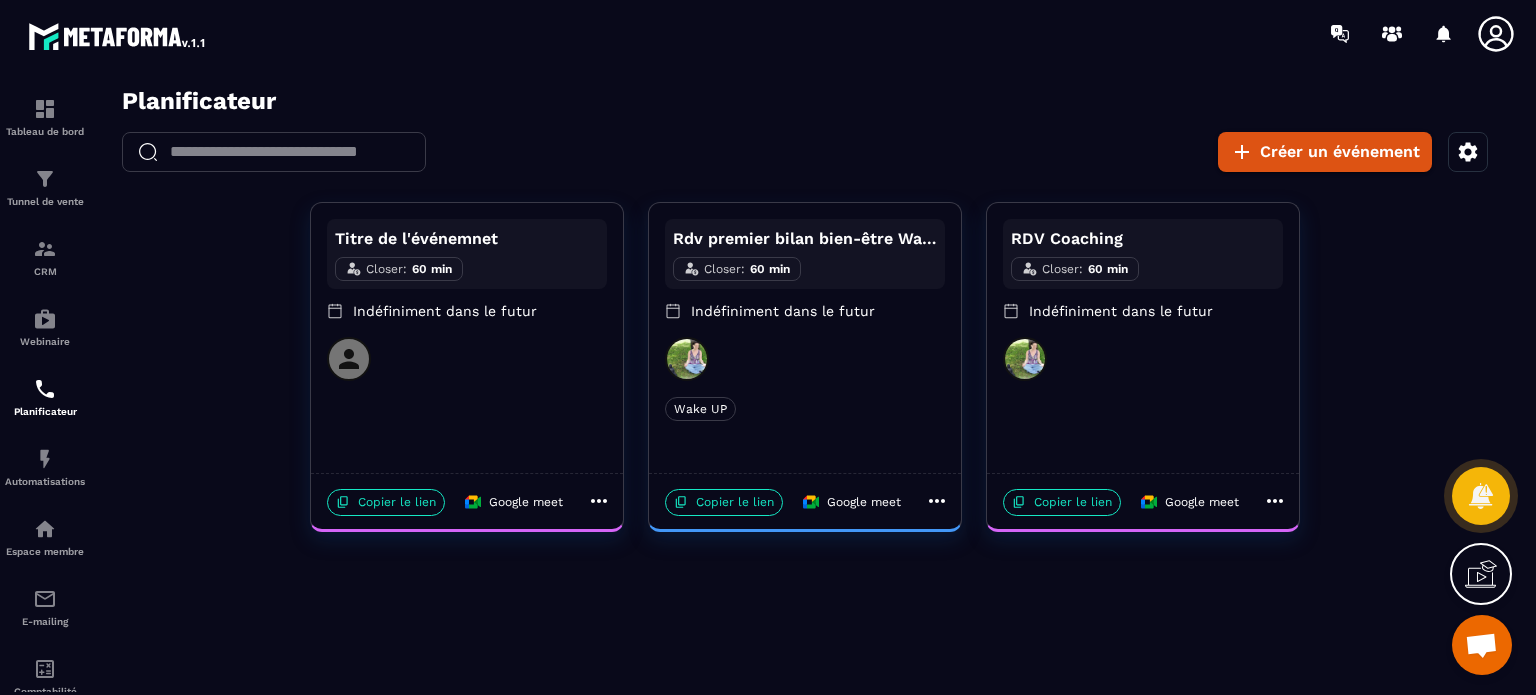 click 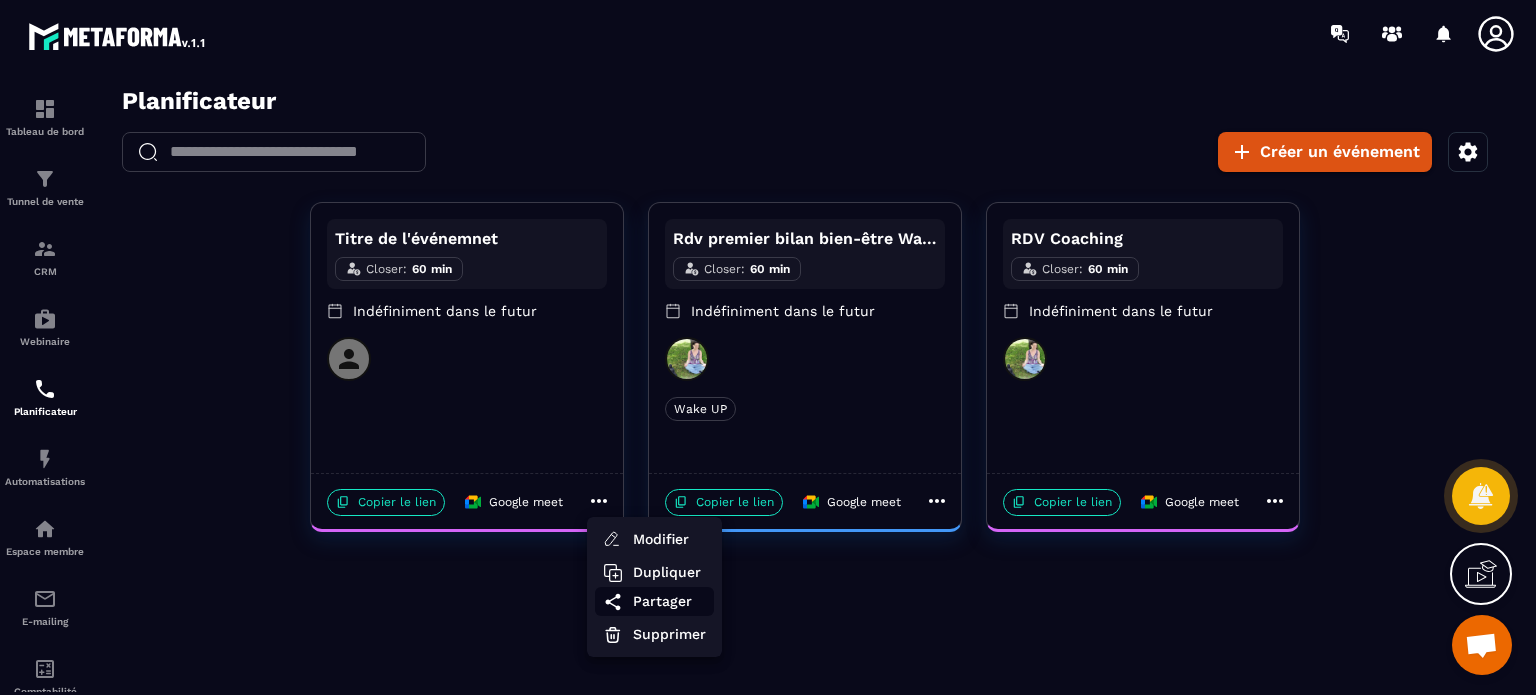 click on "Partager" at bounding box center (654, 601) 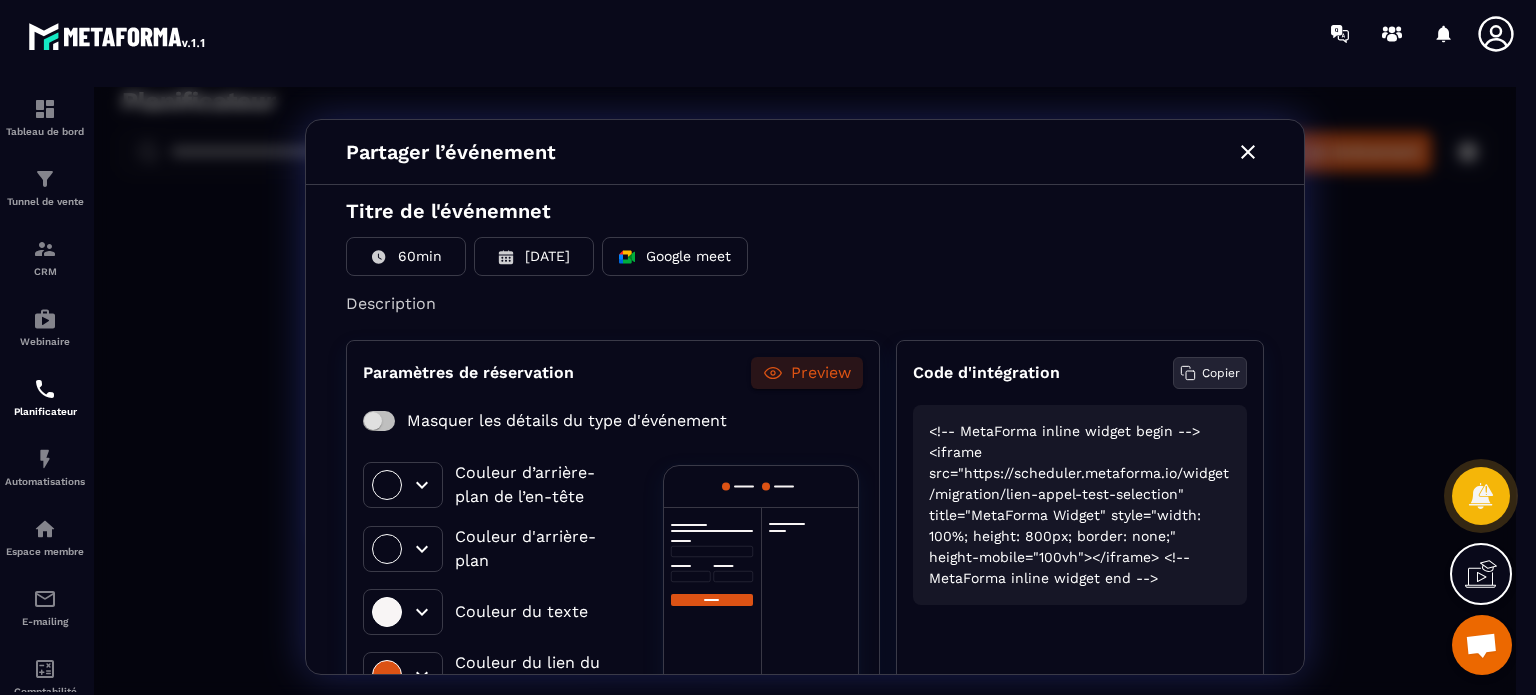 click on "Copier" at bounding box center (1210, 373) 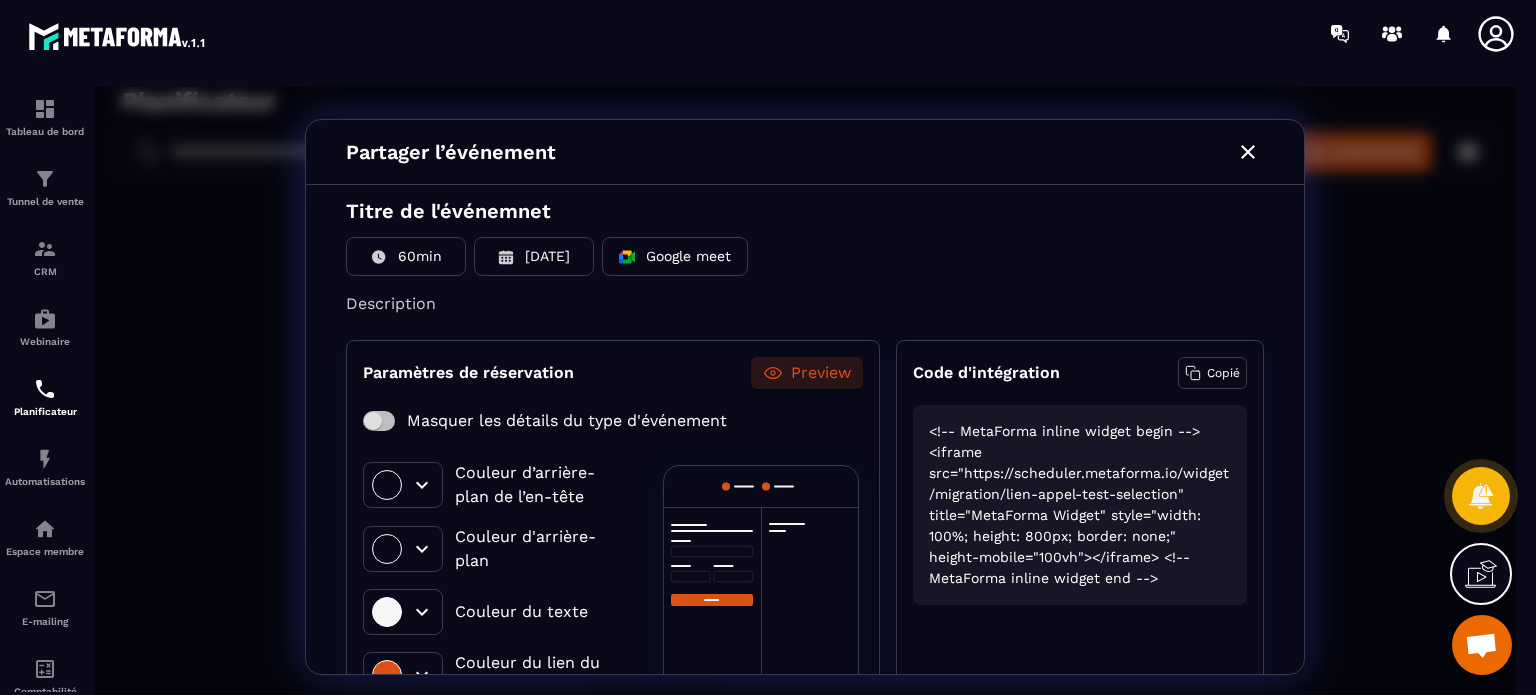 click 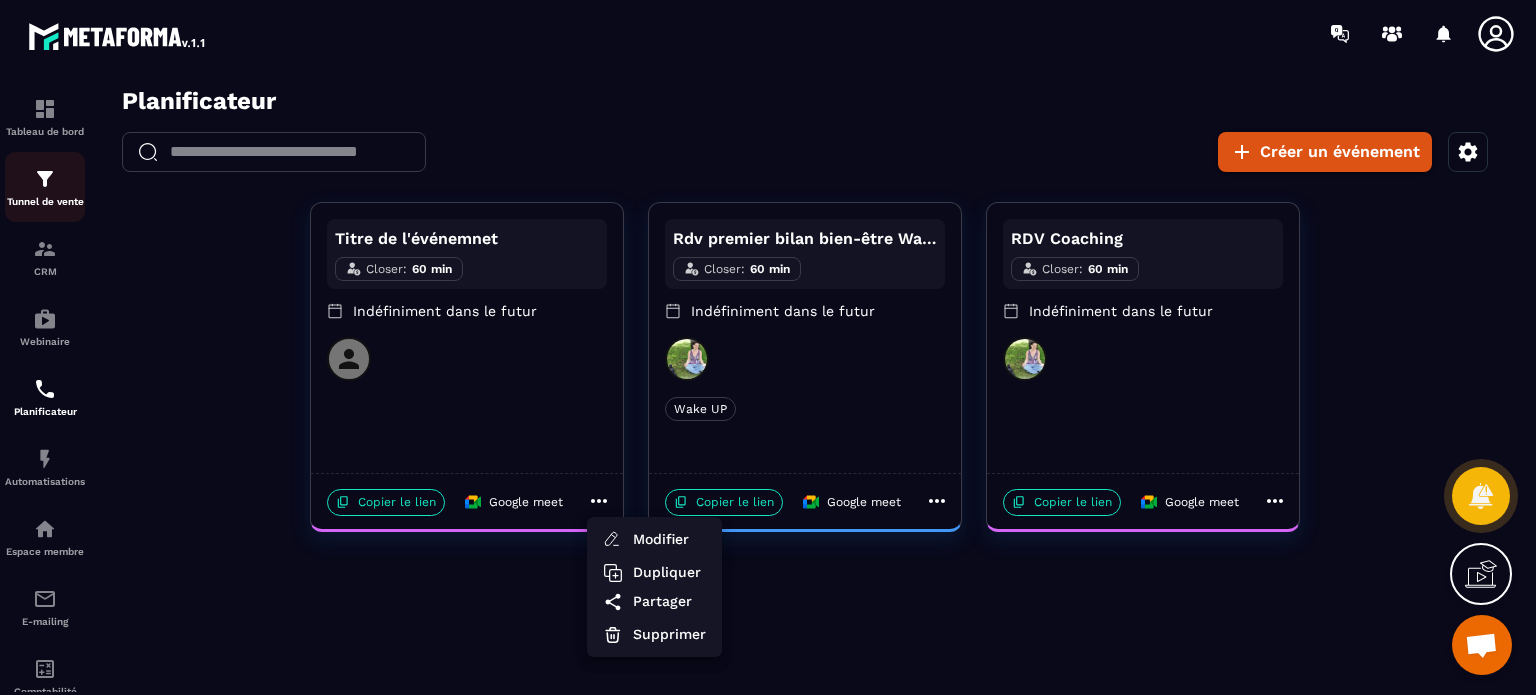 click on "Tunnel de vente" at bounding box center [45, 187] 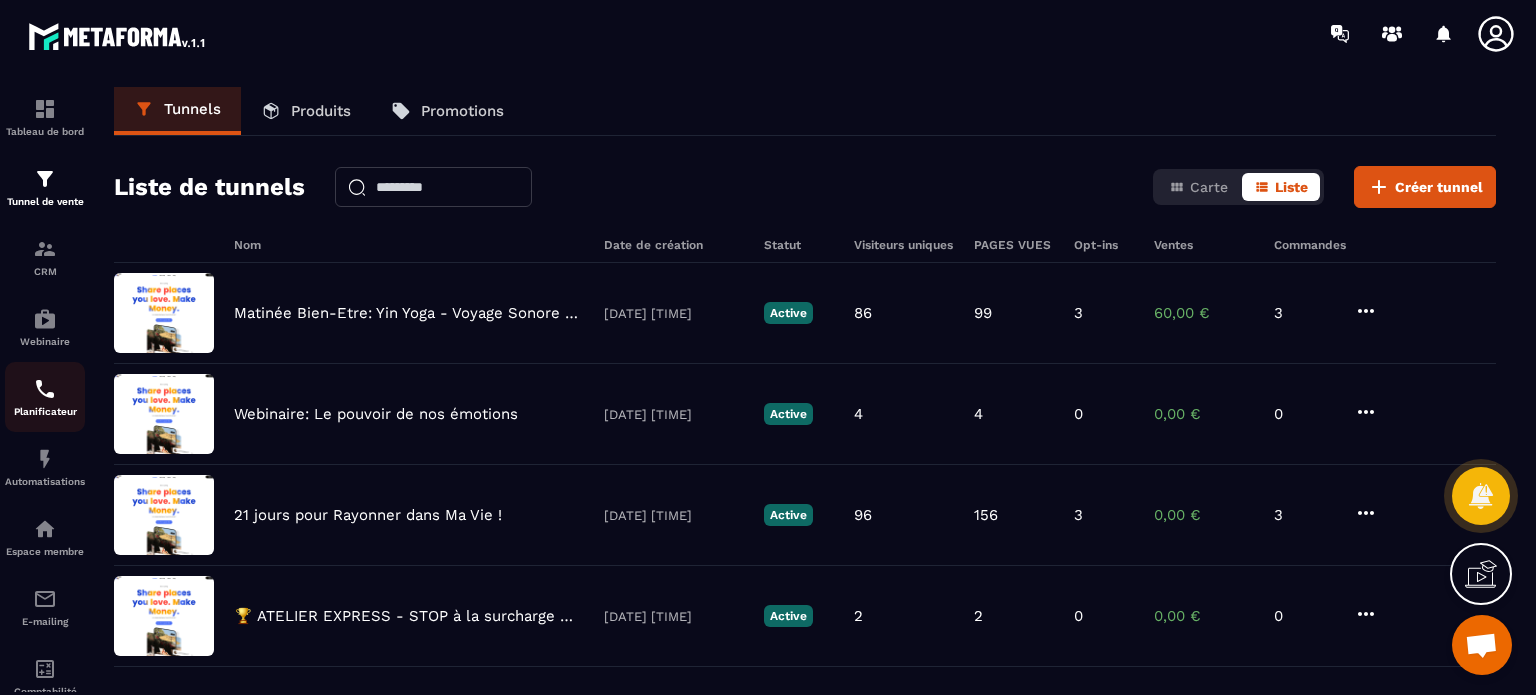 click at bounding box center (45, 389) 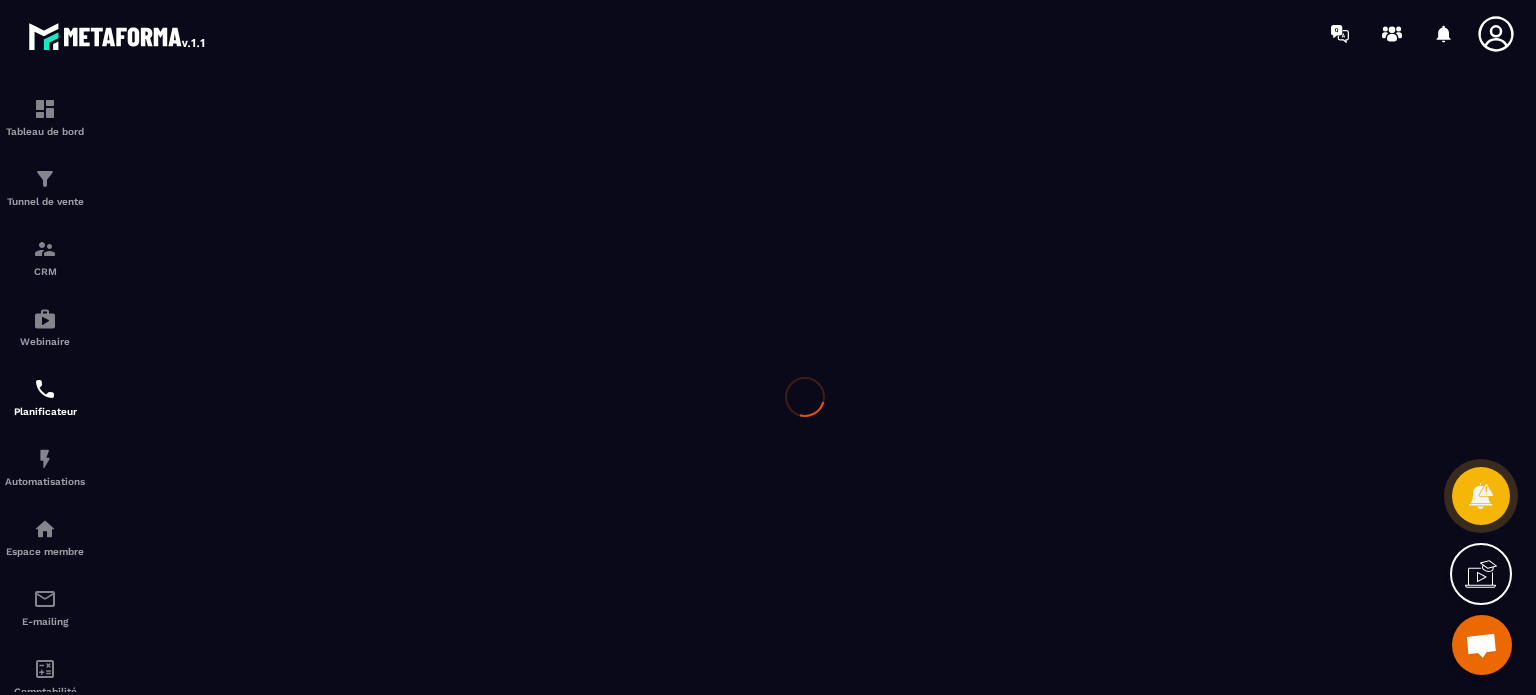 scroll, scrollTop: 0, scrollLeft: 0, axis: both 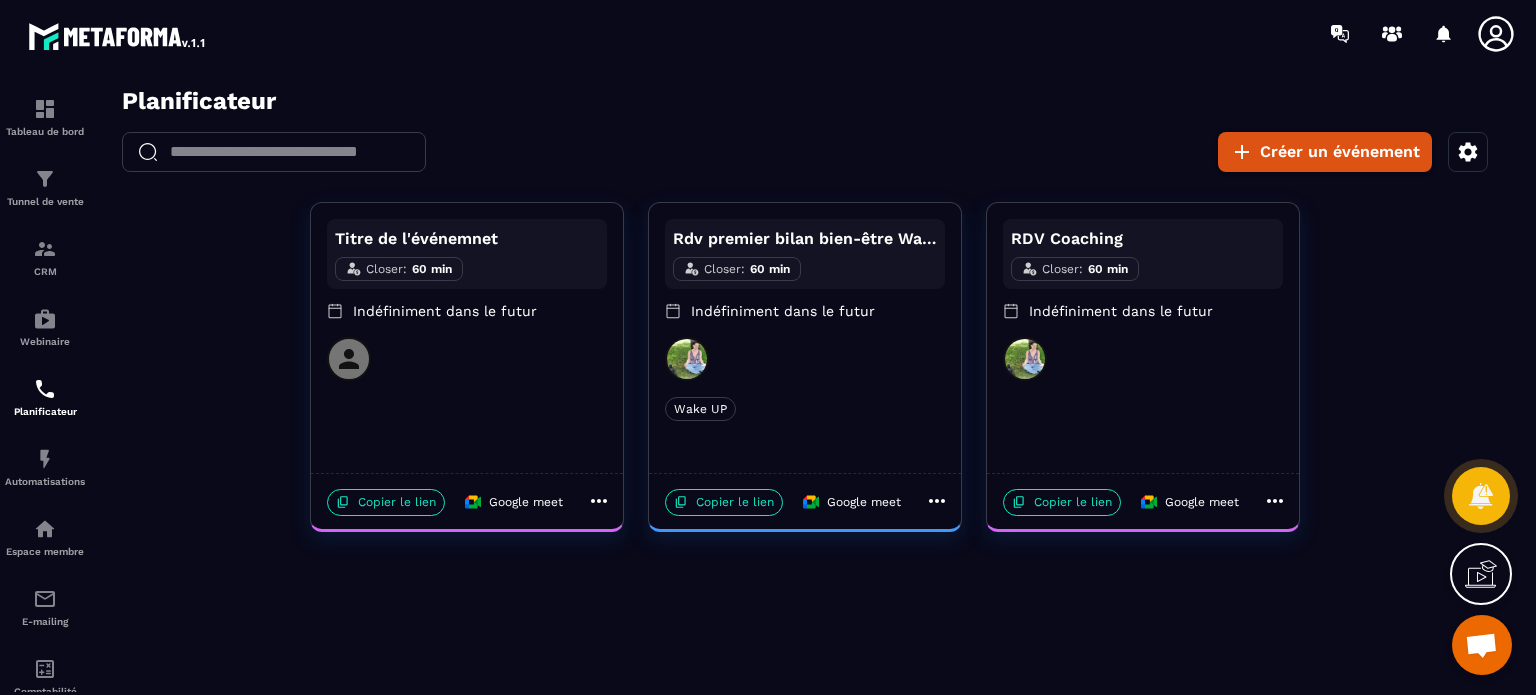 click 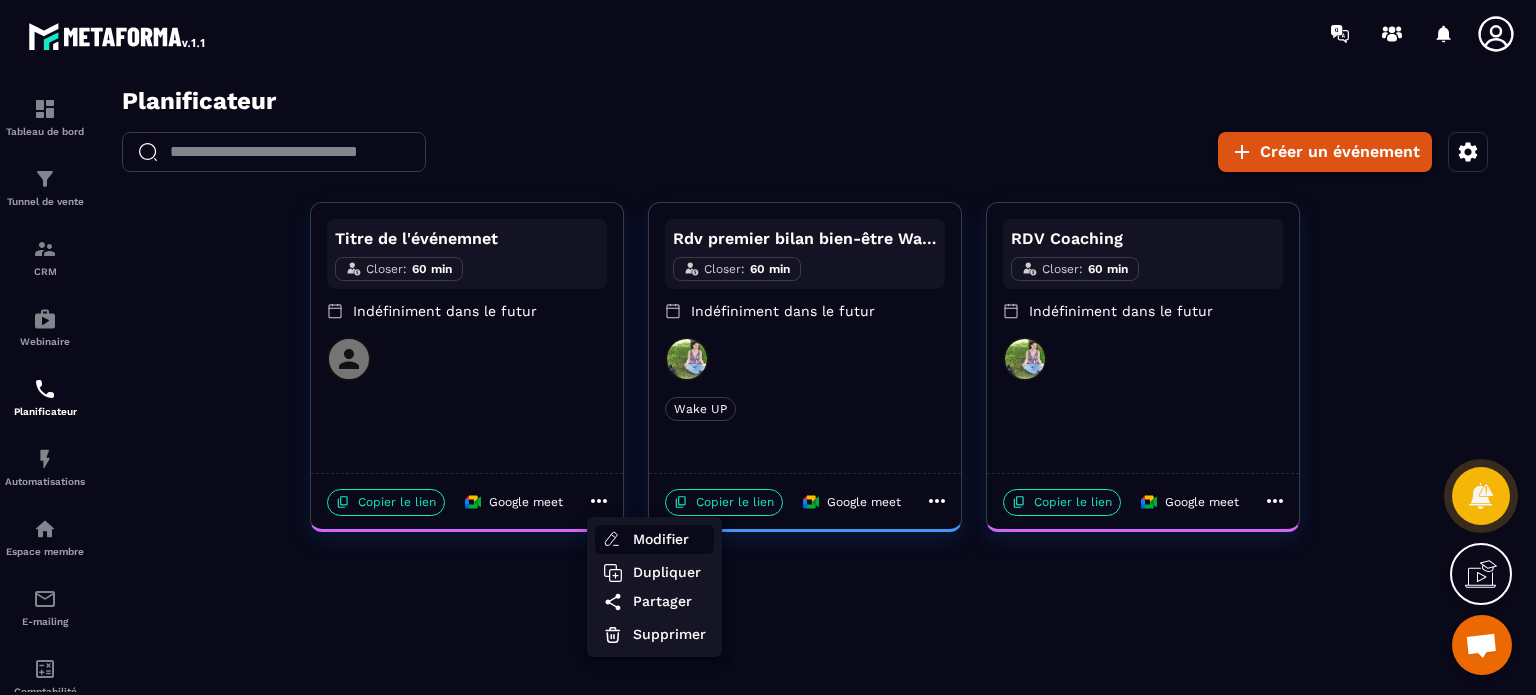 click 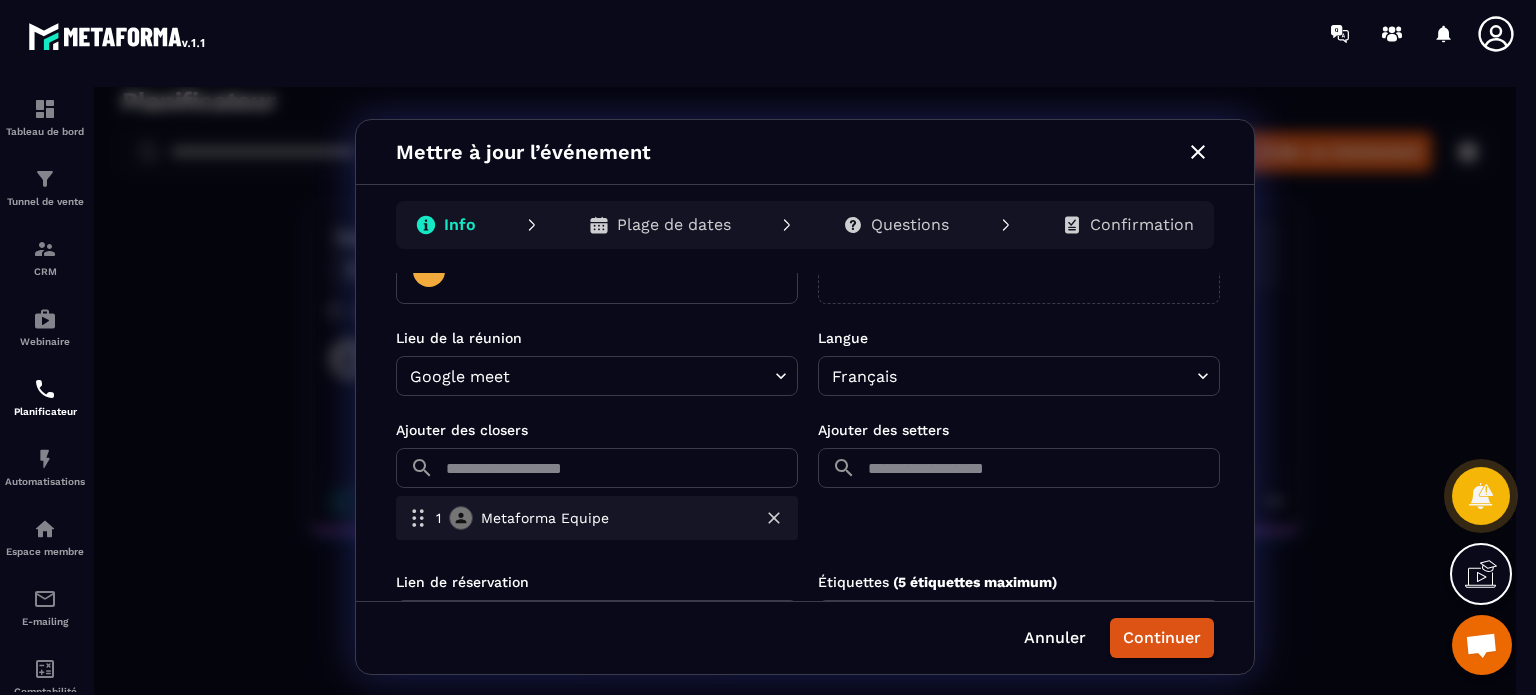 scroll, scrollTop: 534, scrollLeft: 0, axis: vertical 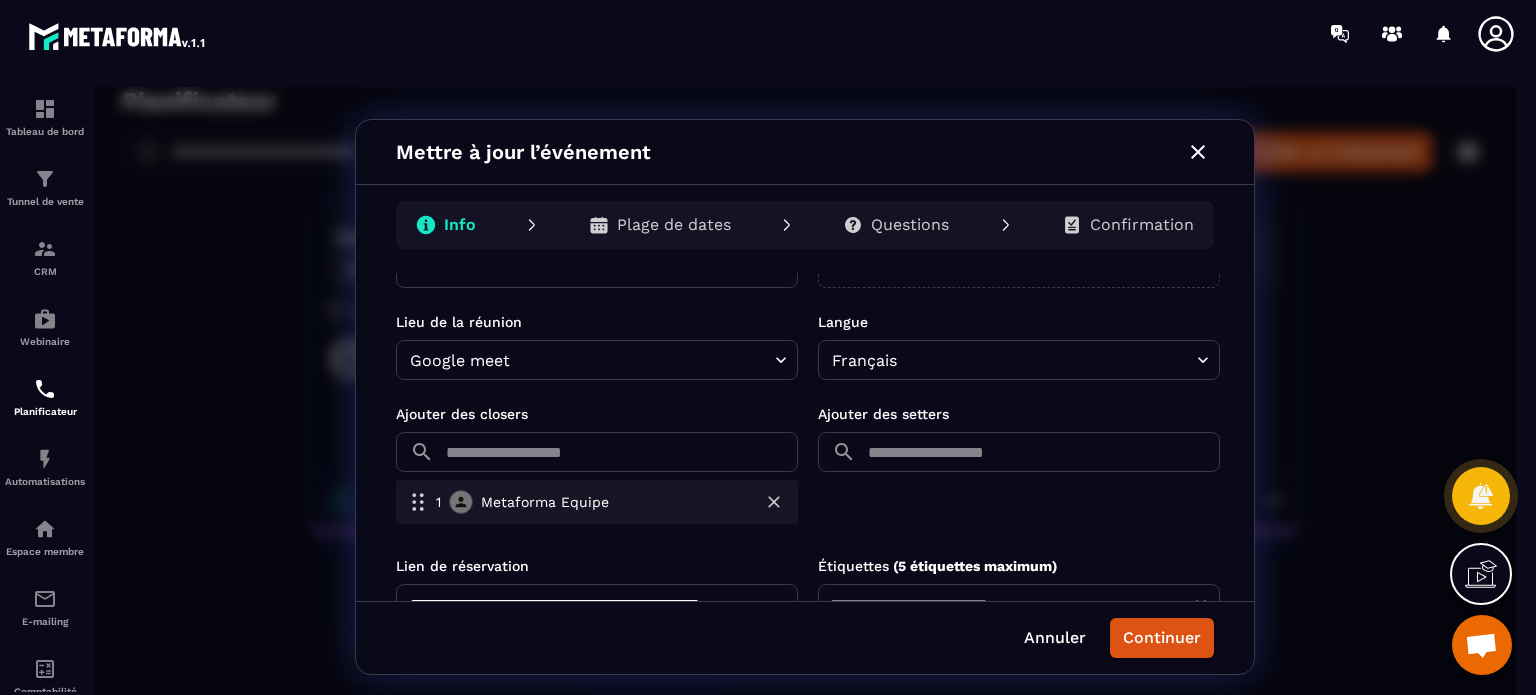 click at bounding box center [620, 452] 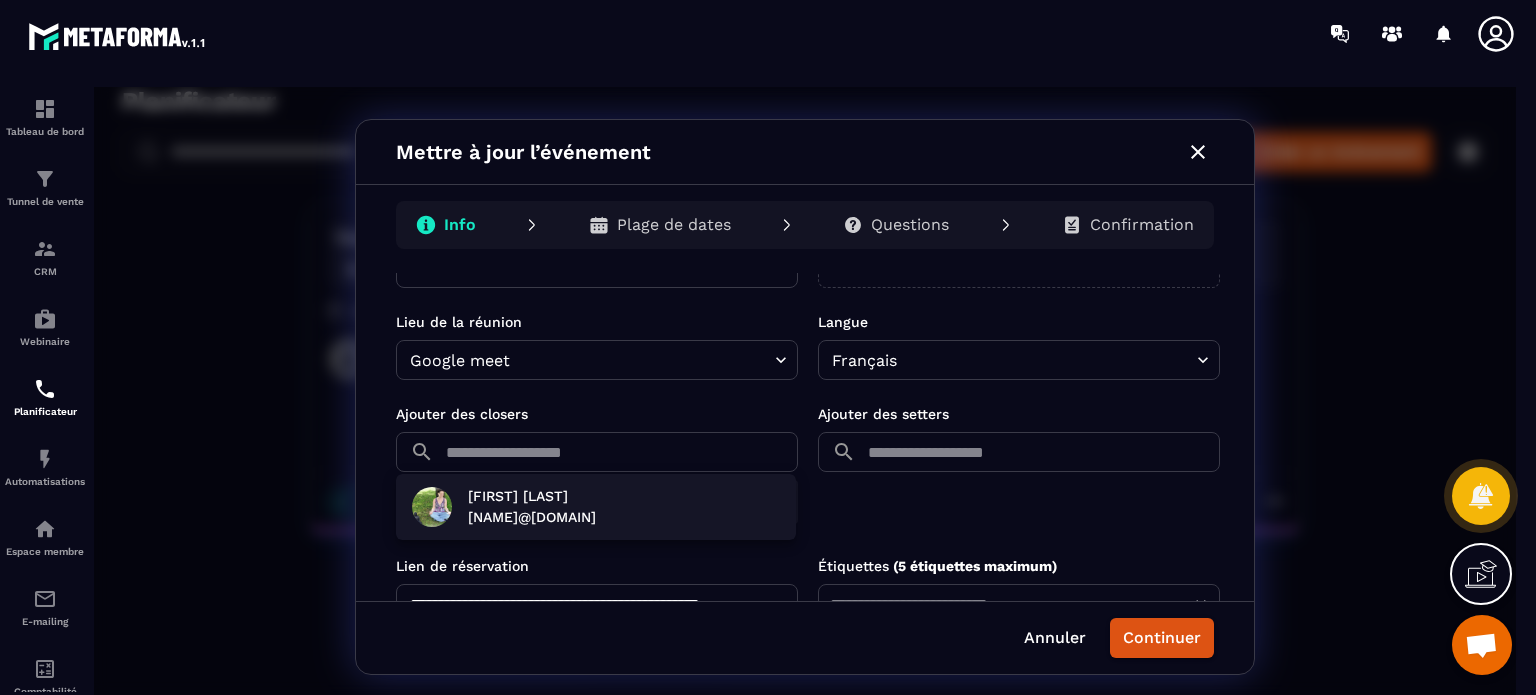 click at bounding box center (805, 397) 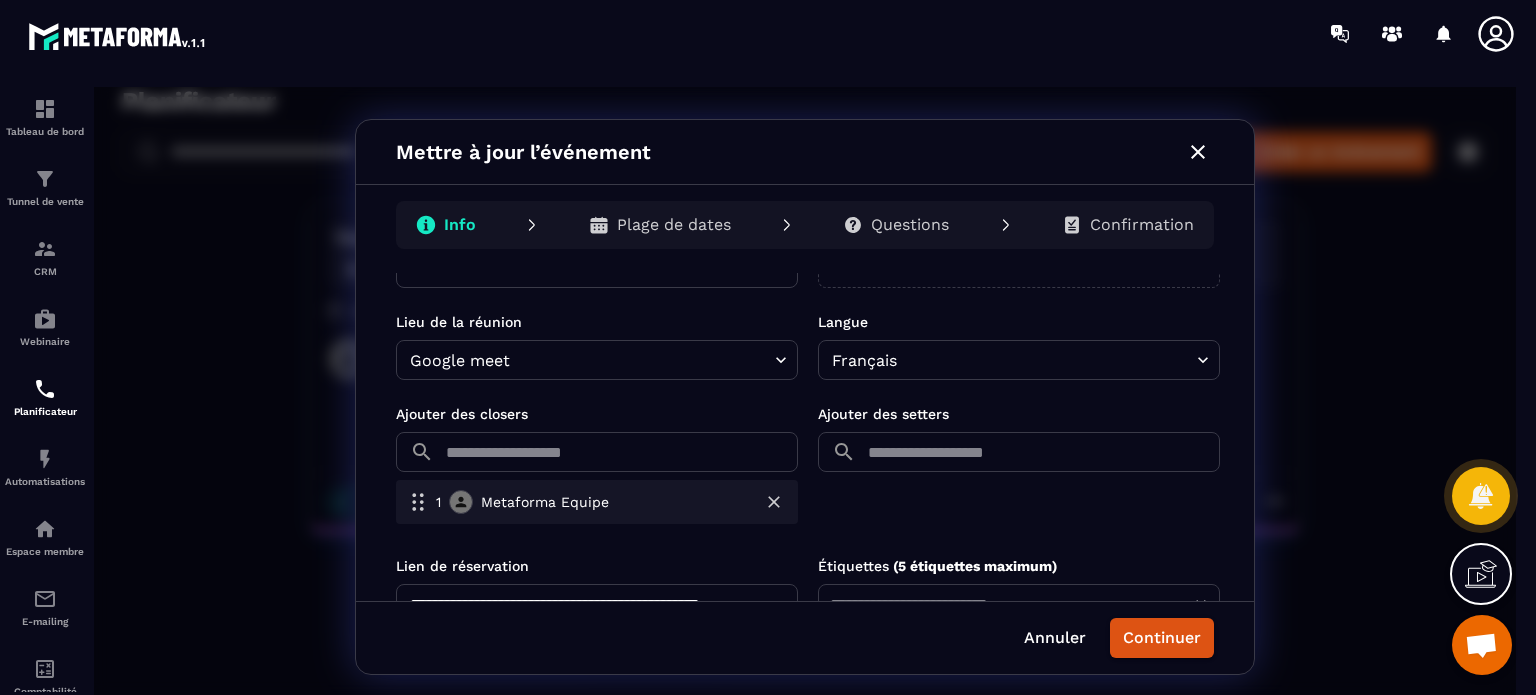 click at bounding box center (620, 452) 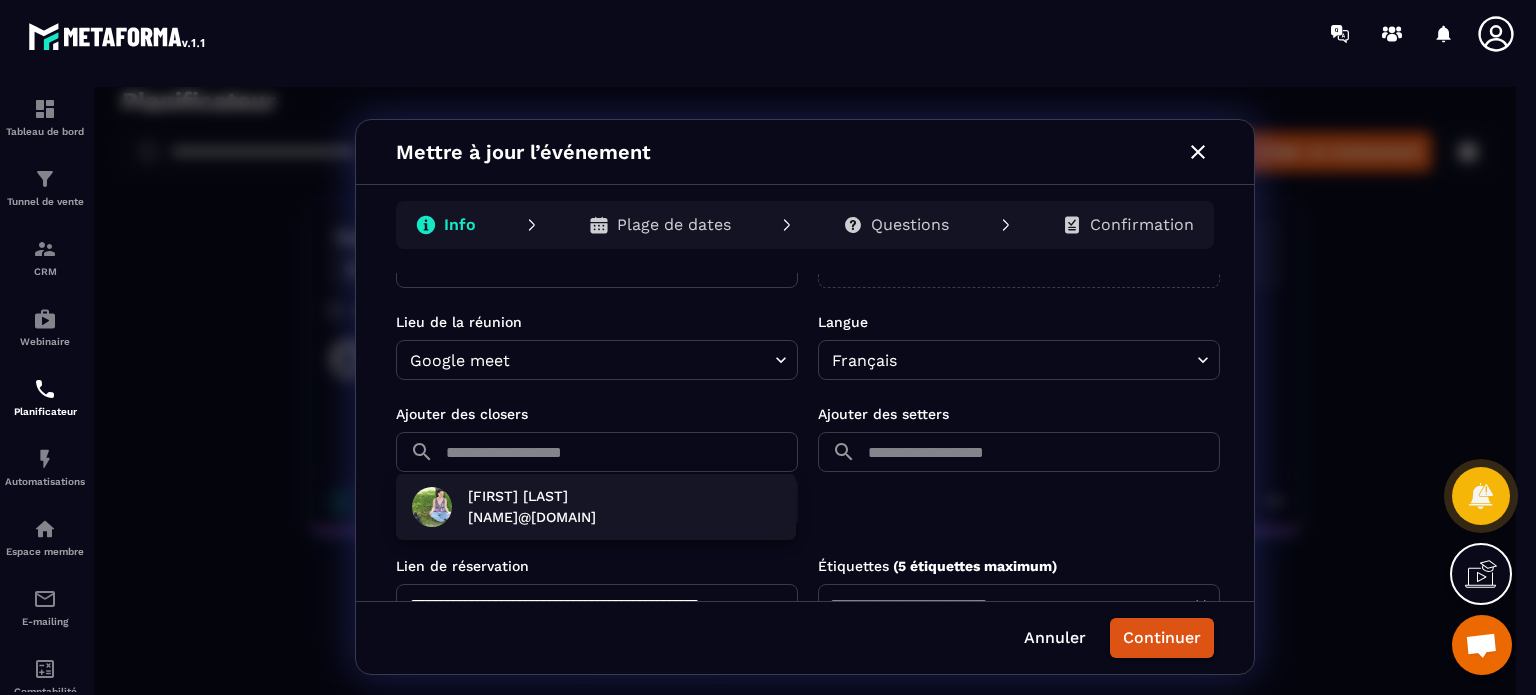 click at bounding box center [805, 397] 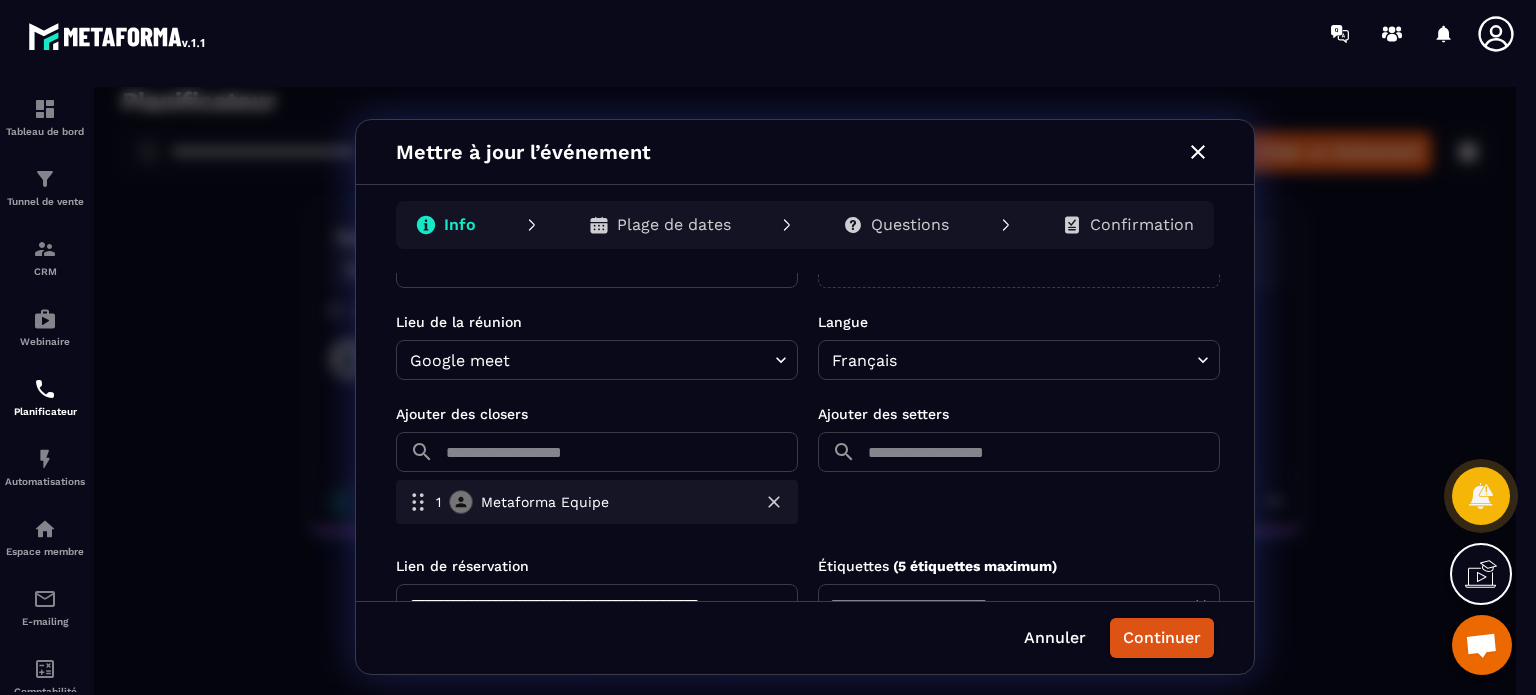 click at bounding box center [620, 452] 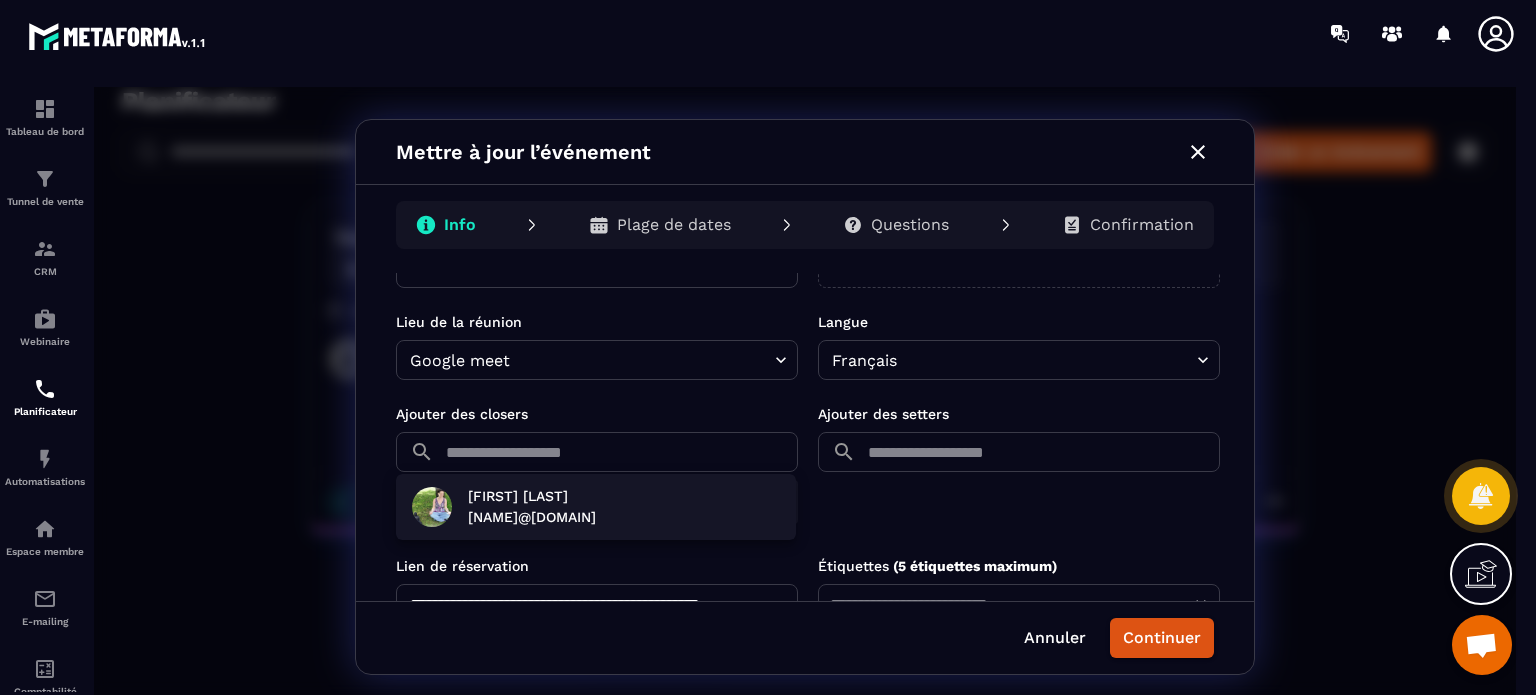 click at bounding box center (805, 397) 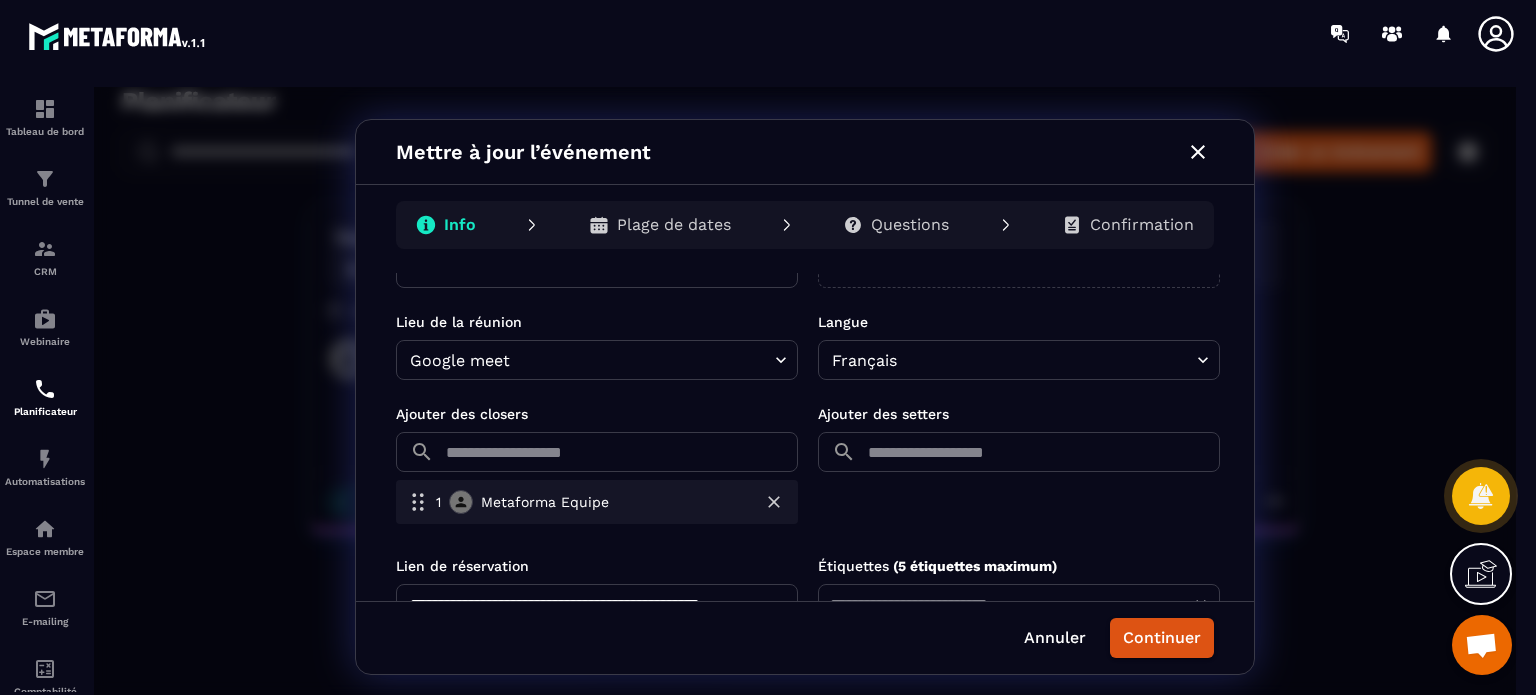 click at bounding box center (1198, 152) 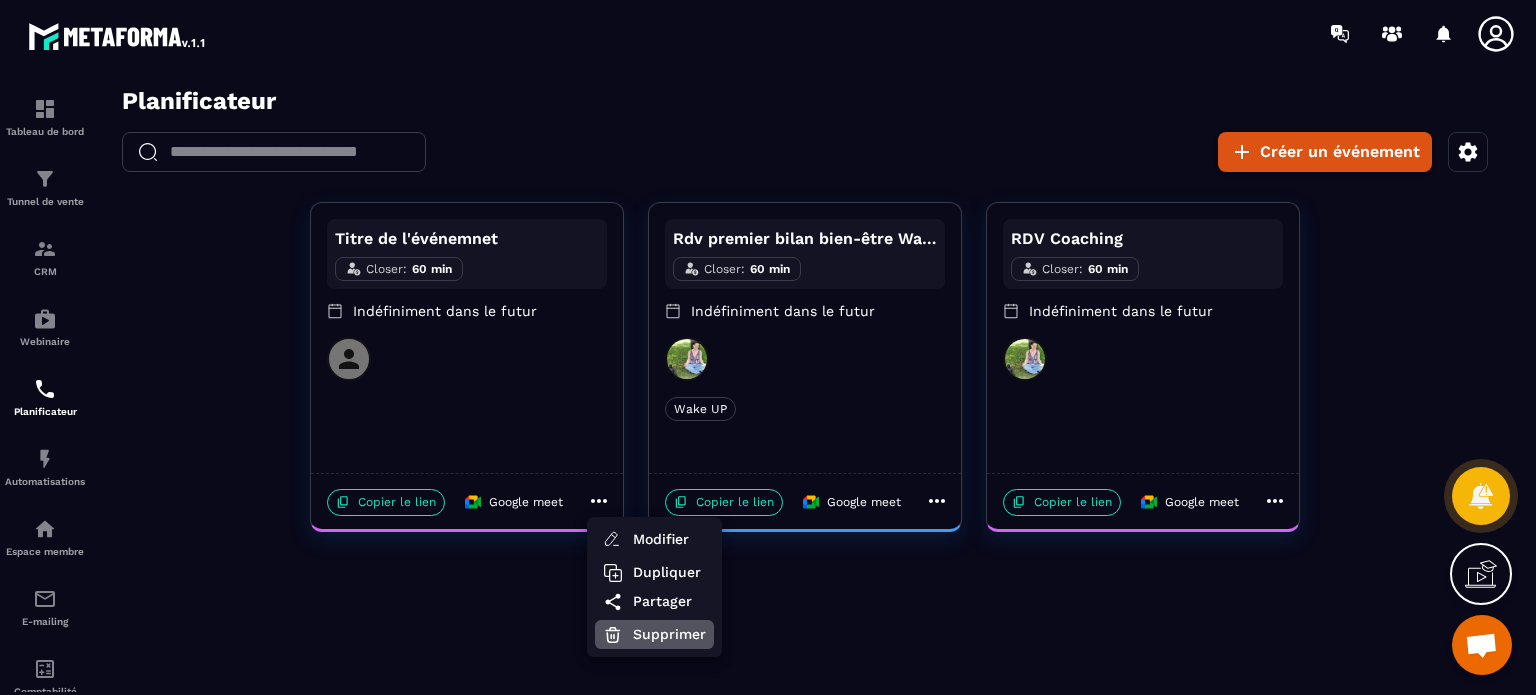 click on "Supprimer" at bounding box center (669, 634) 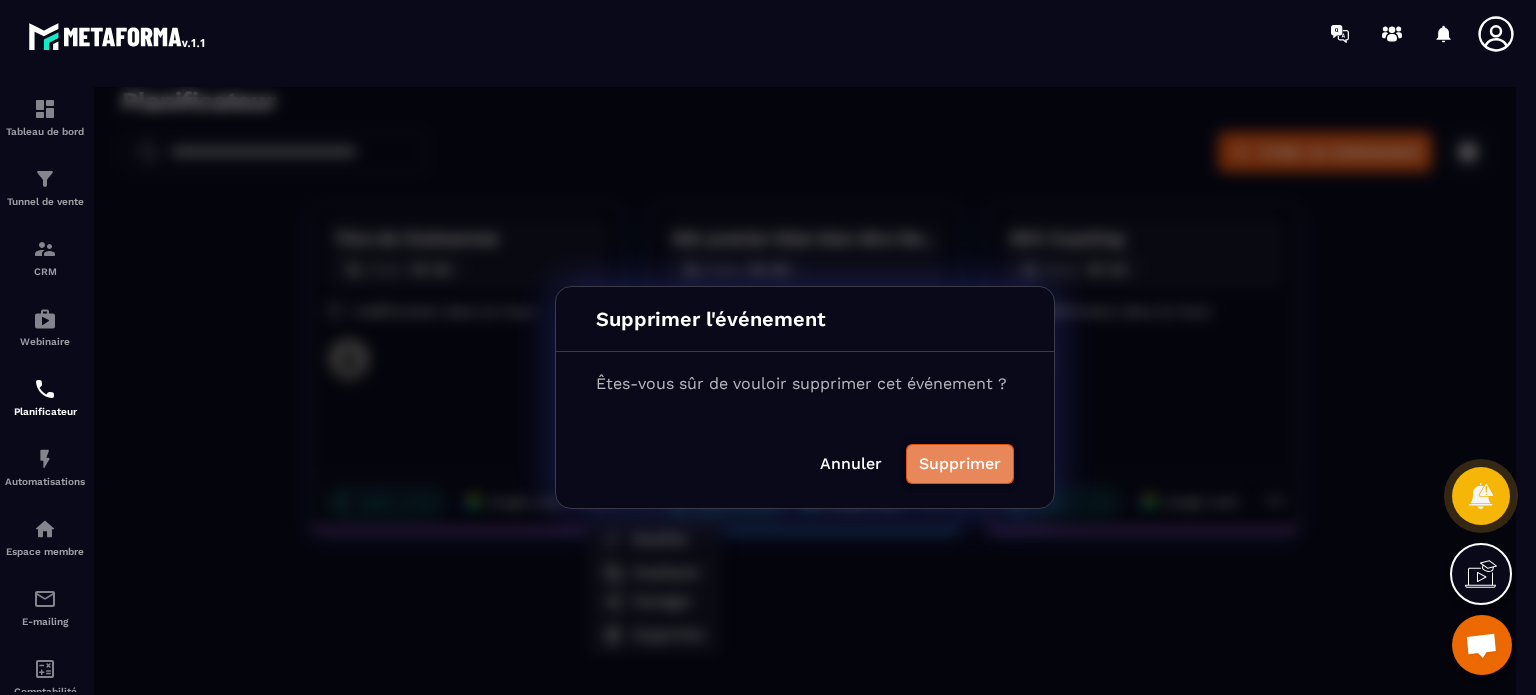 click on "Supprimer" at bounding box center [960, 464] 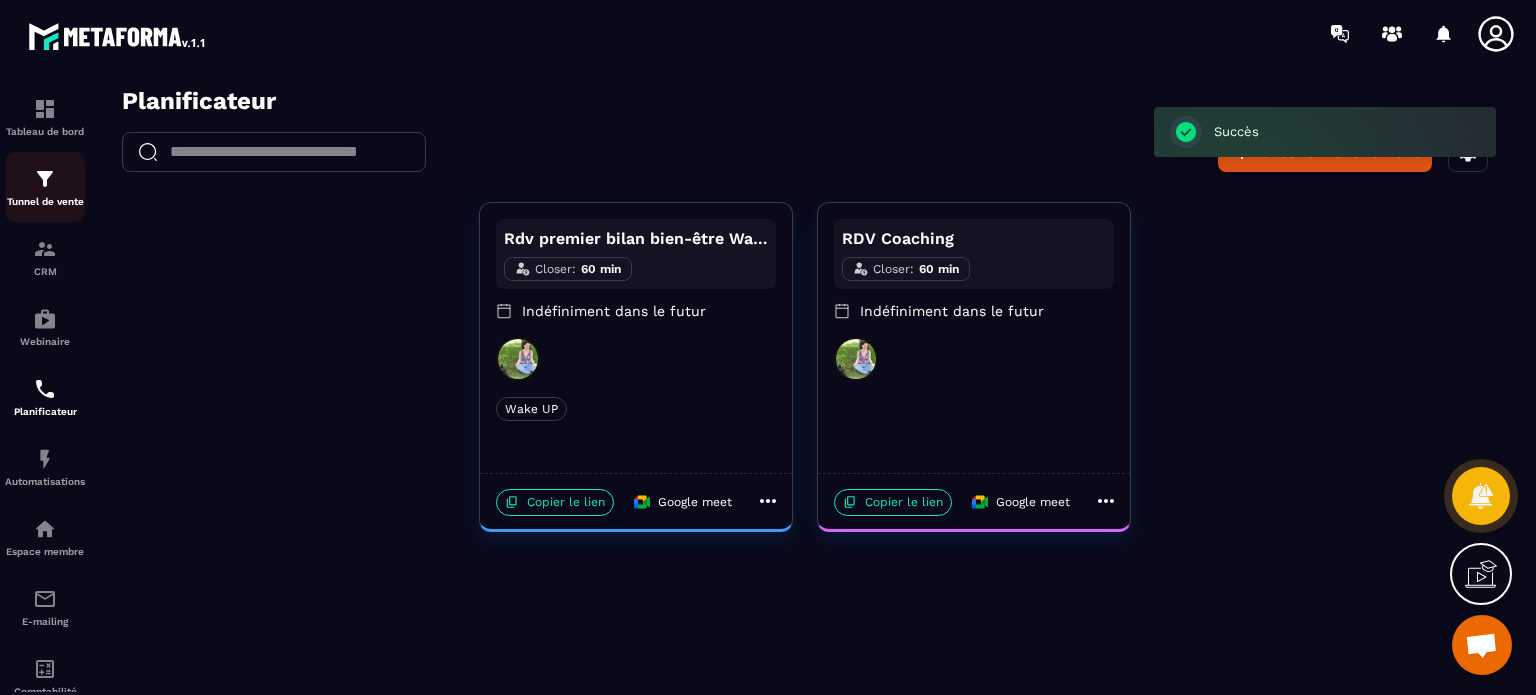 click on "Tunnel de vente" at bounding box center [45, 201] 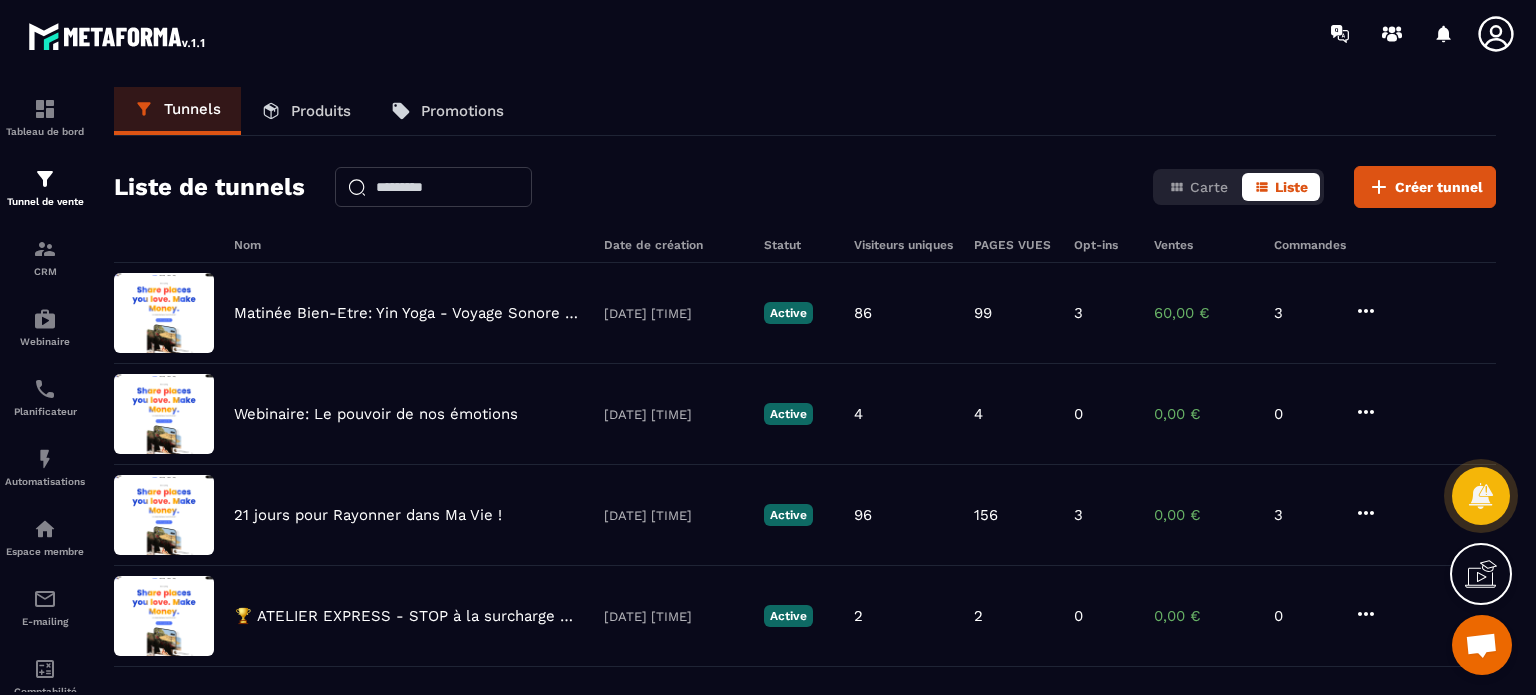 click on "Produits" at bounding box center [306, 111] 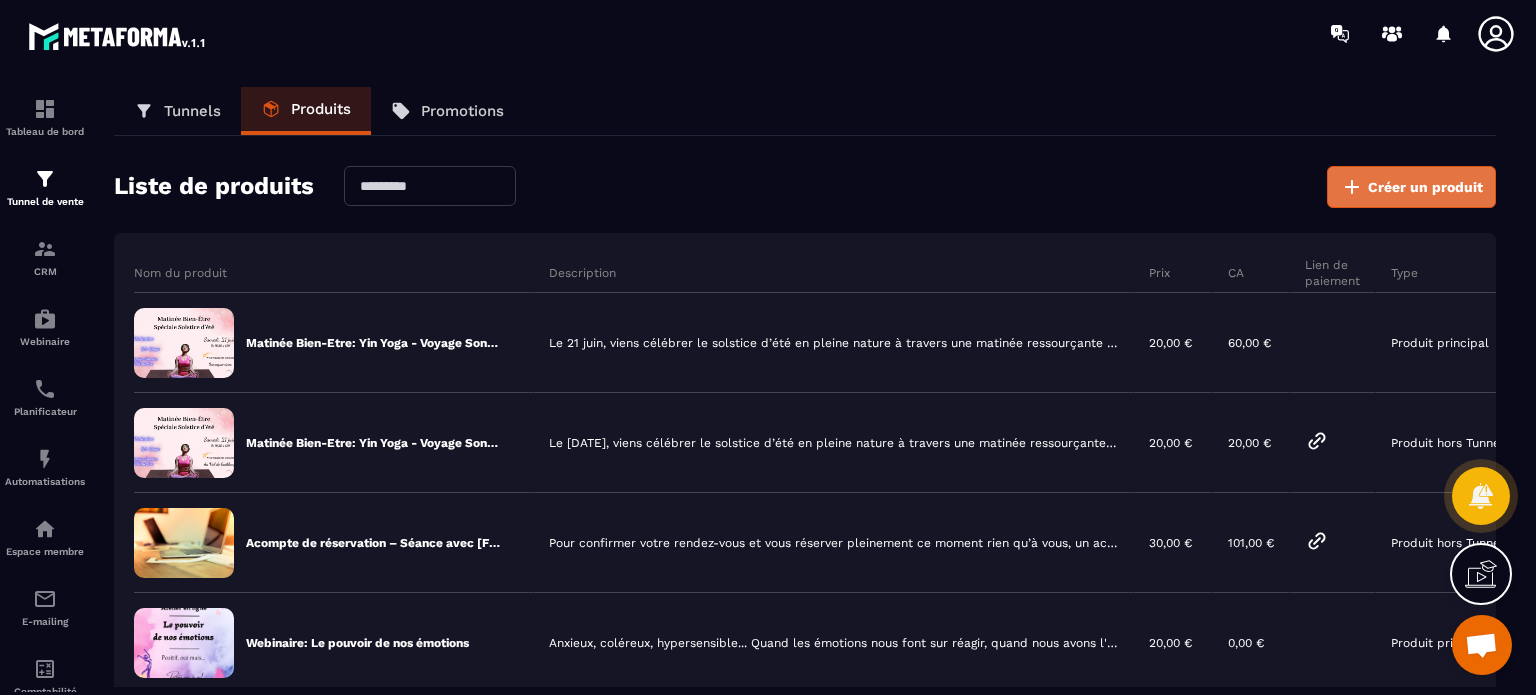 click on "Créer un produit" at bounding box center (1425, 187) 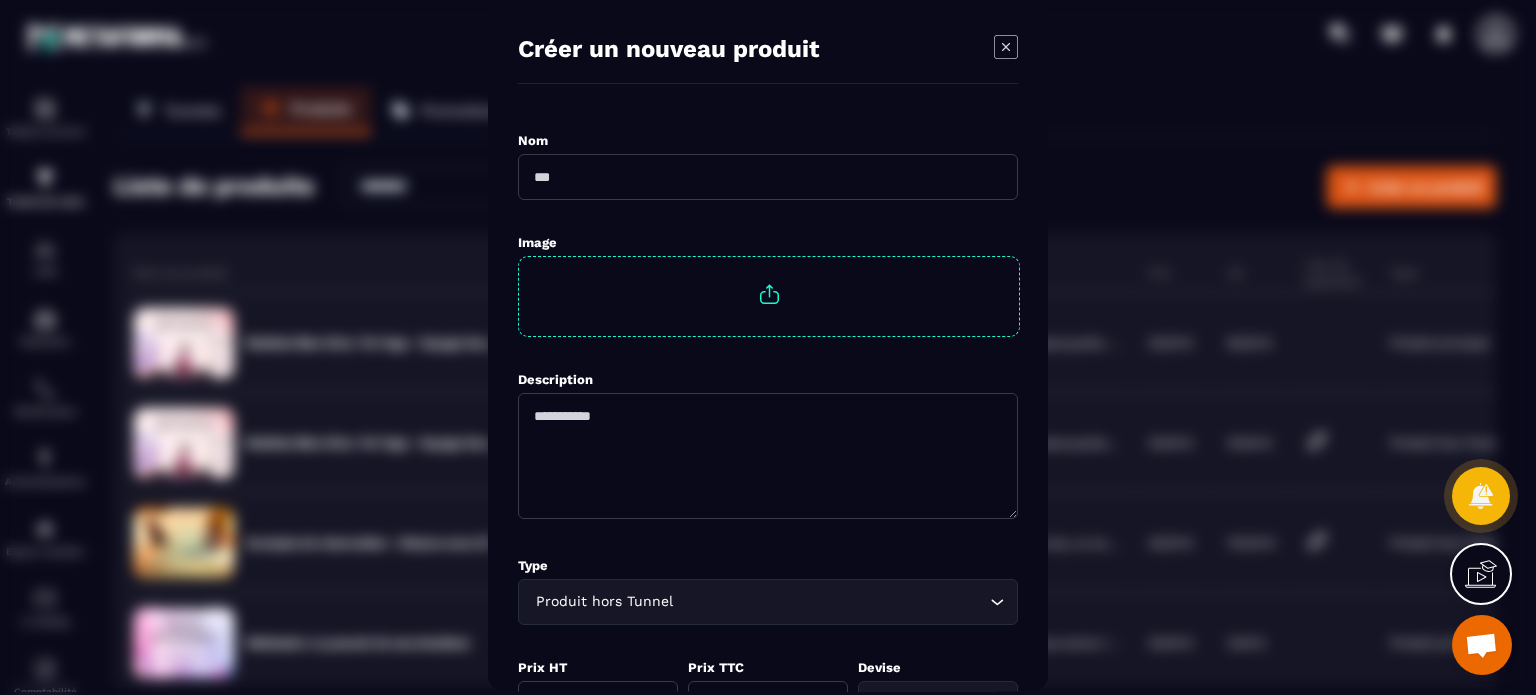 click on "Nom" at bounding box center [768, 139] 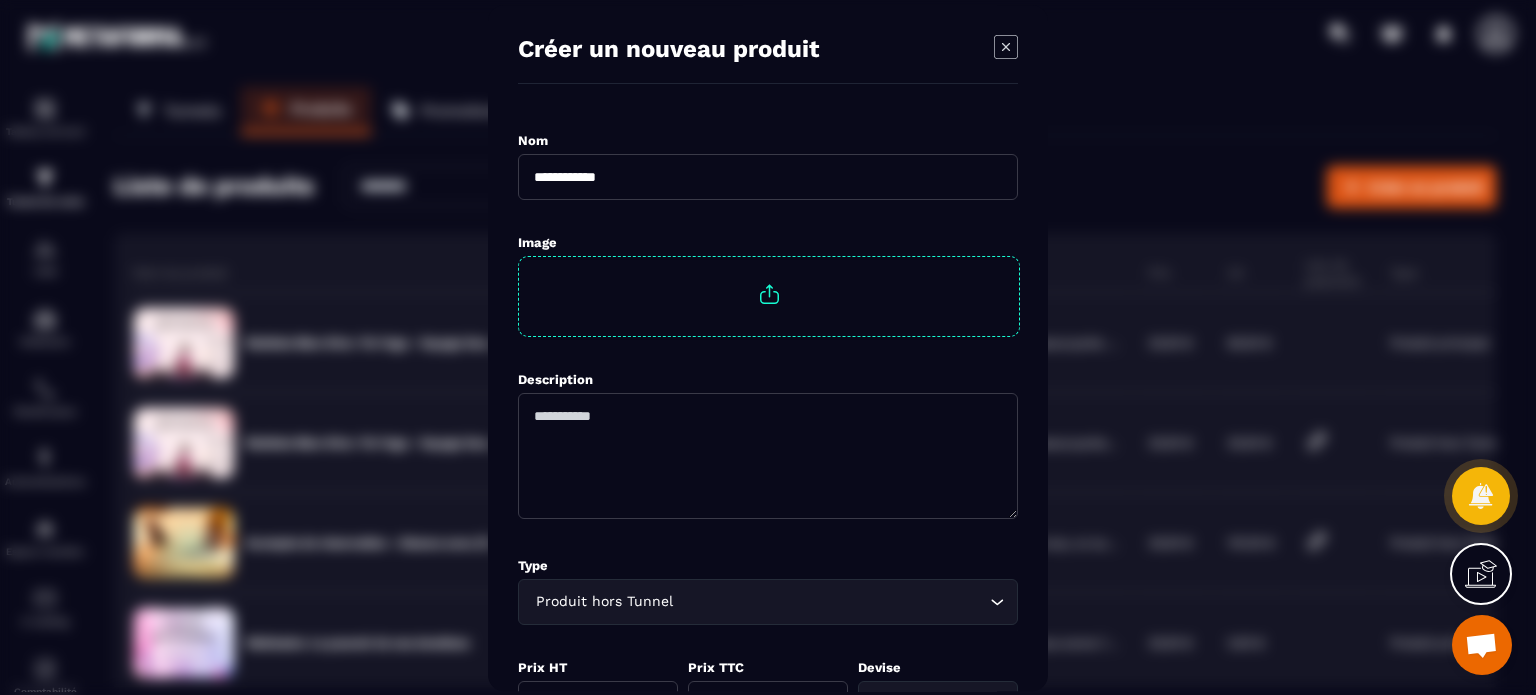type on "**********" 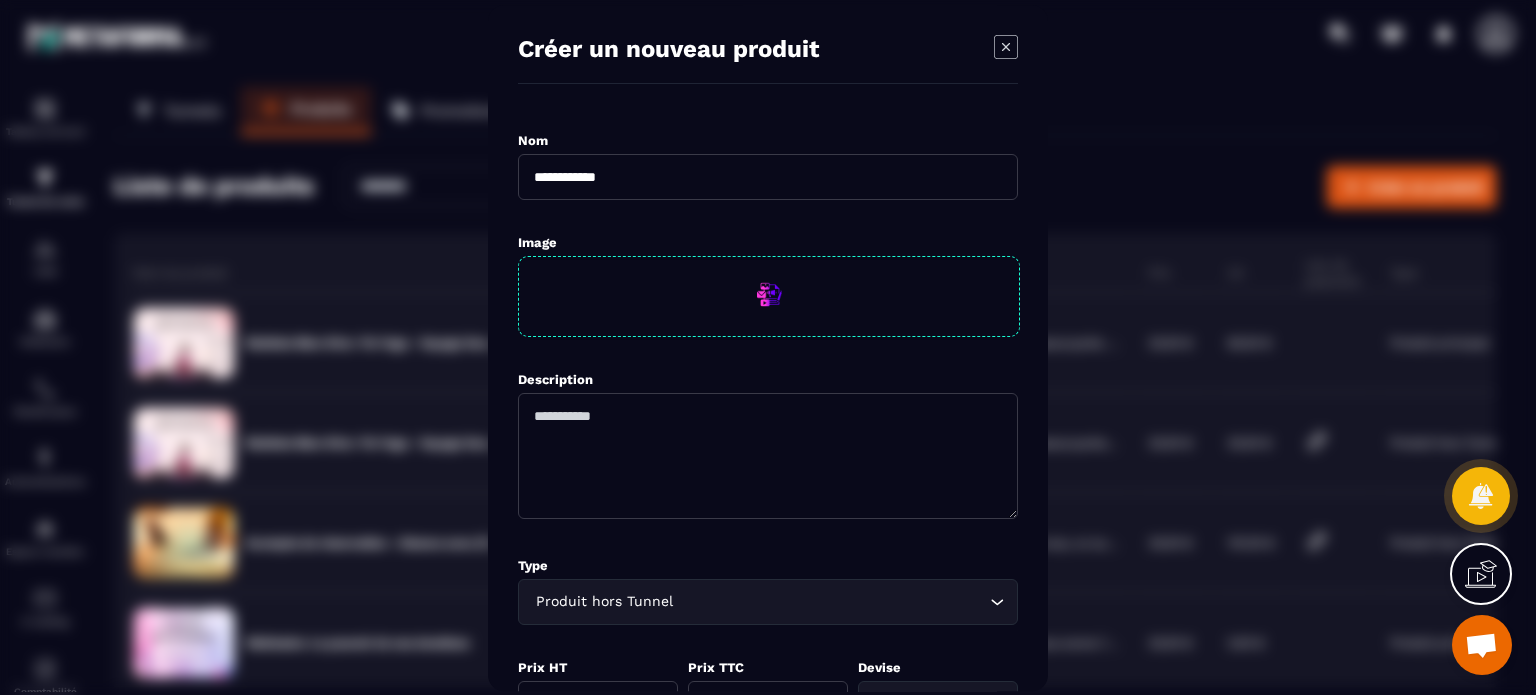 click 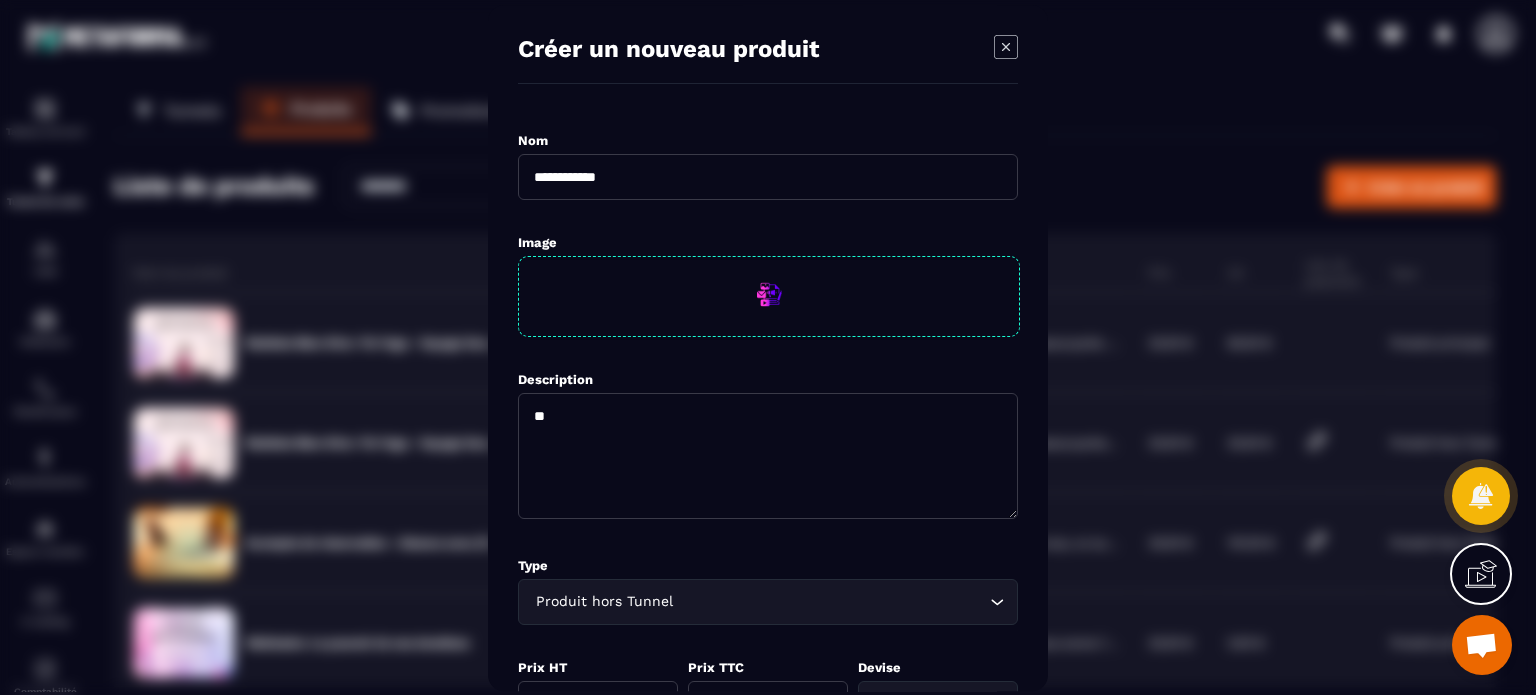 type on "*" 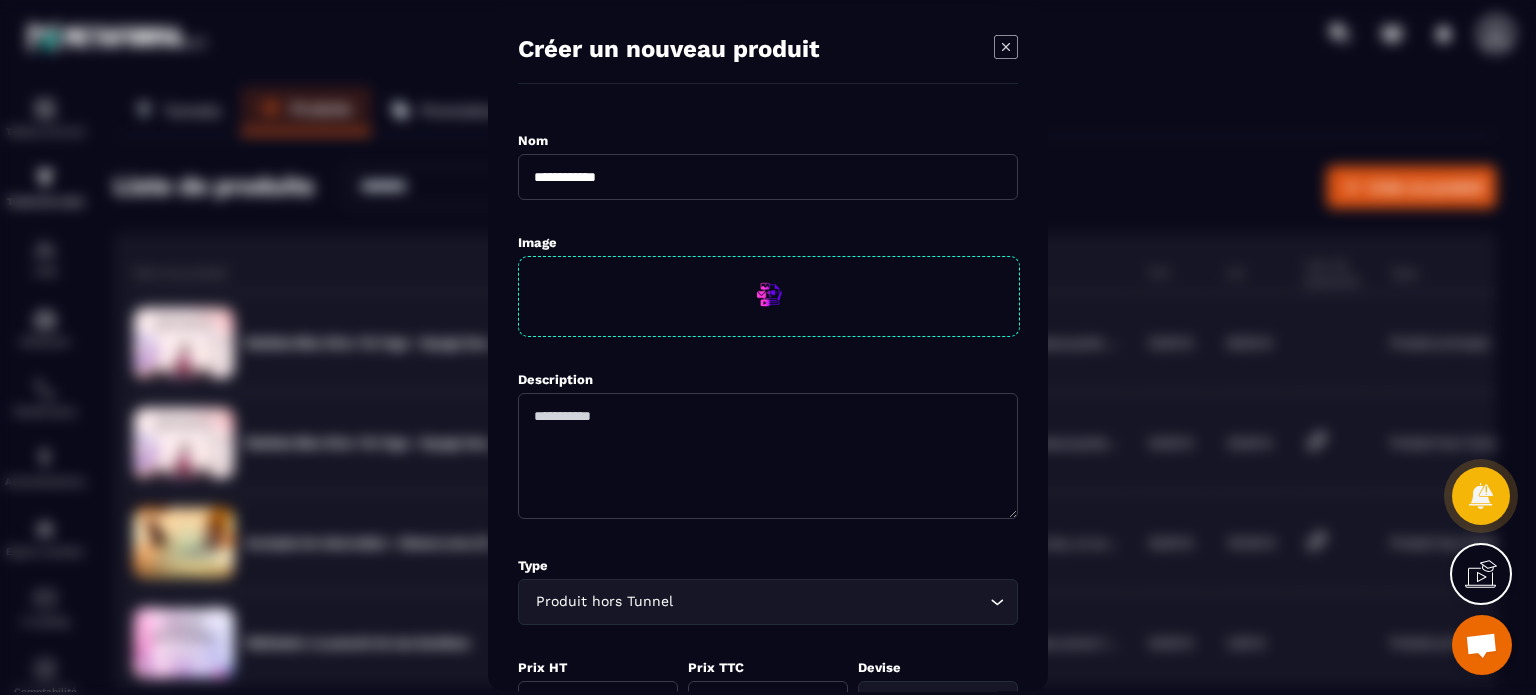 type on "*" 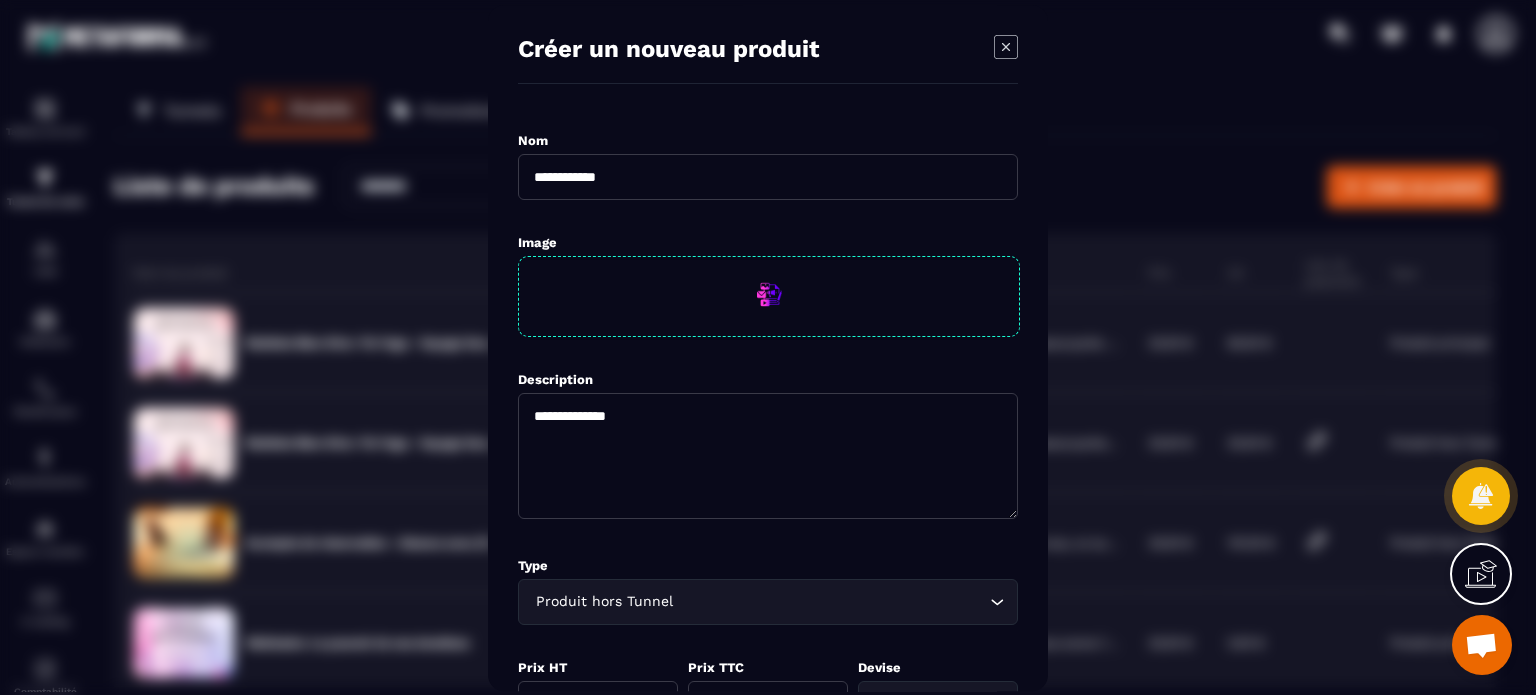 type on "**********" 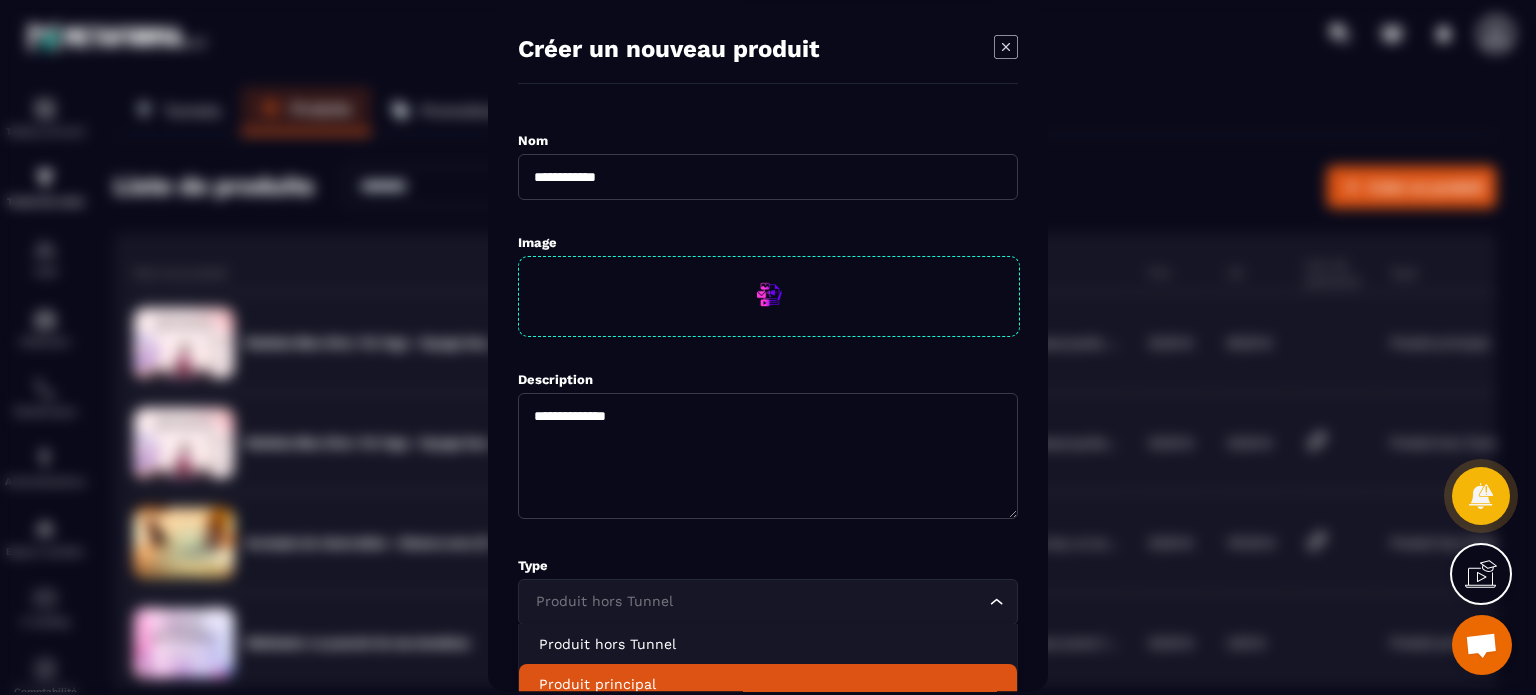click on "Produit principal" 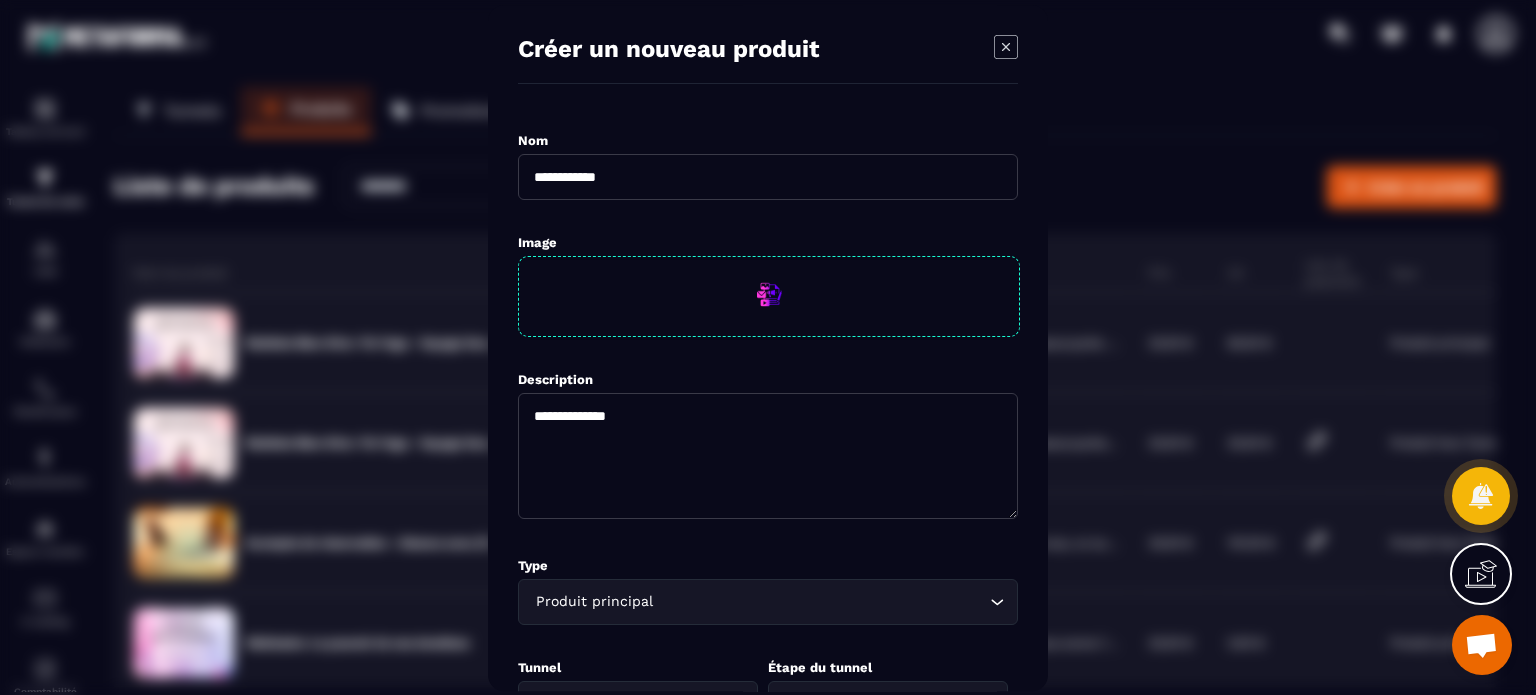 click on "Type" at bounding box center [768, 564] 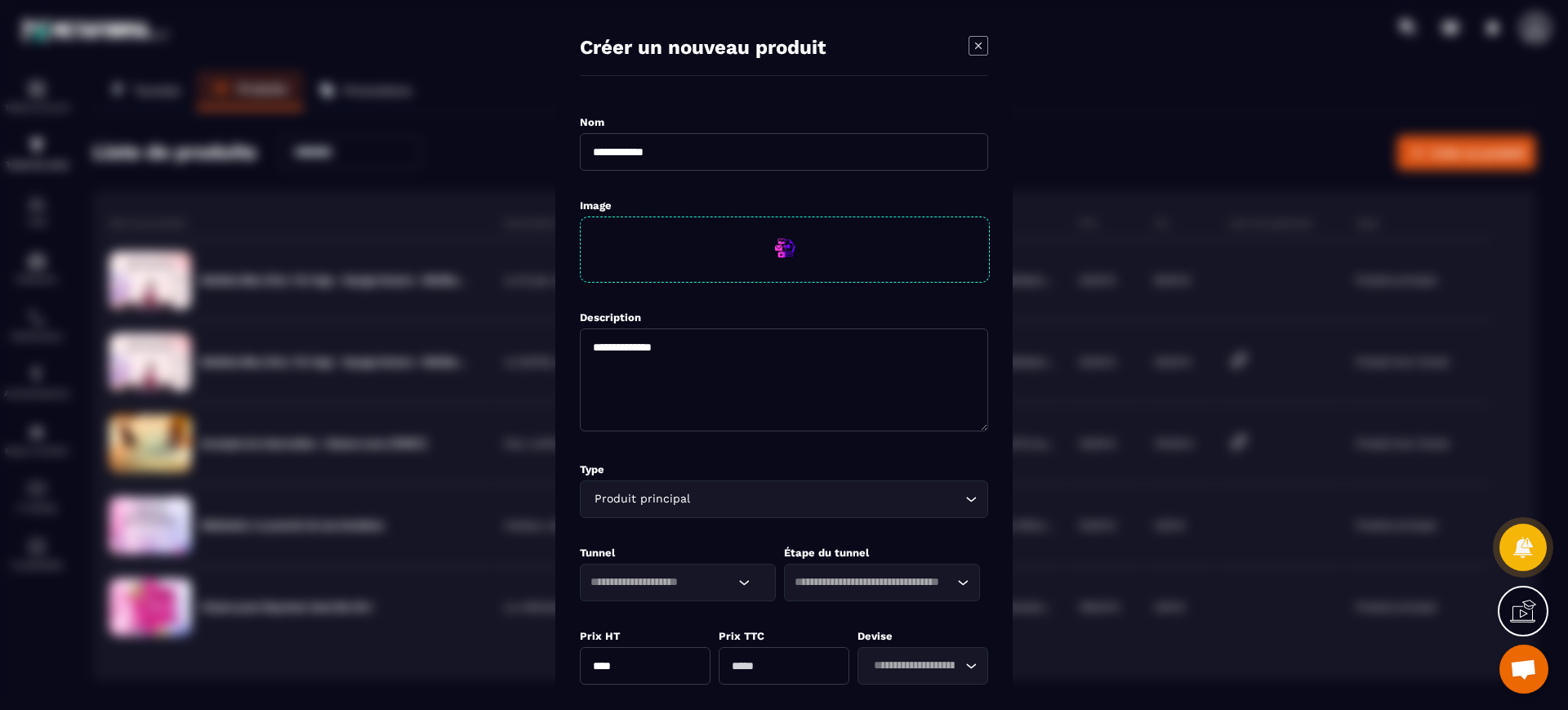 drag, startPoint x: 1019, startPoint y: 10, endPoint x: 704, endPoint y: 585, distance: 655.6295 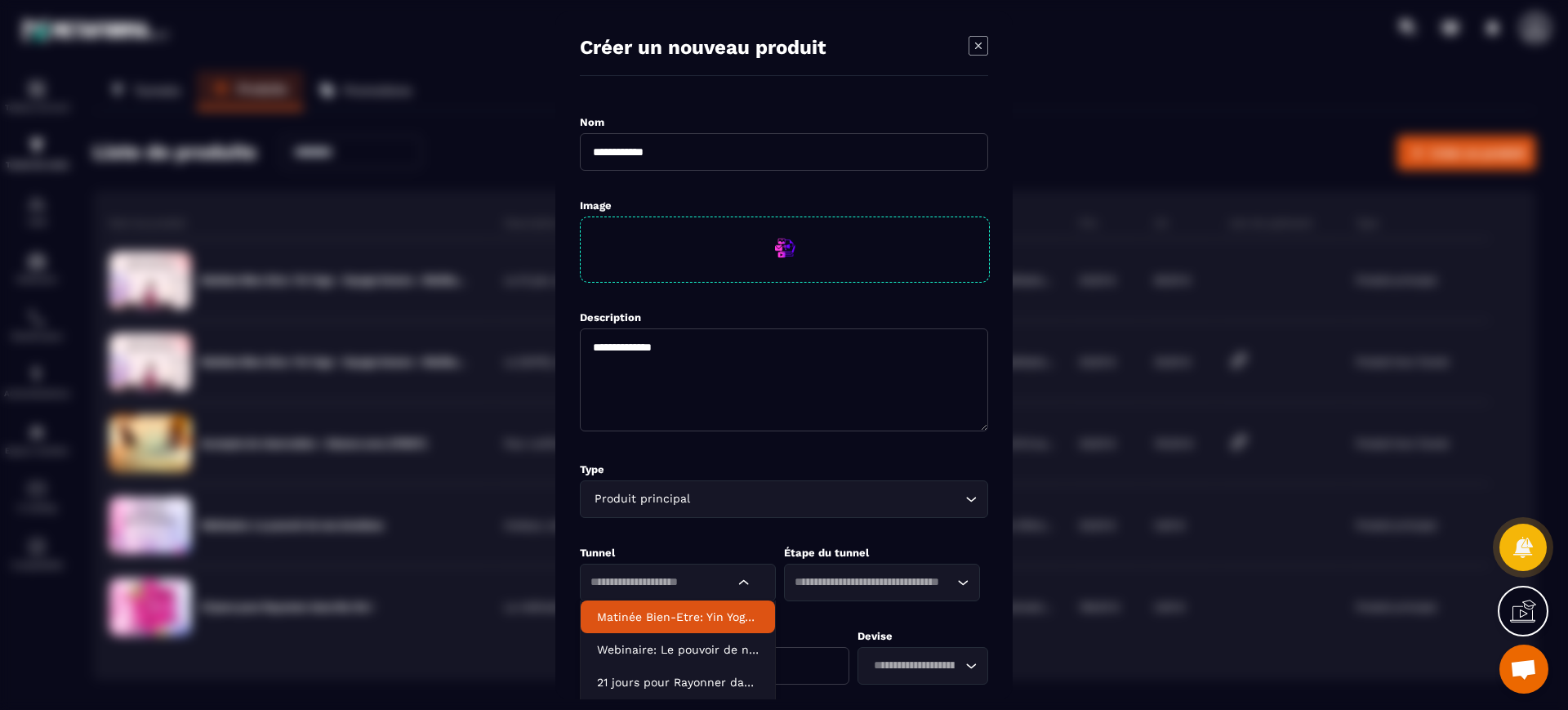click on "Matinée Bien-Etre: Yin Yoga - Voyage Sonore - Méditation Spéciale Solstice d'été" 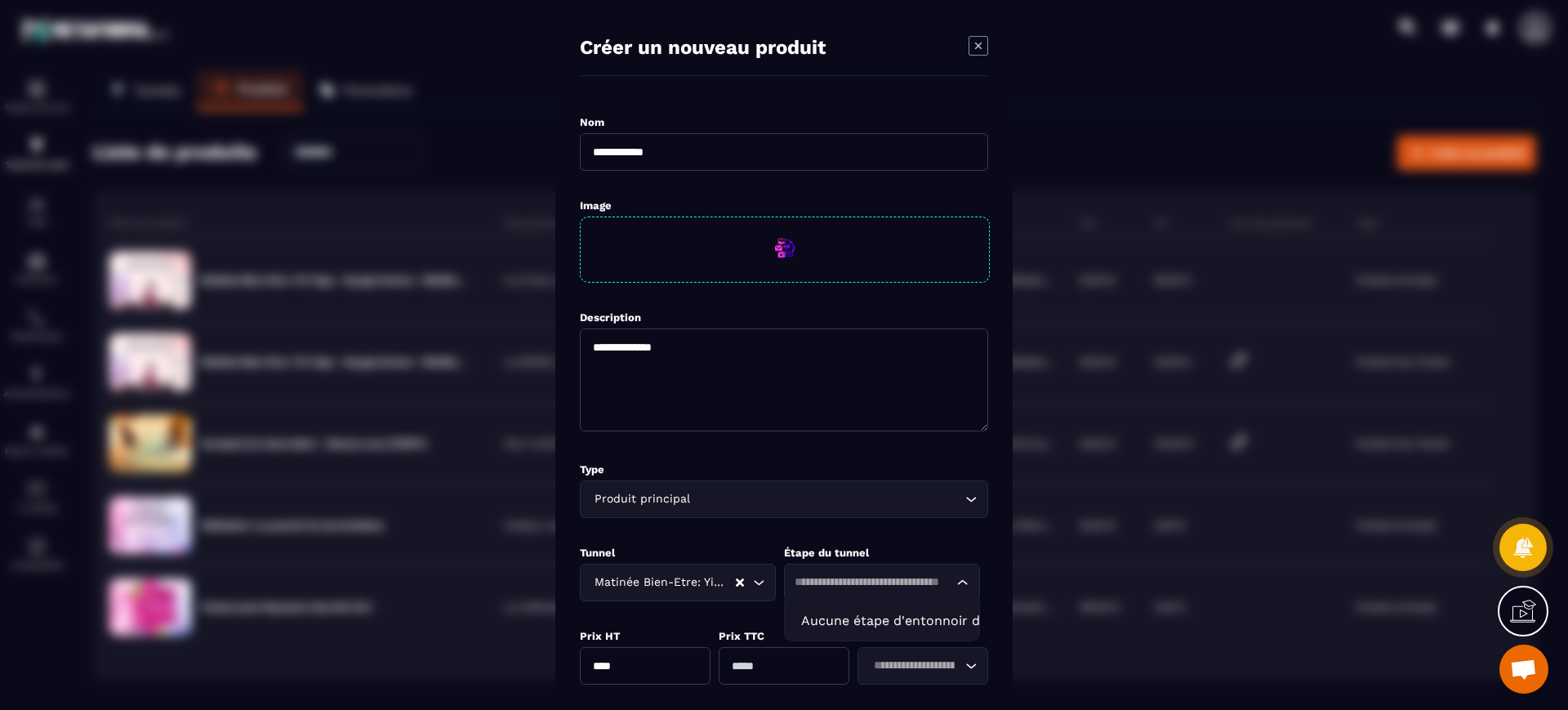 click 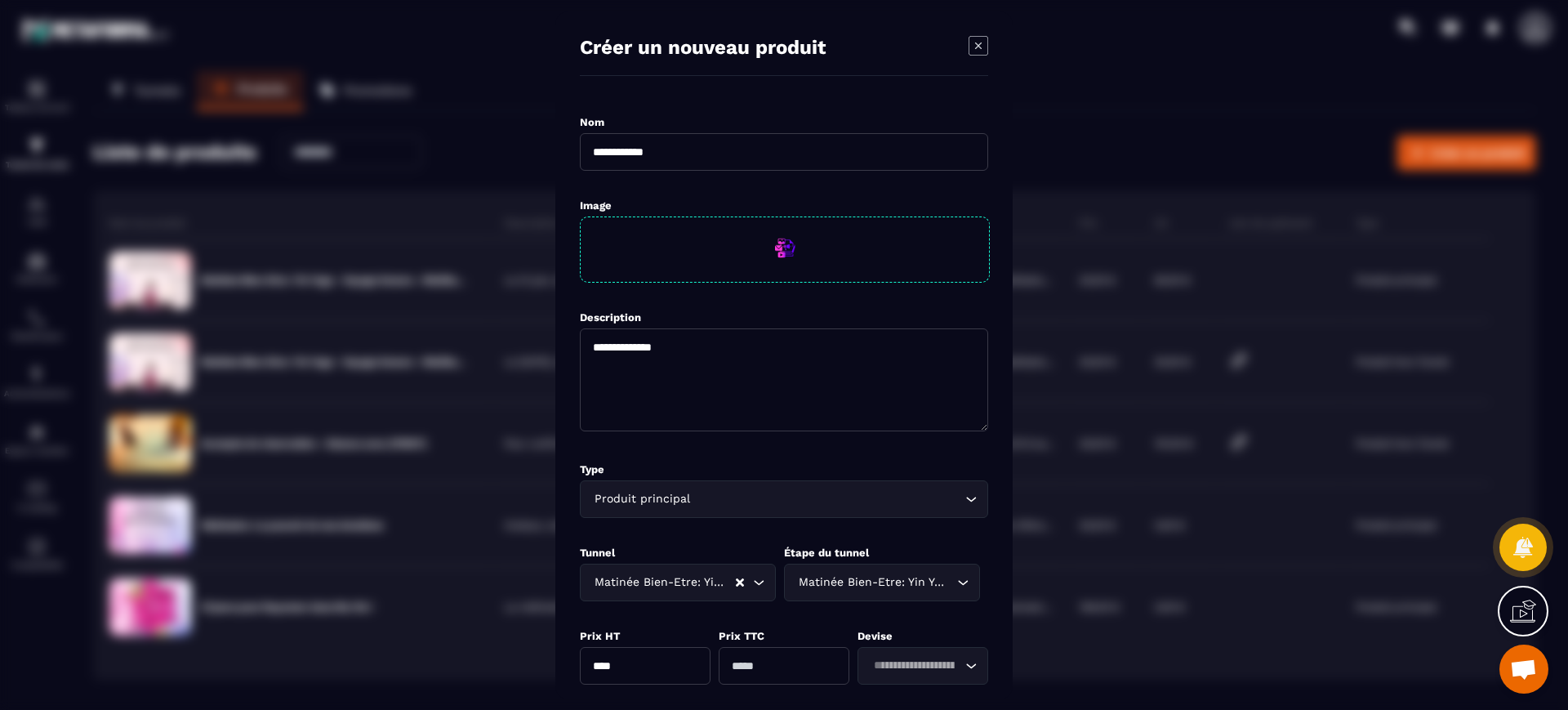 click on "Prix HT" at bounding box center (645, 634) 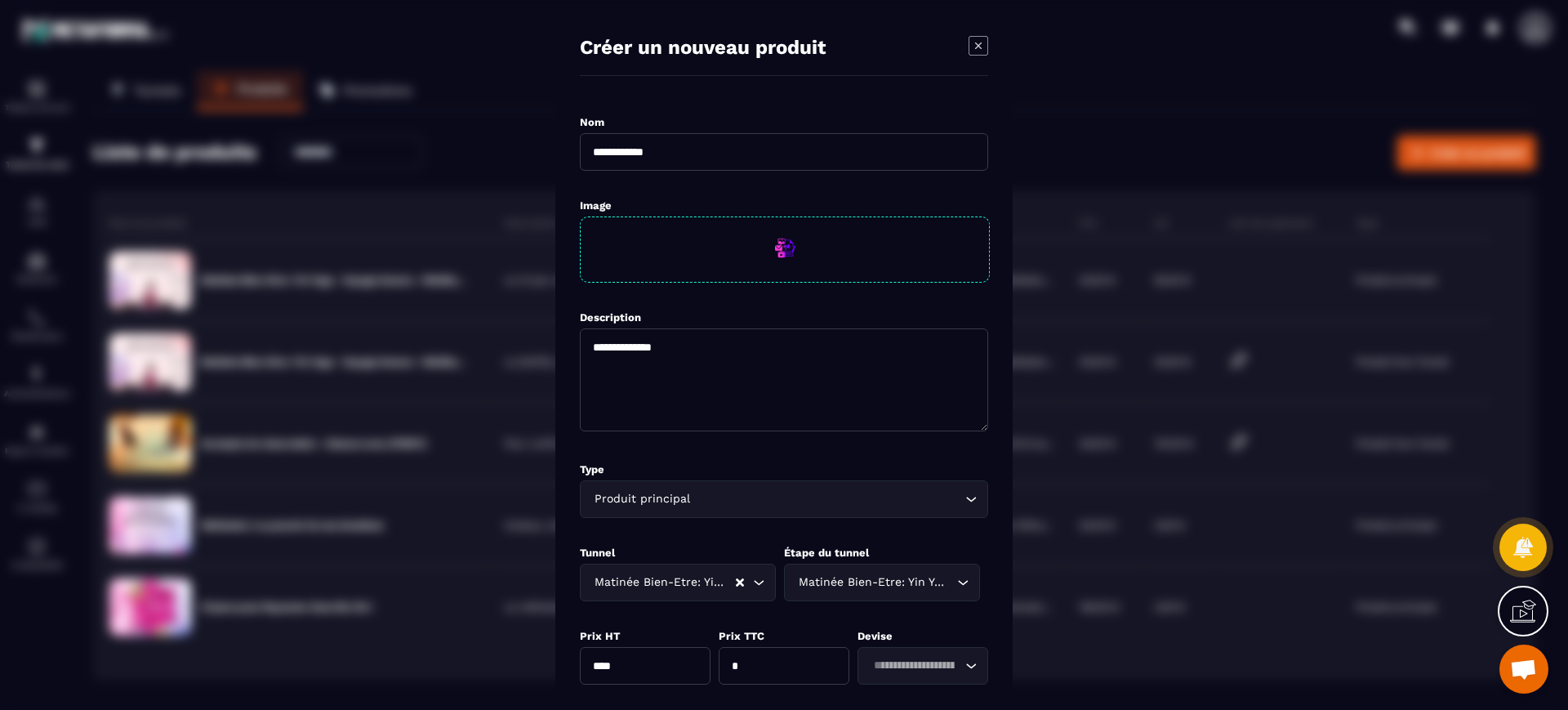 click 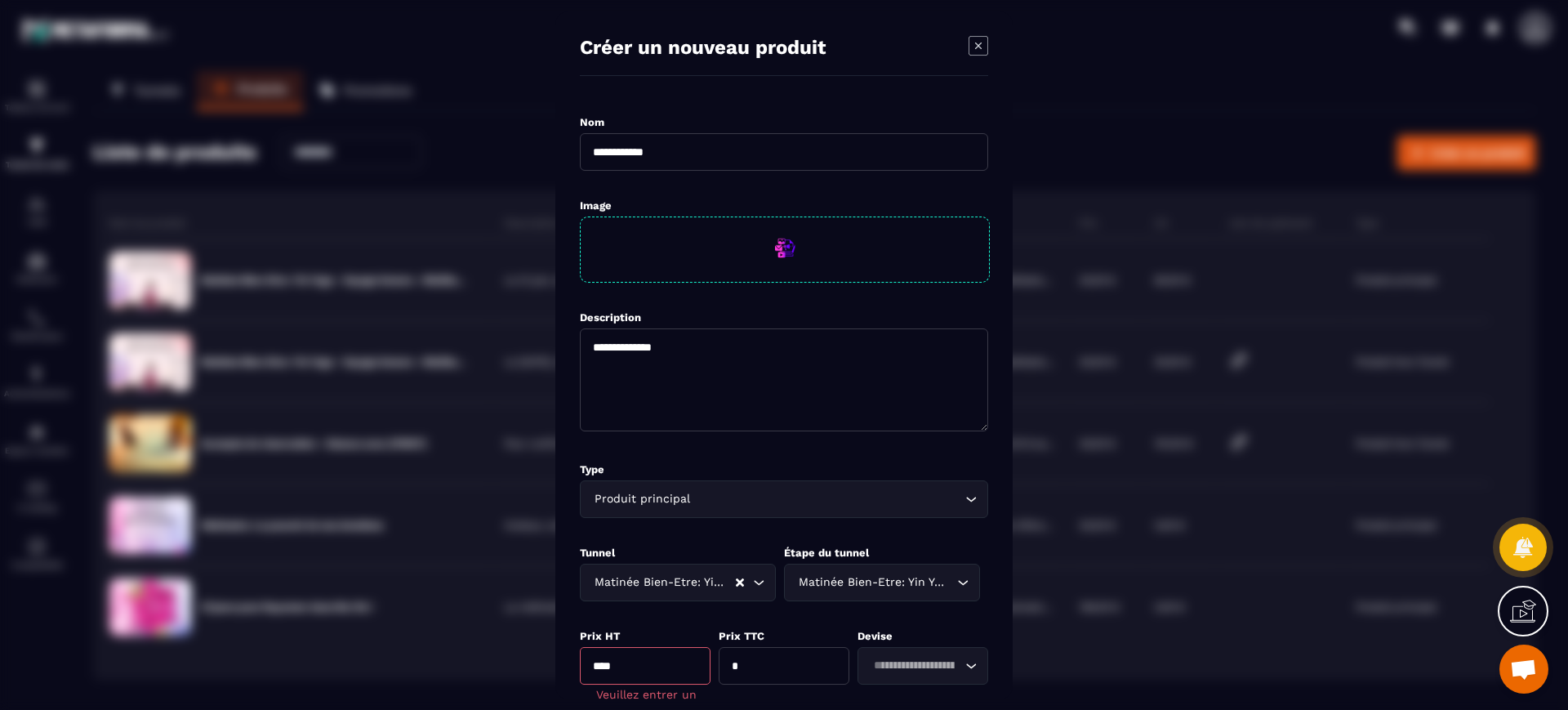 click on "Devise" at bounding box center (875, 635) 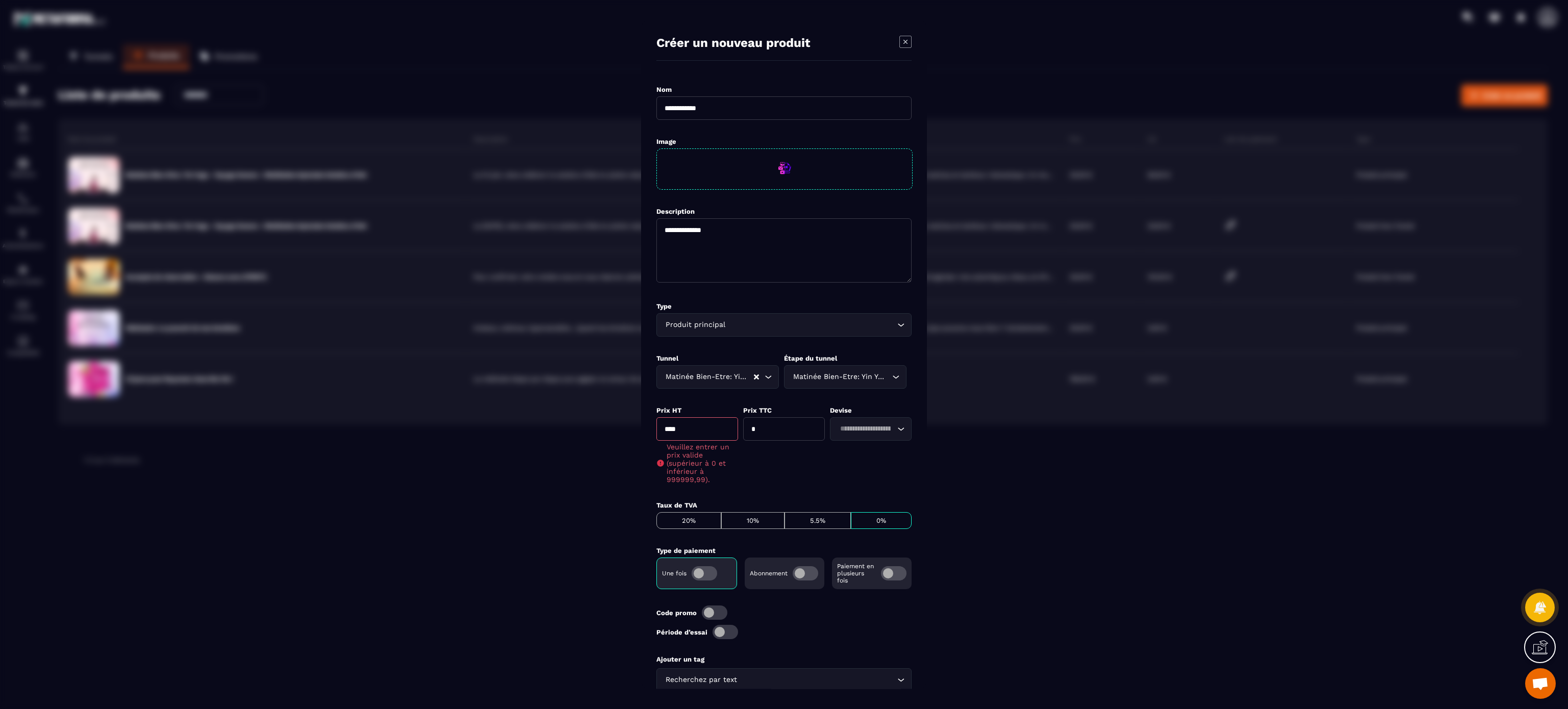 drag, startPoint x: 882, startPoint y: 4, endPoint x: 823, endPoint y: 616, distance: 614.8374 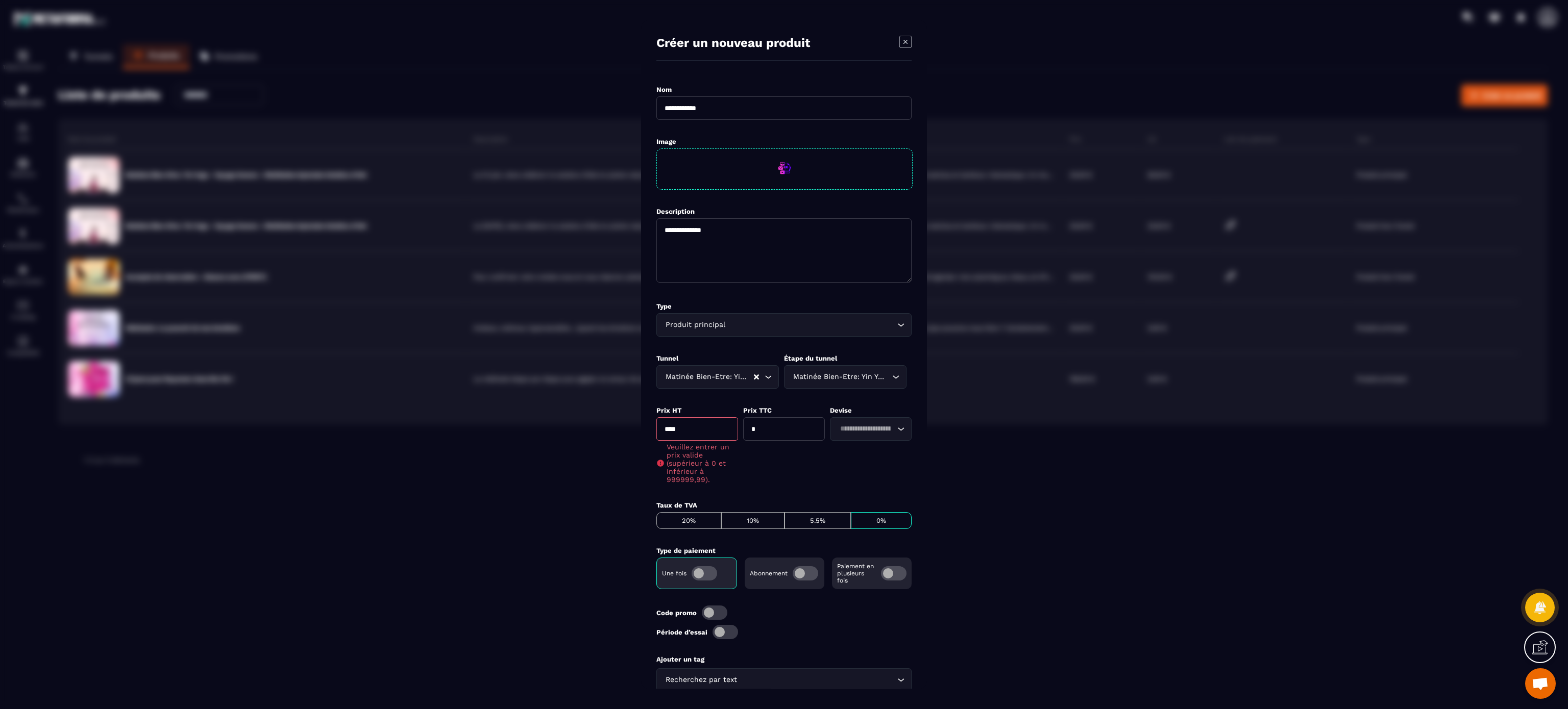 click at bounding box center (894, 573) 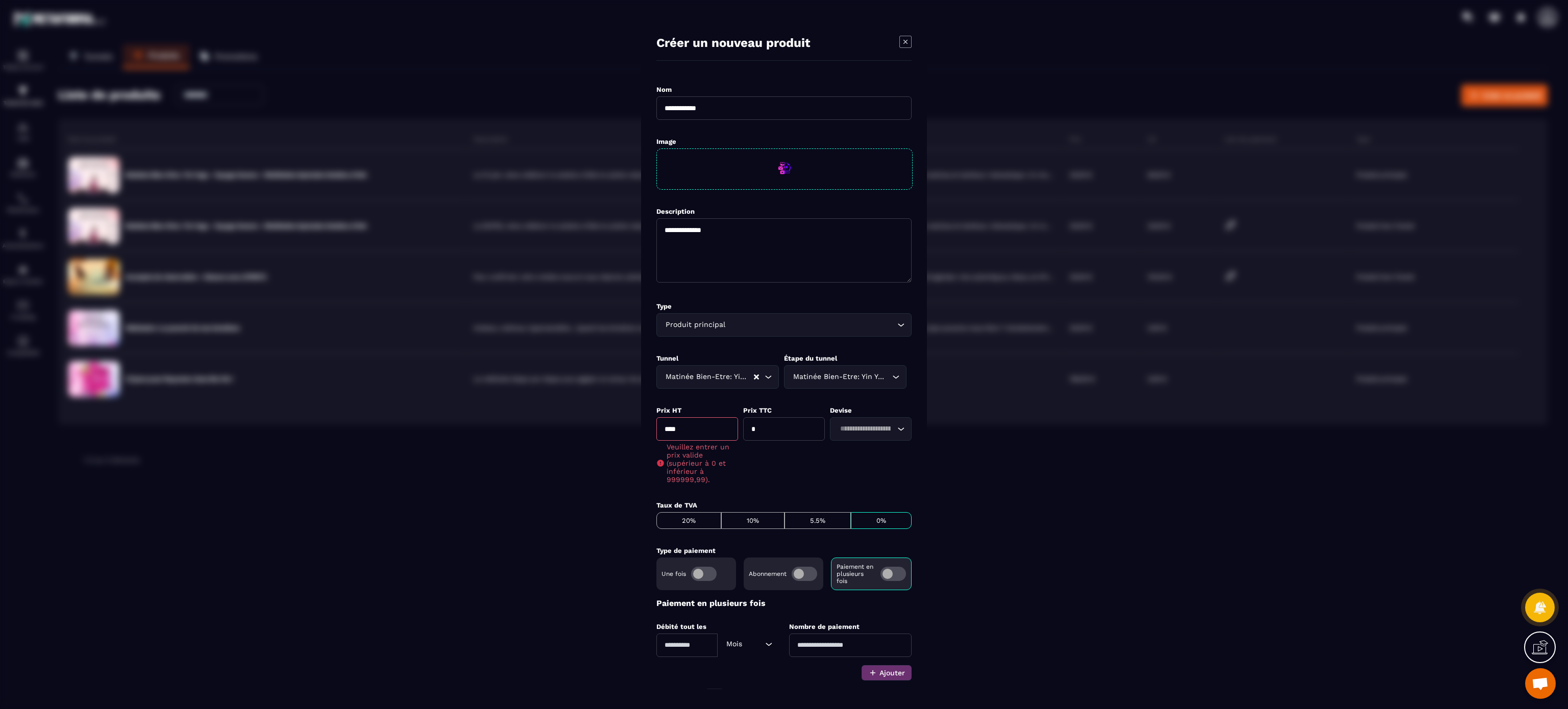 click at bounding box center [850, 645] 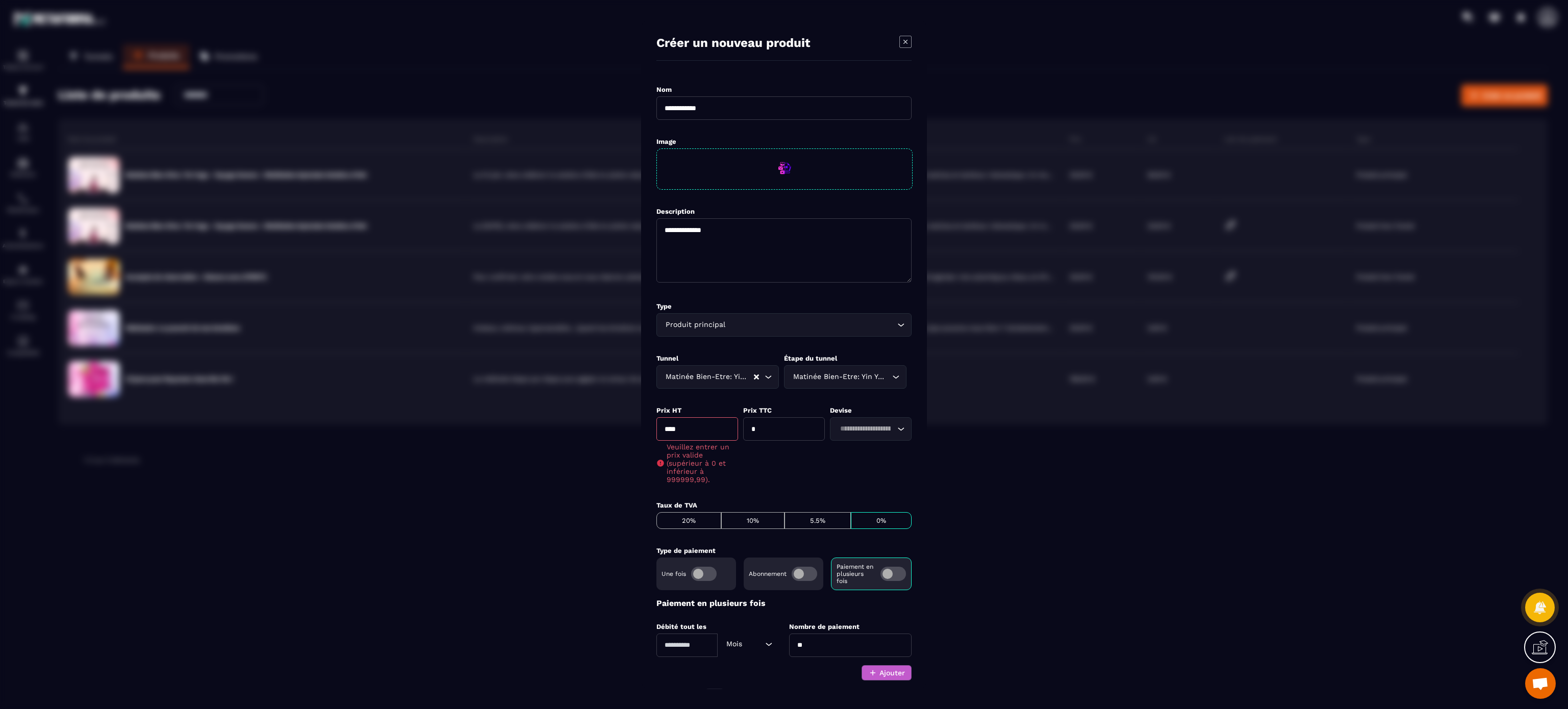 type on "**" 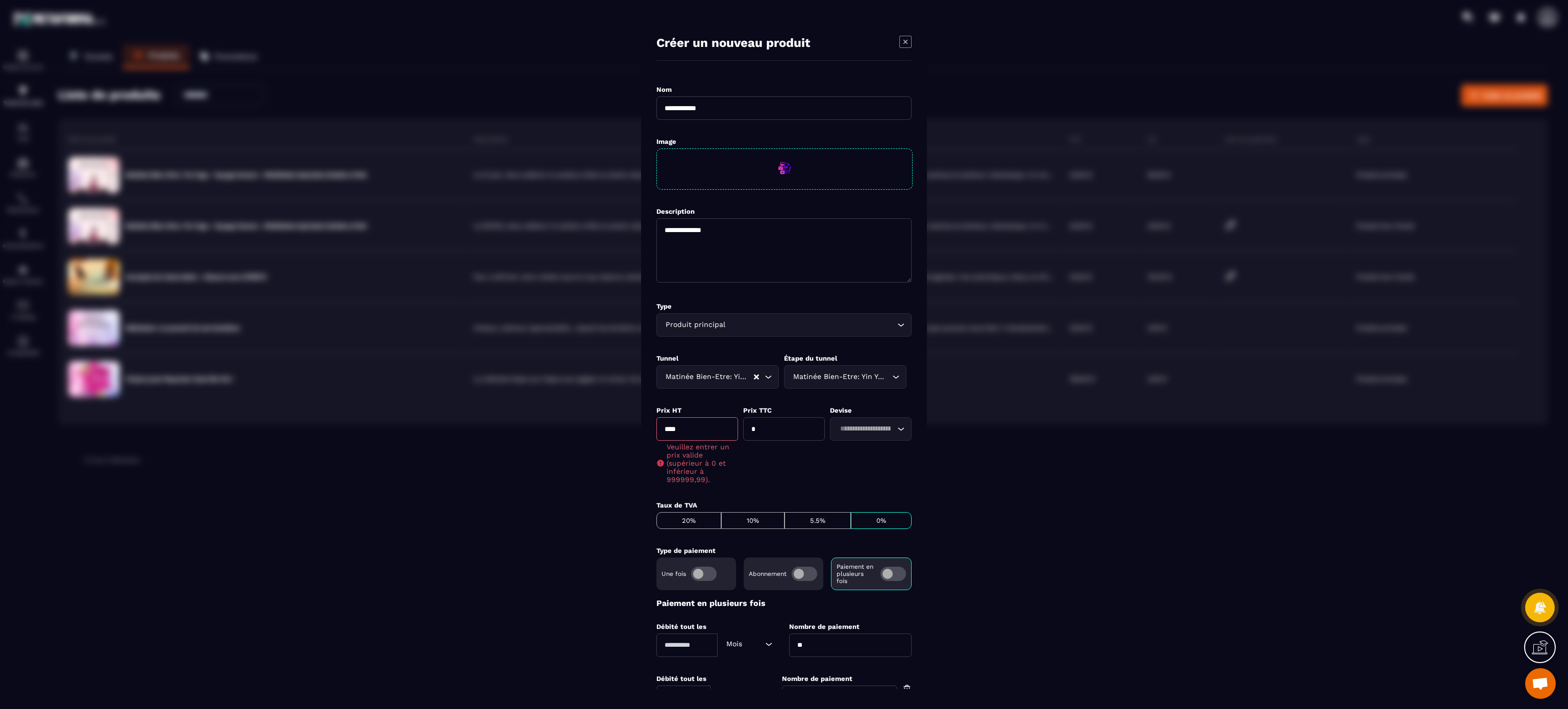 click 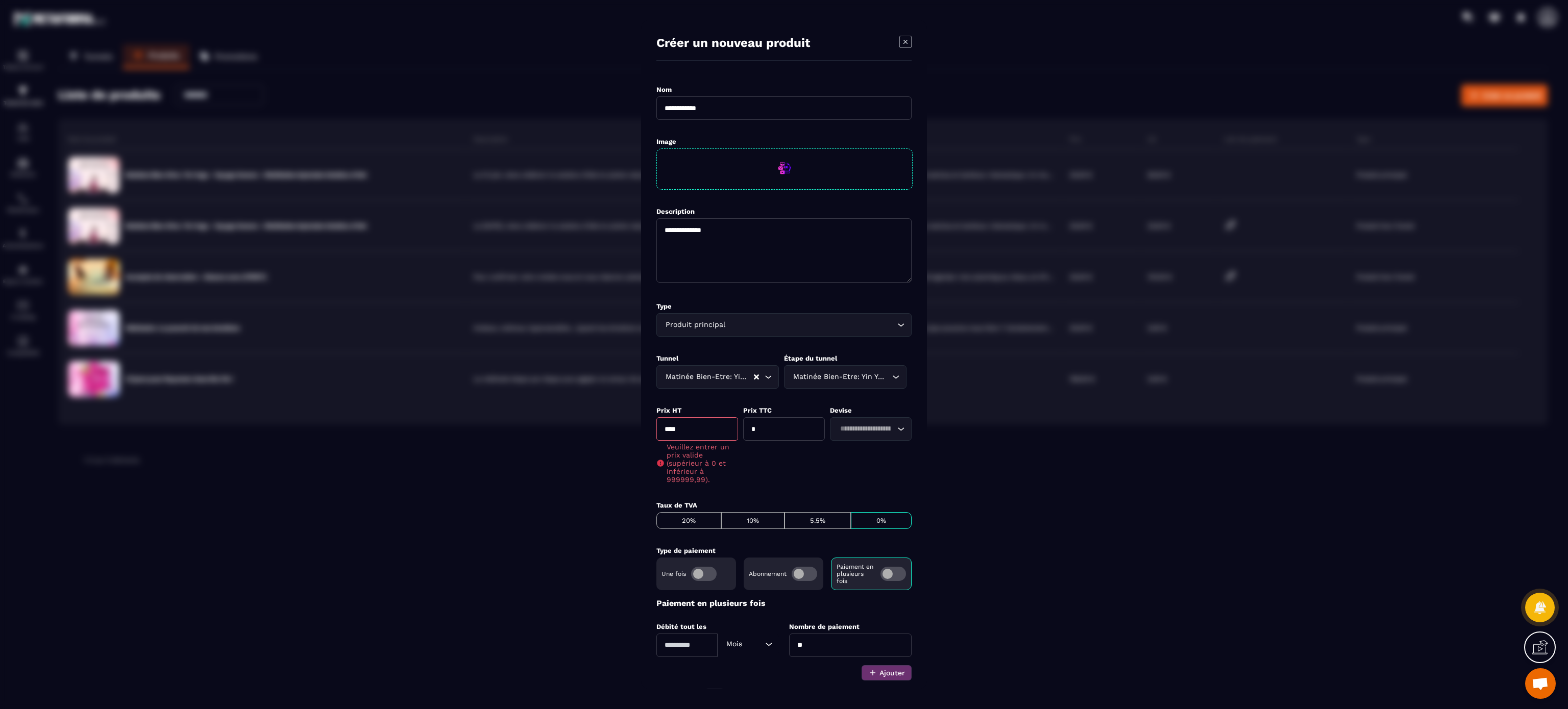 click on "Débité tout les" at bounding box center (718, 626) 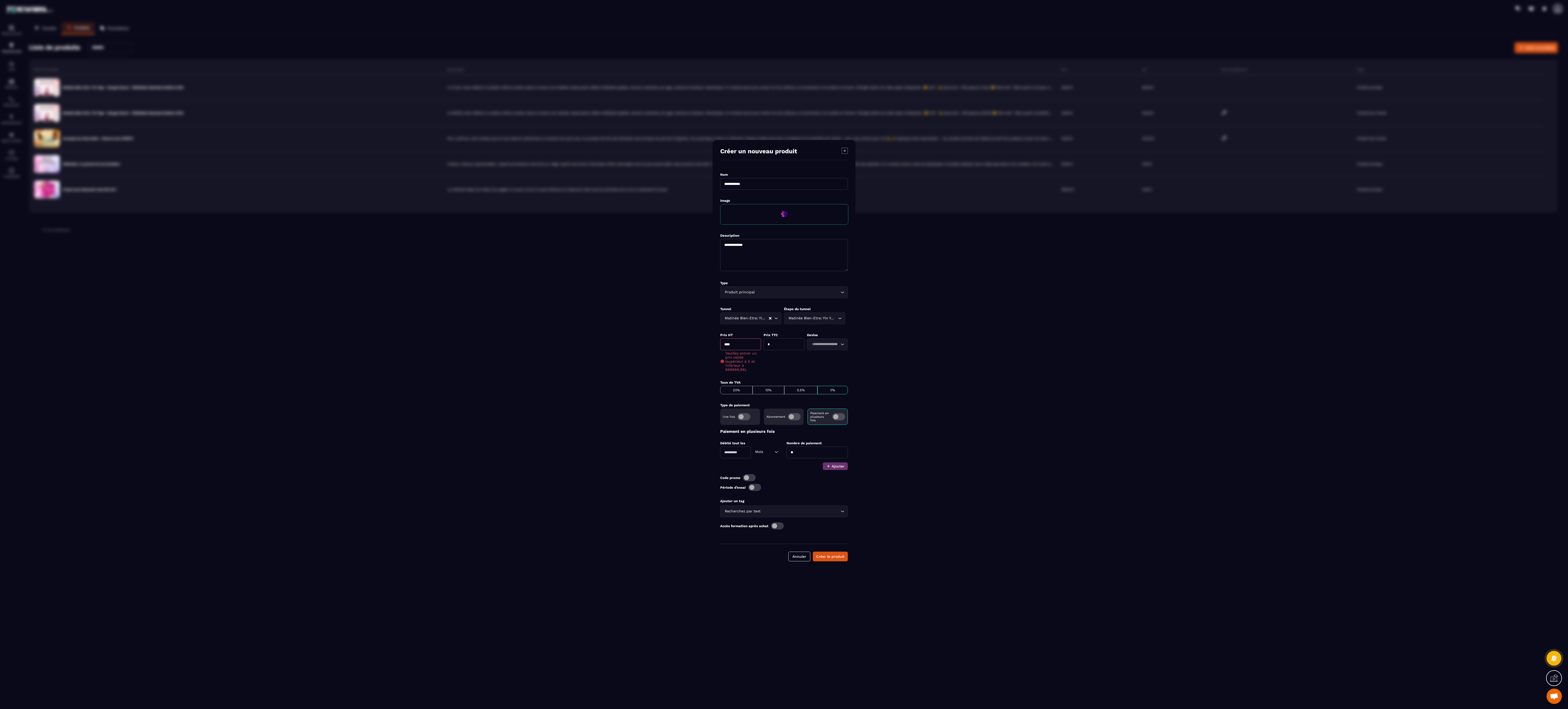 drag, startPoint x: 741, startPoint y: 5, endPoint x: 778, endPoint y: 534, distance: 530.292 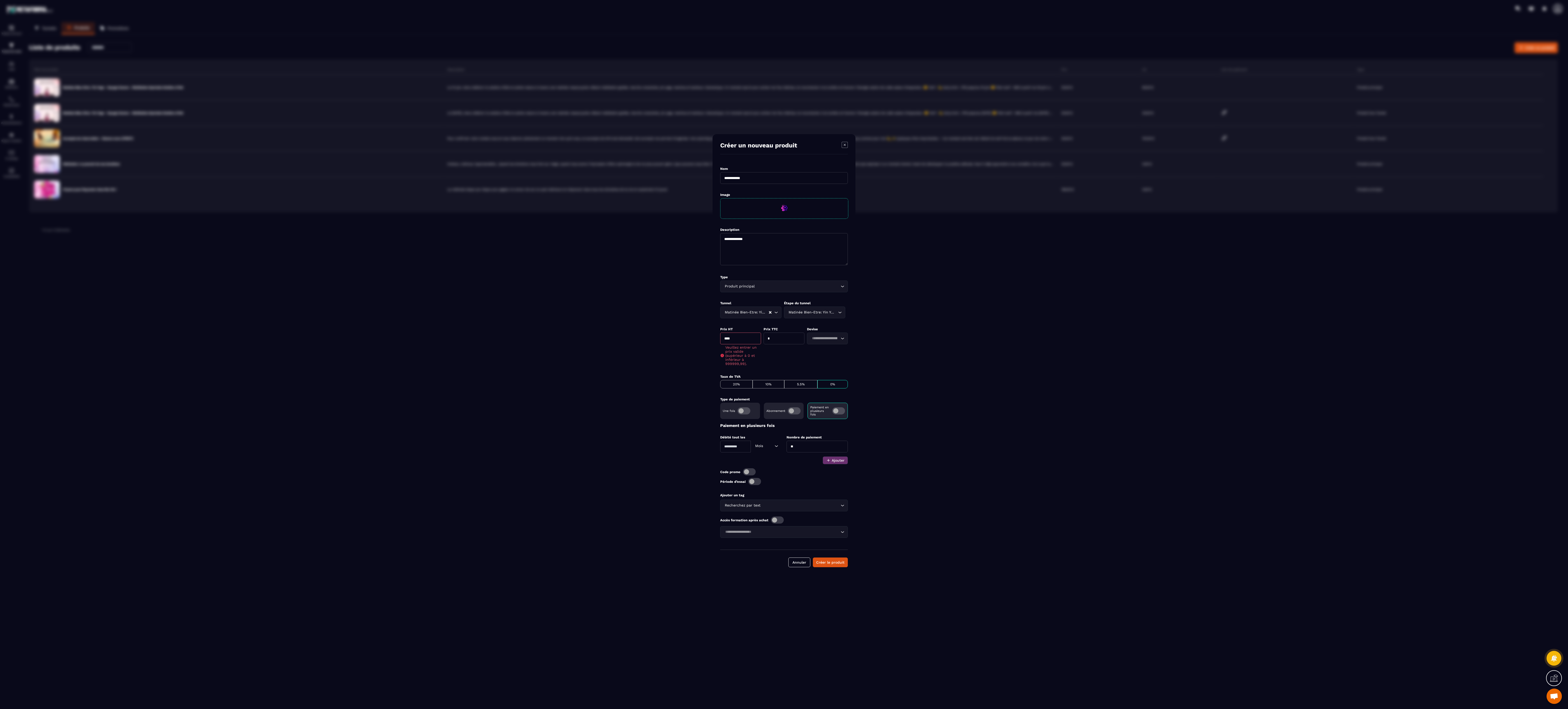 click on "**********" at bounding box center (784, 364) 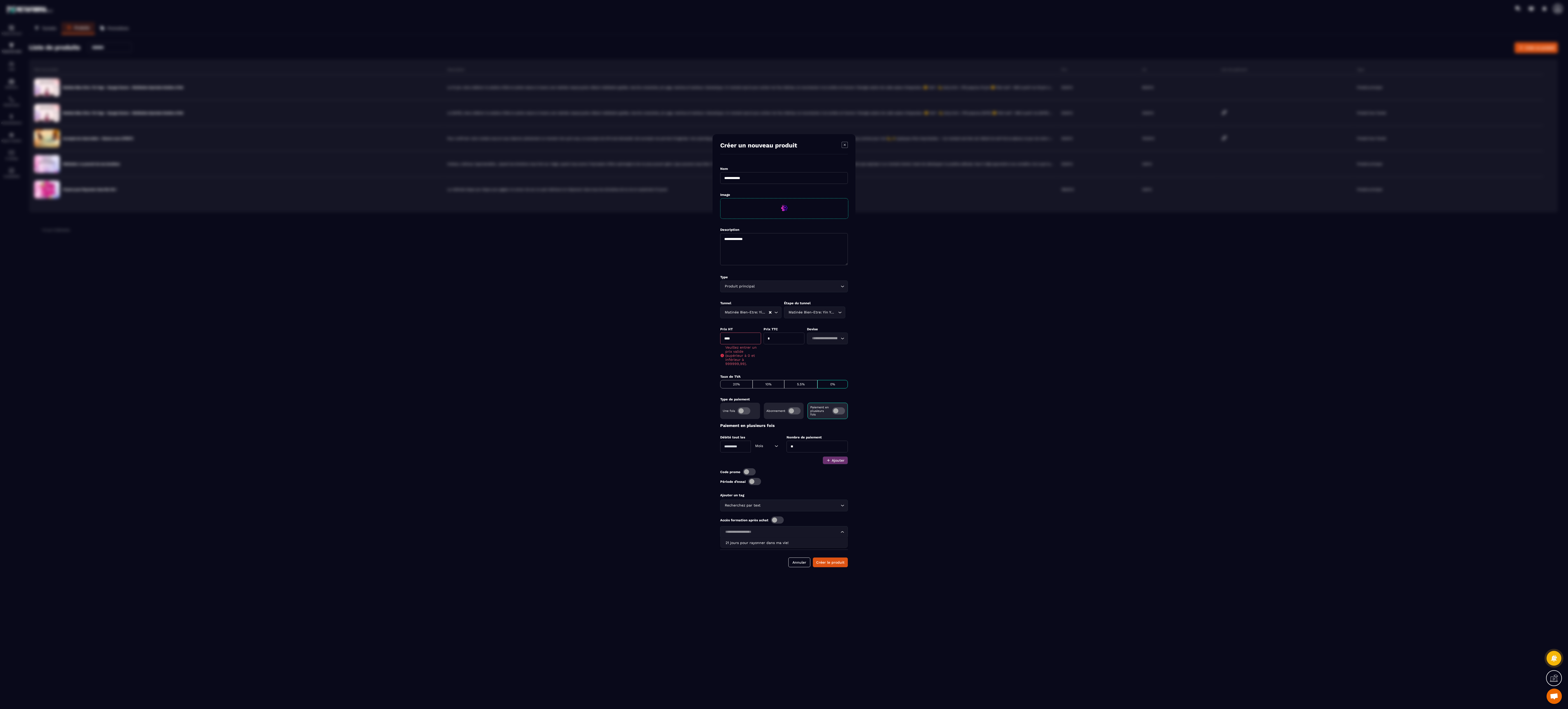 click on "Période d’essai" 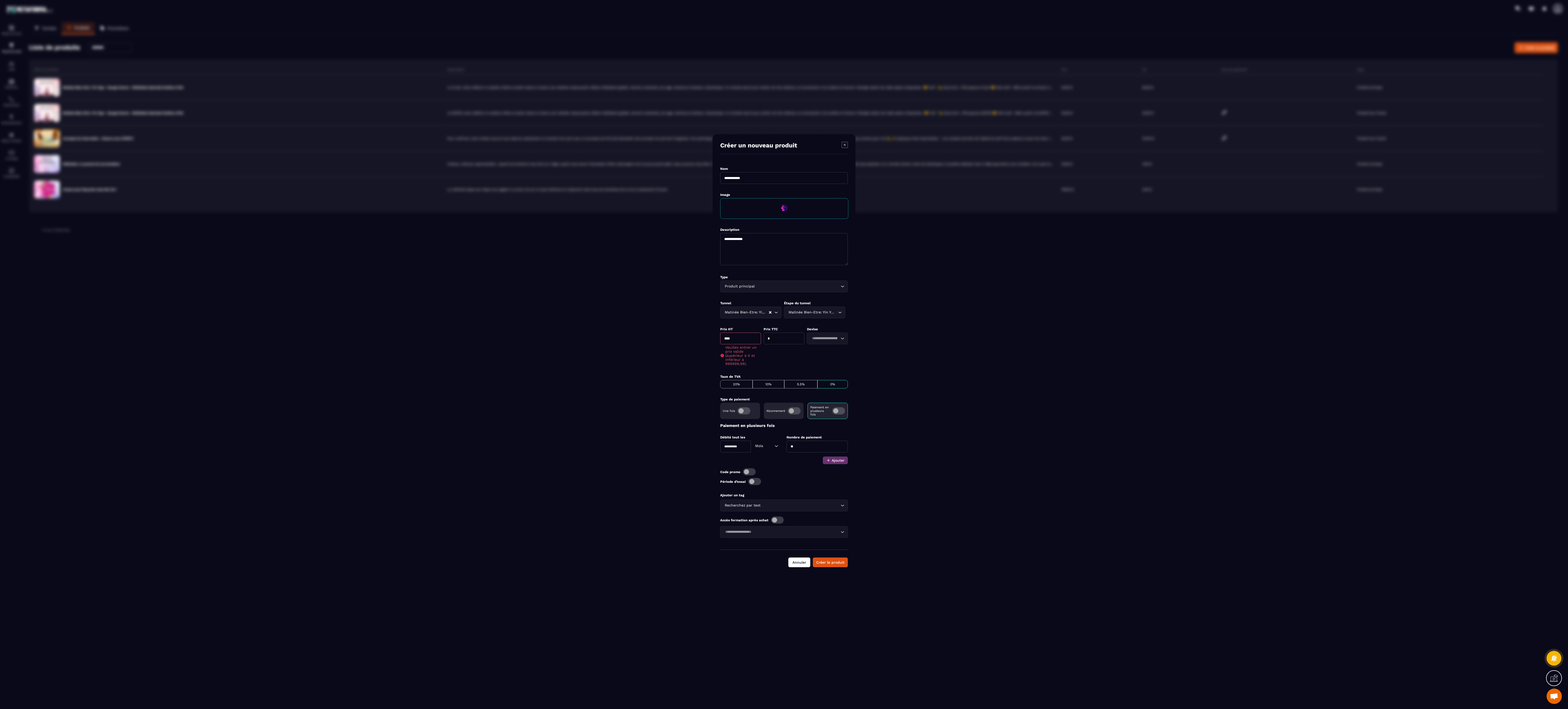 click on "Annuler" at bounding box center [799, 562] 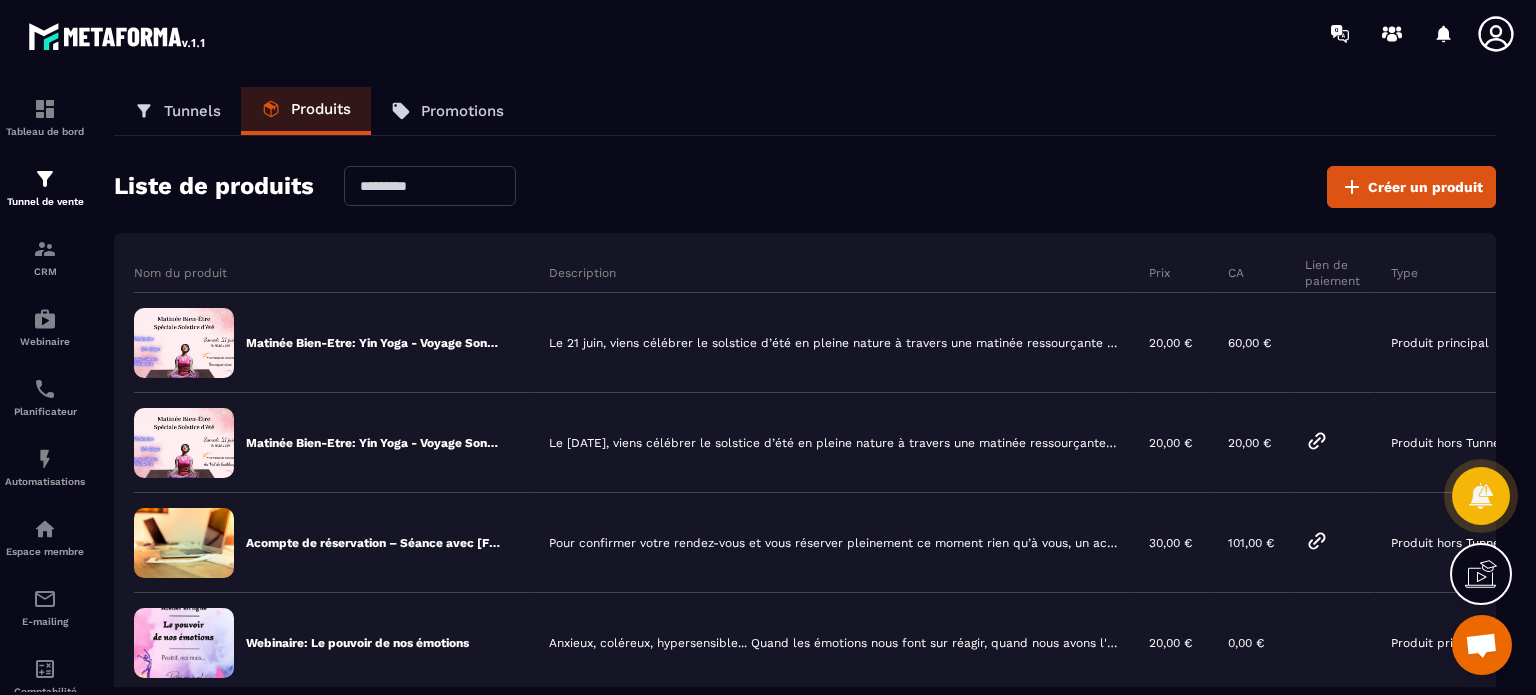drag, startPoint x: 5628, startPoint y: 12, endPoint x: 920, endPoint y: 145, distance: 4709.8784 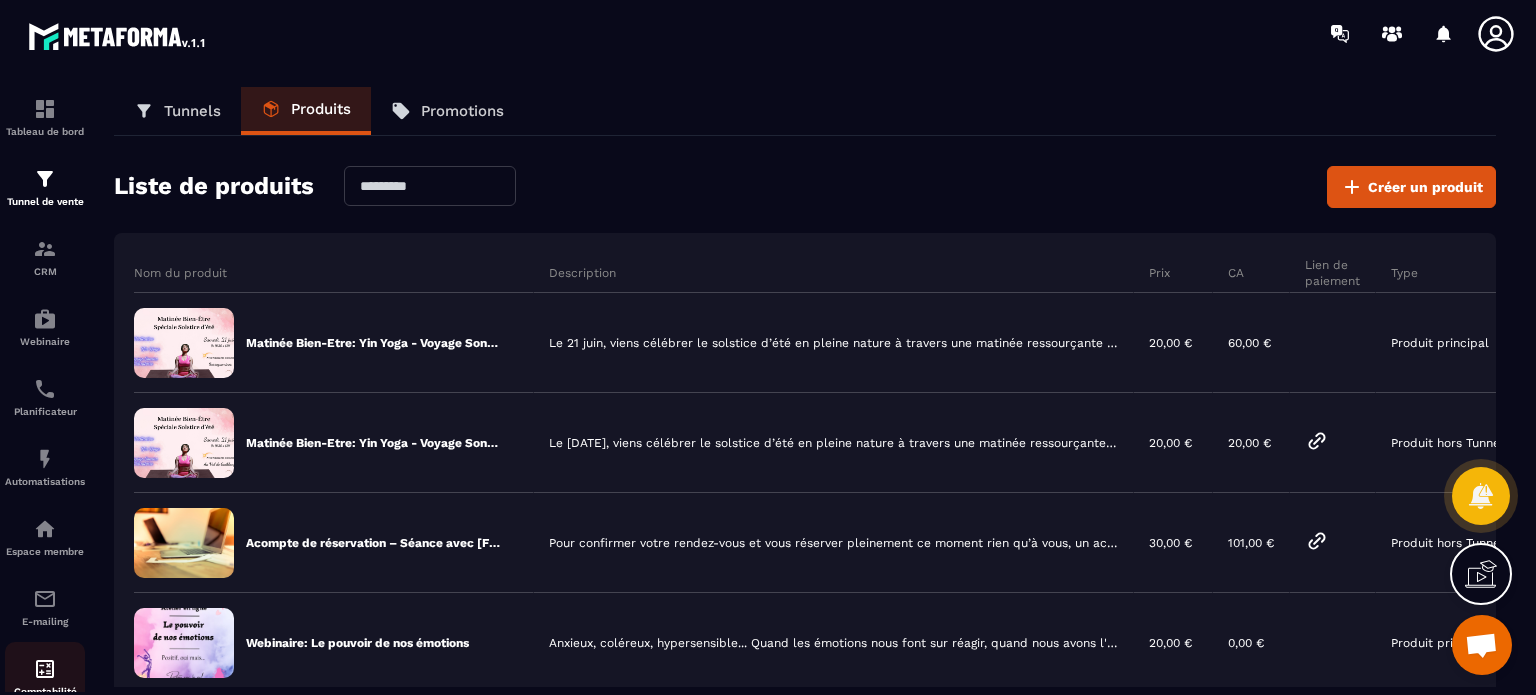 click at bounding box center [45, 669] 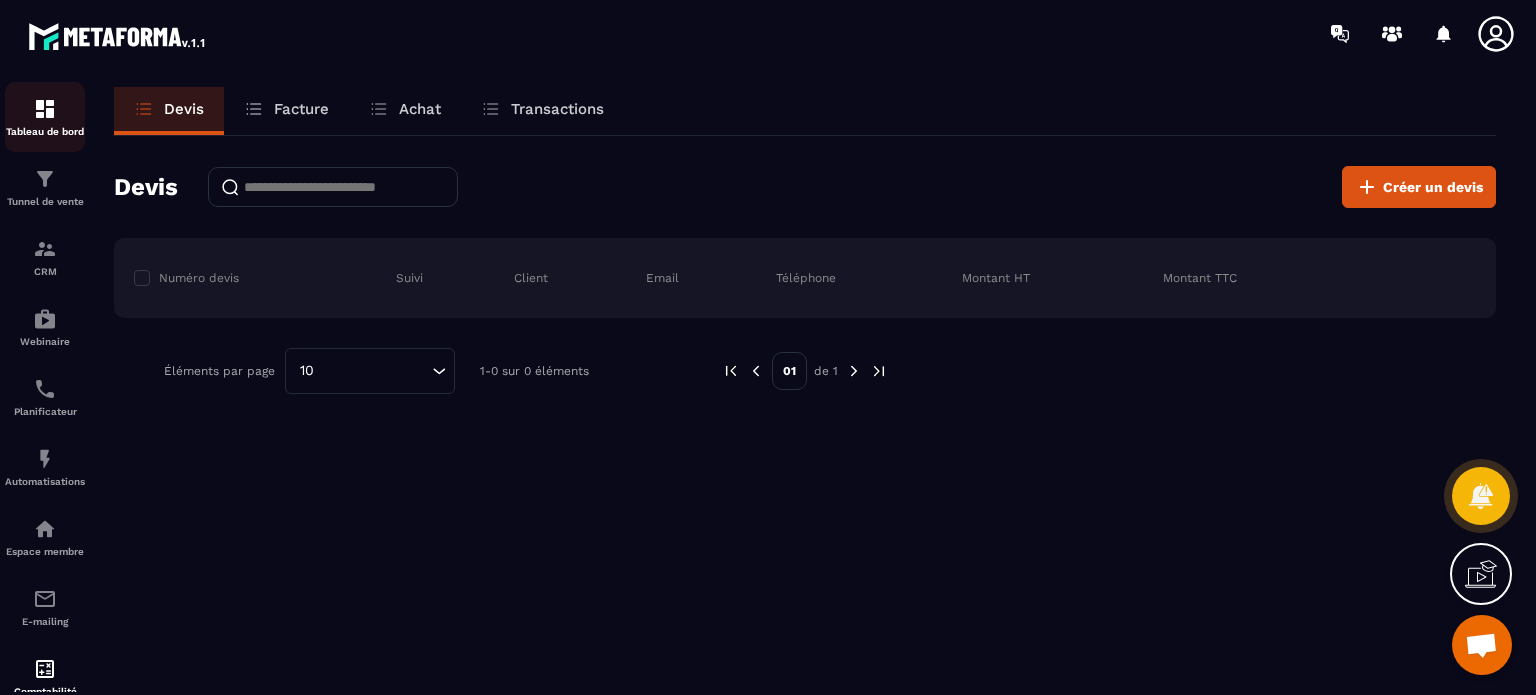 click on "Tableau de bord" at bounding box center (45, 131) 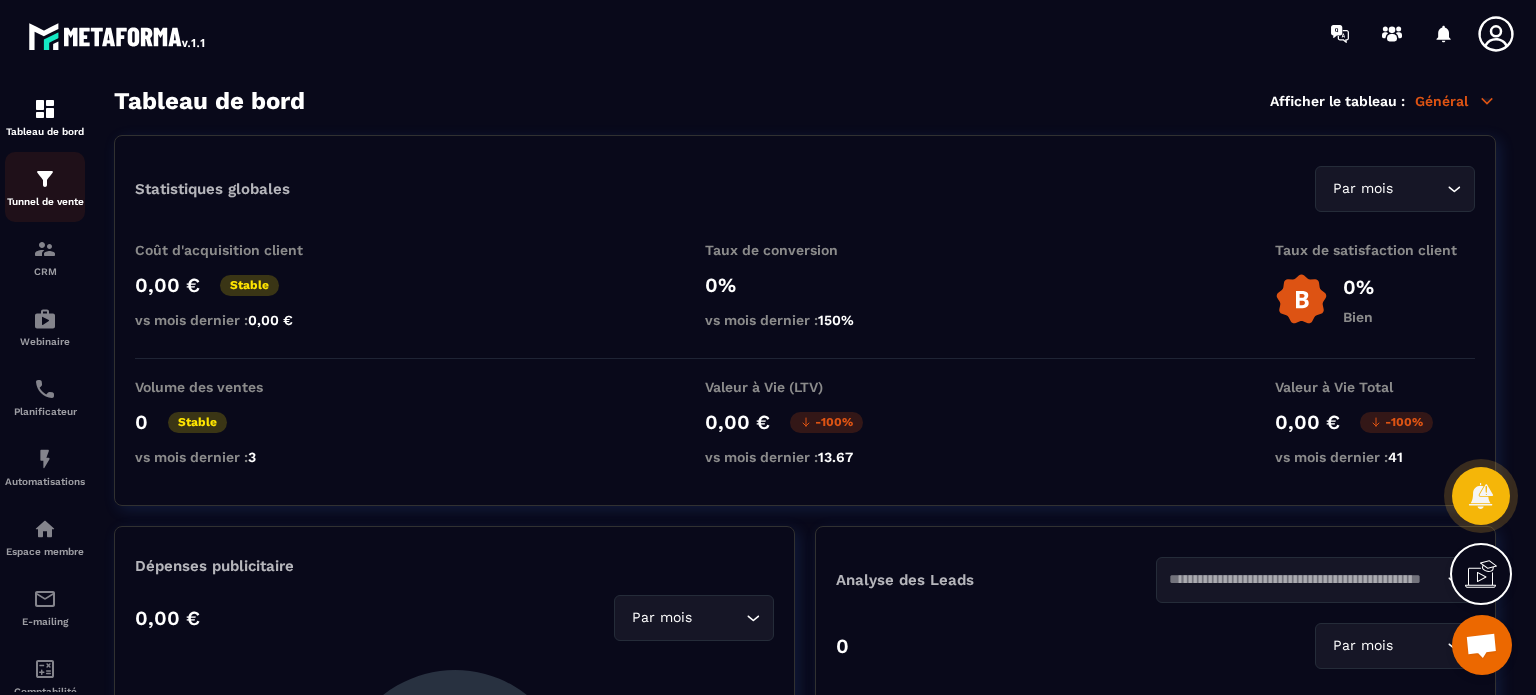 click on "Tunnel de vente" at bounding box center (45, 187) 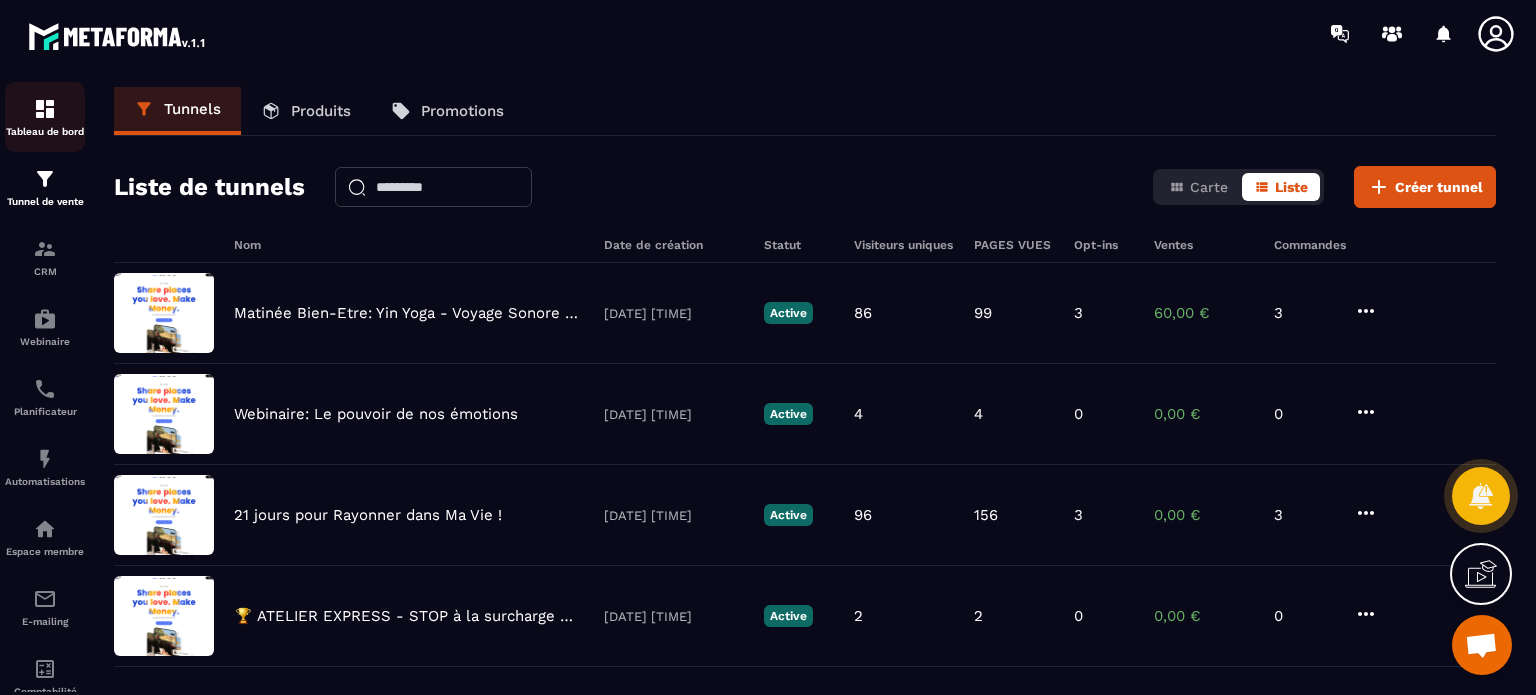 click at bounding box center (45, 109) 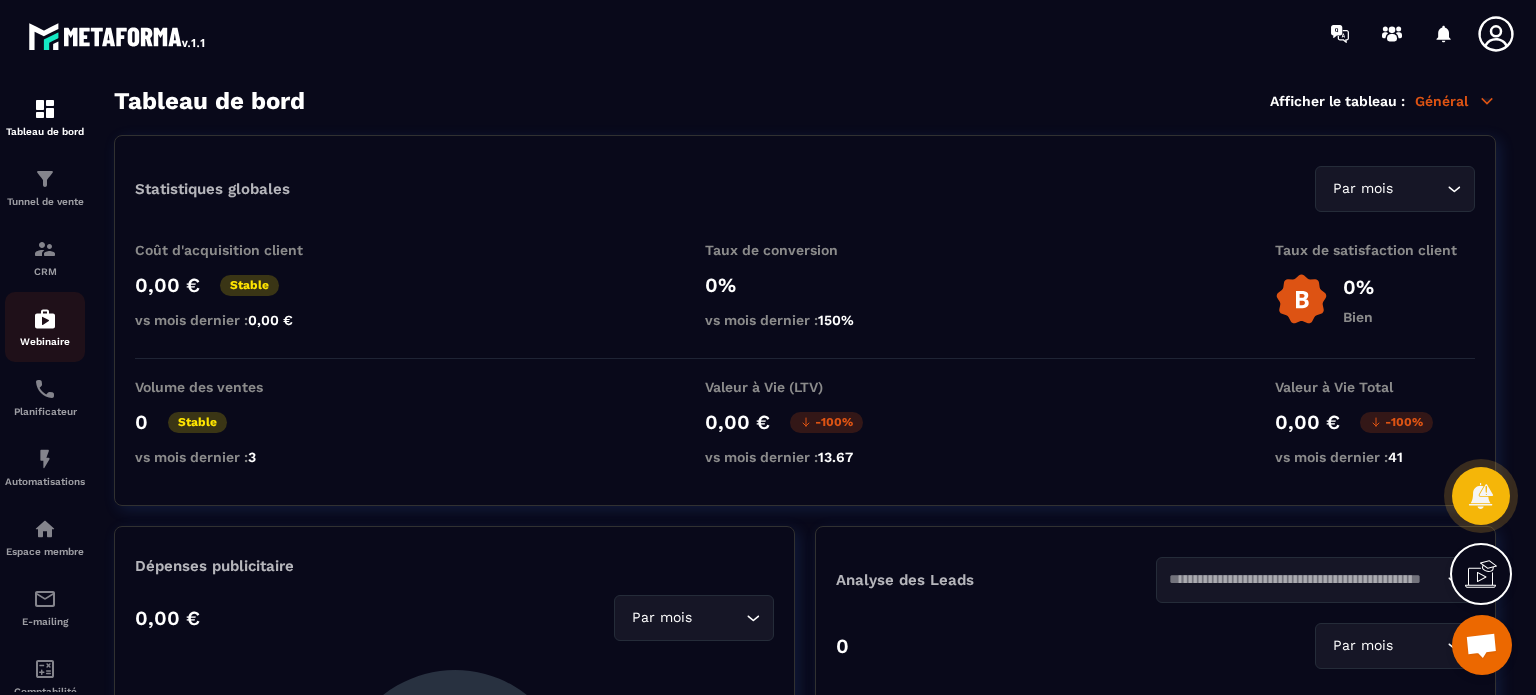 click at bounding box center (45, 319) 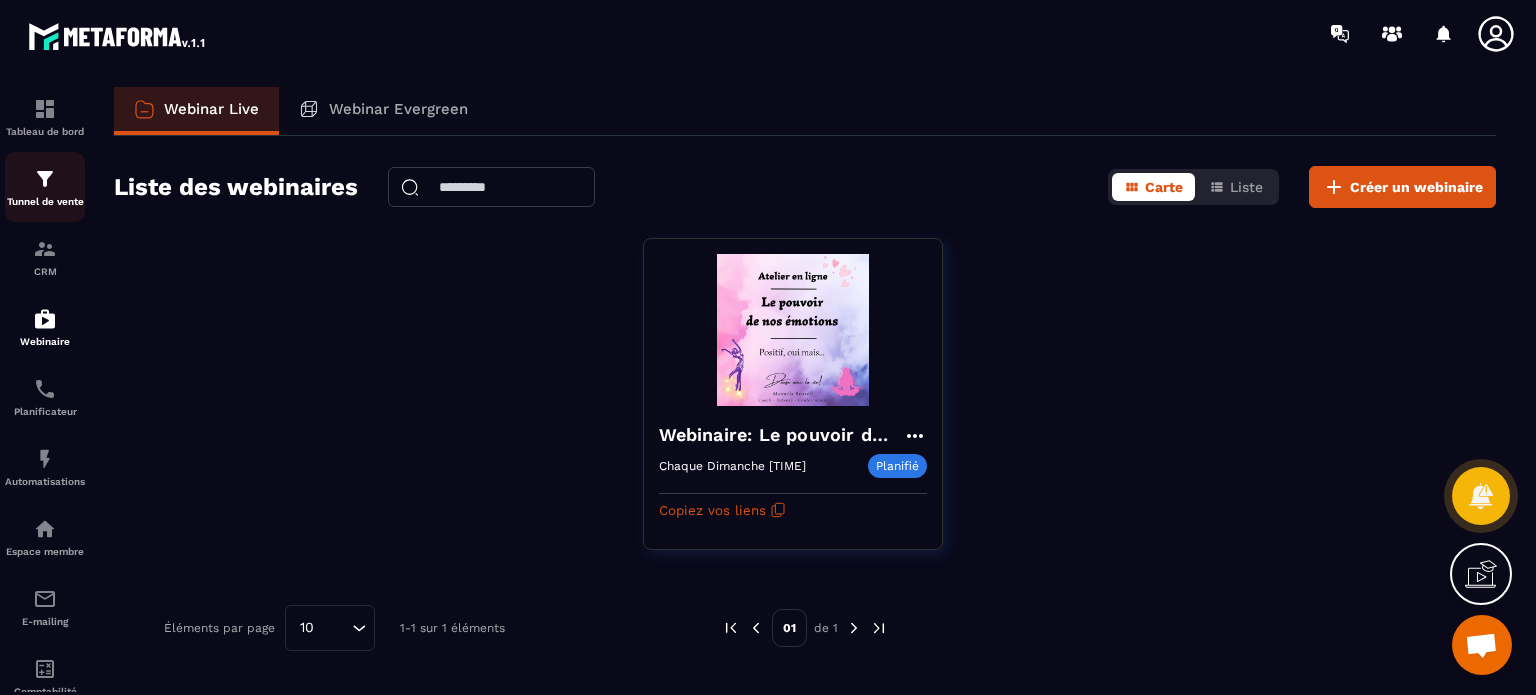 click on "Tunnel de vente" at bounding box center (45, 187) 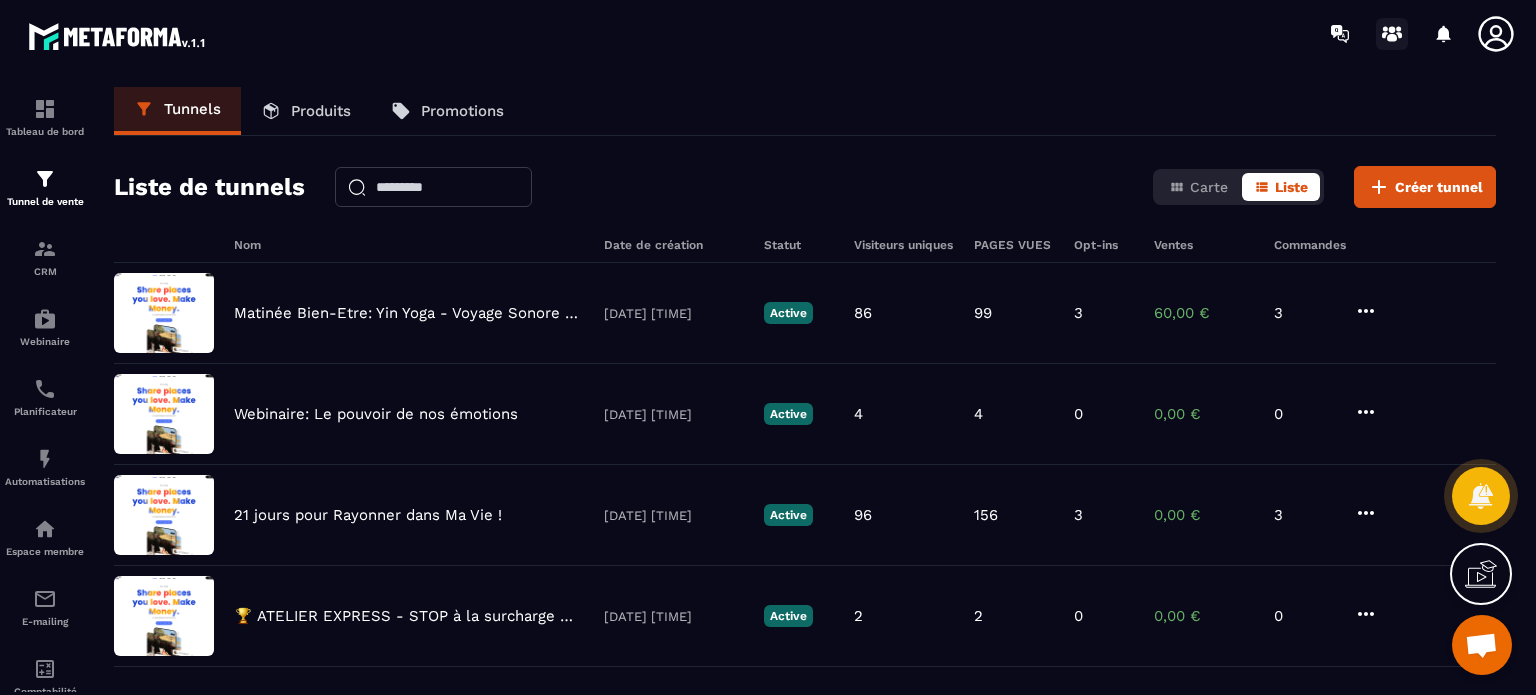 click 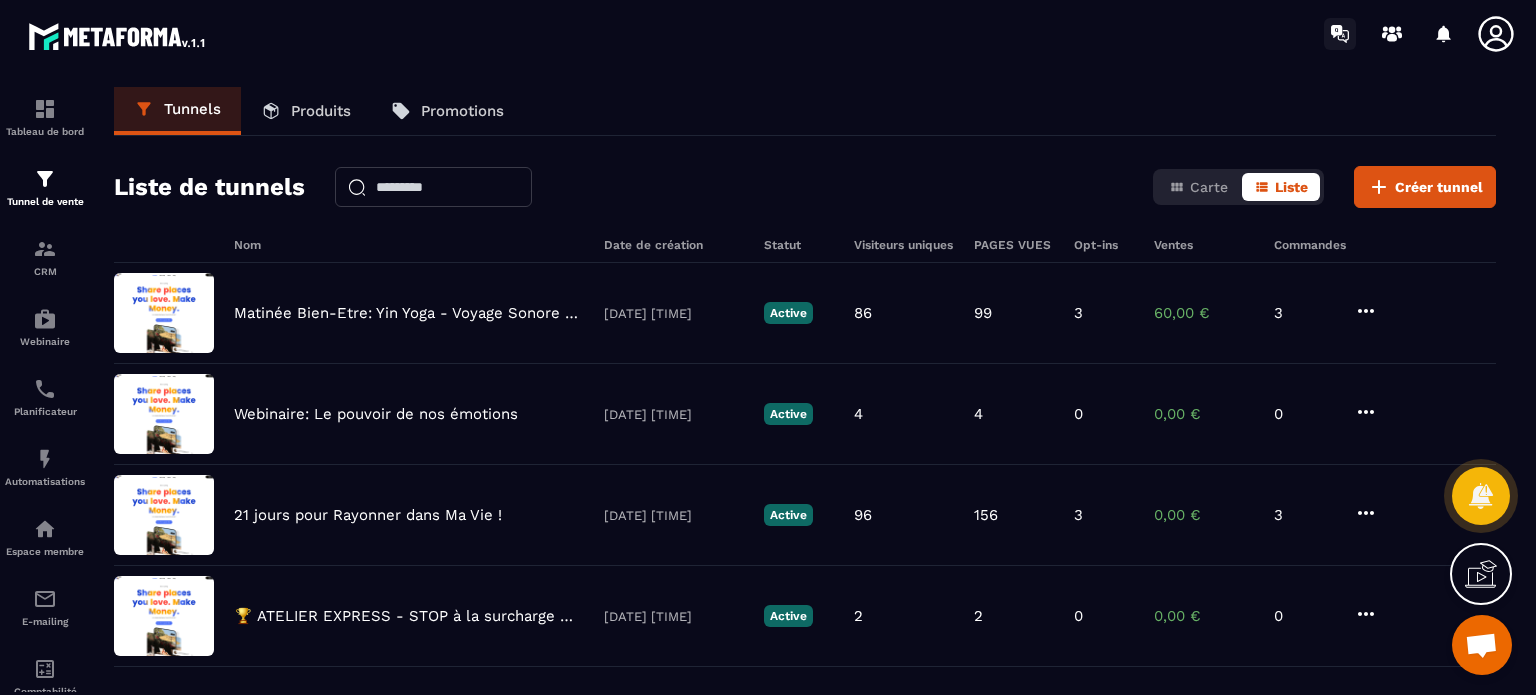 click 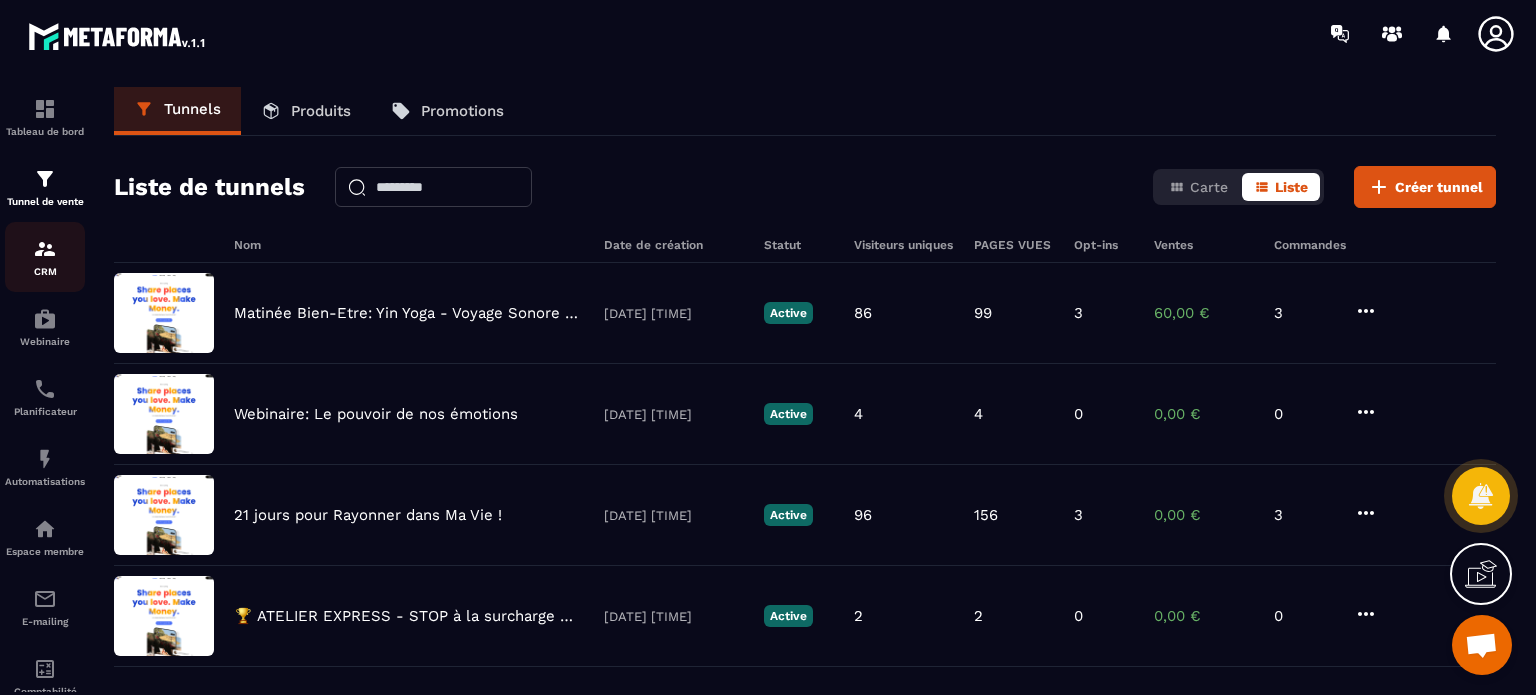 click at bounding box center (45, 249) 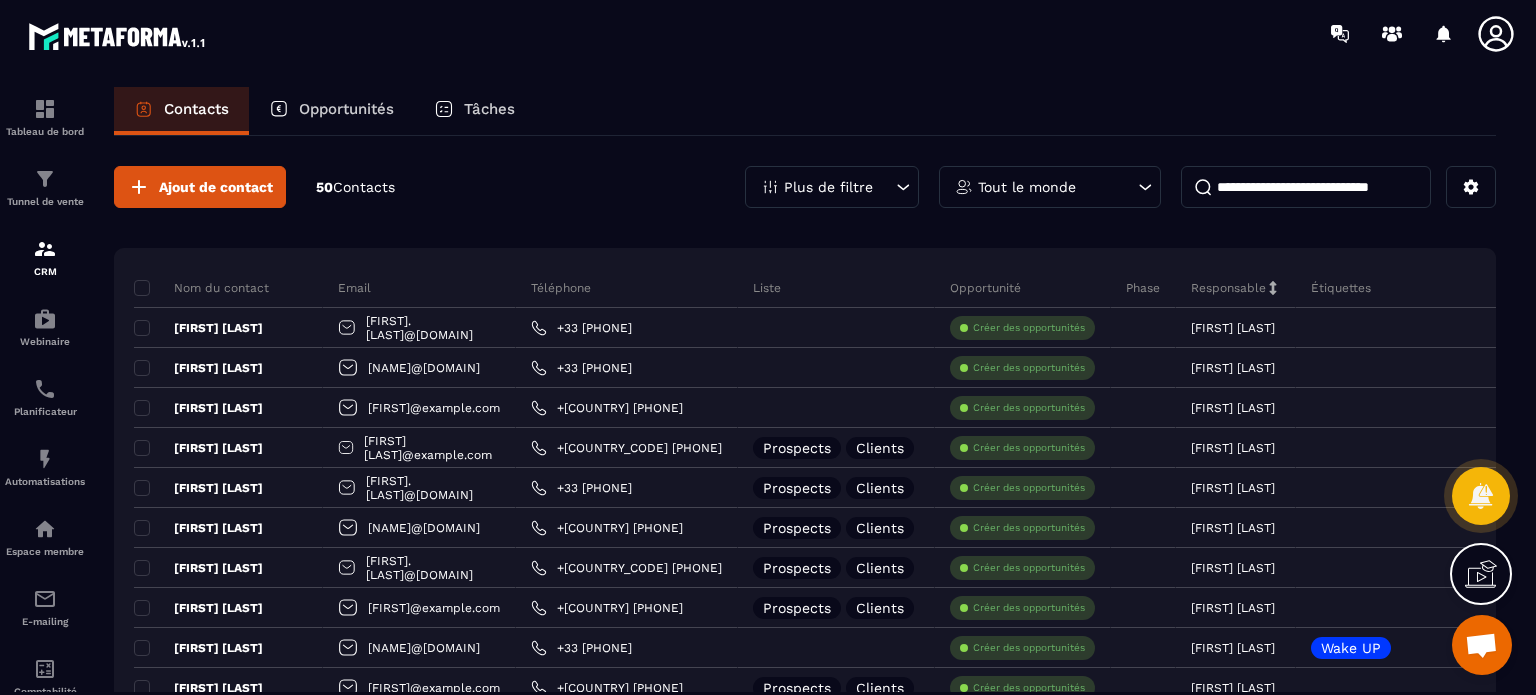 click 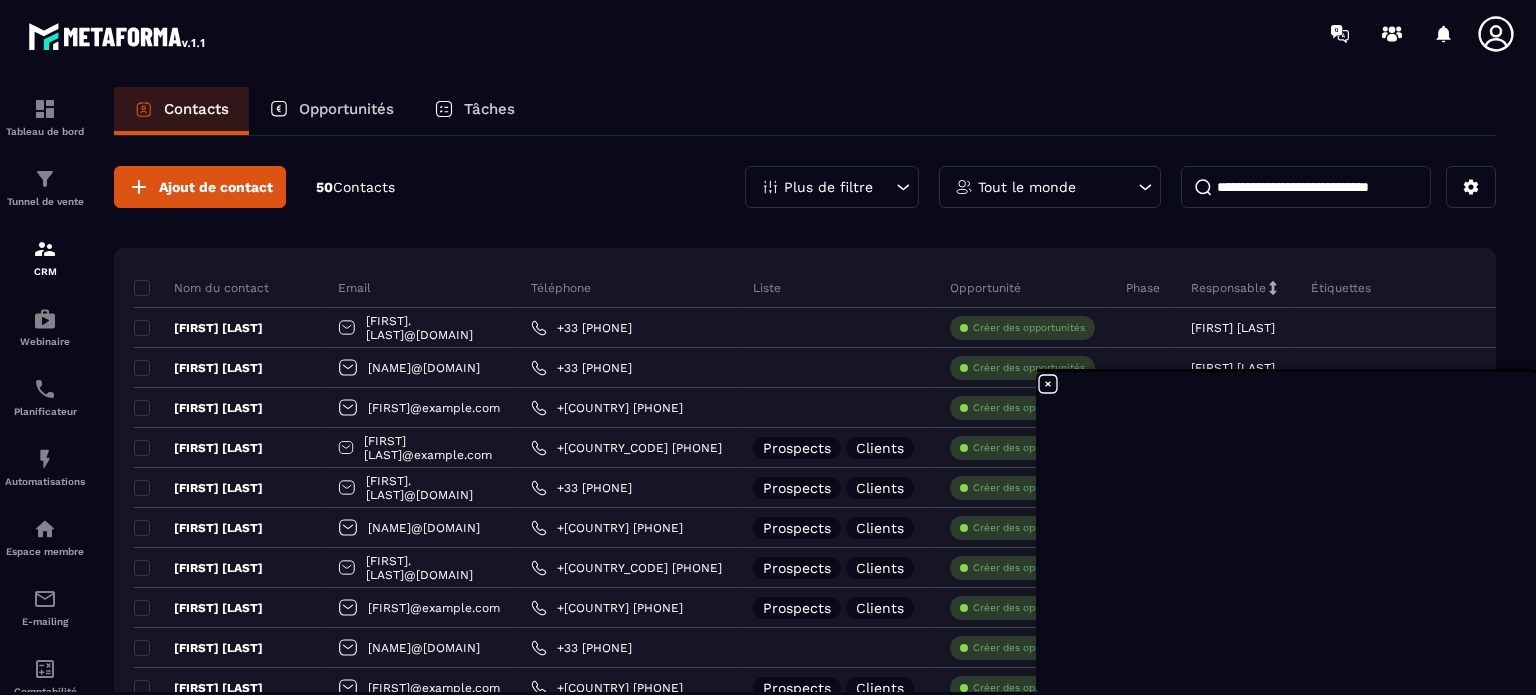 click on "Opportunités" at bounding box center (346, 109) 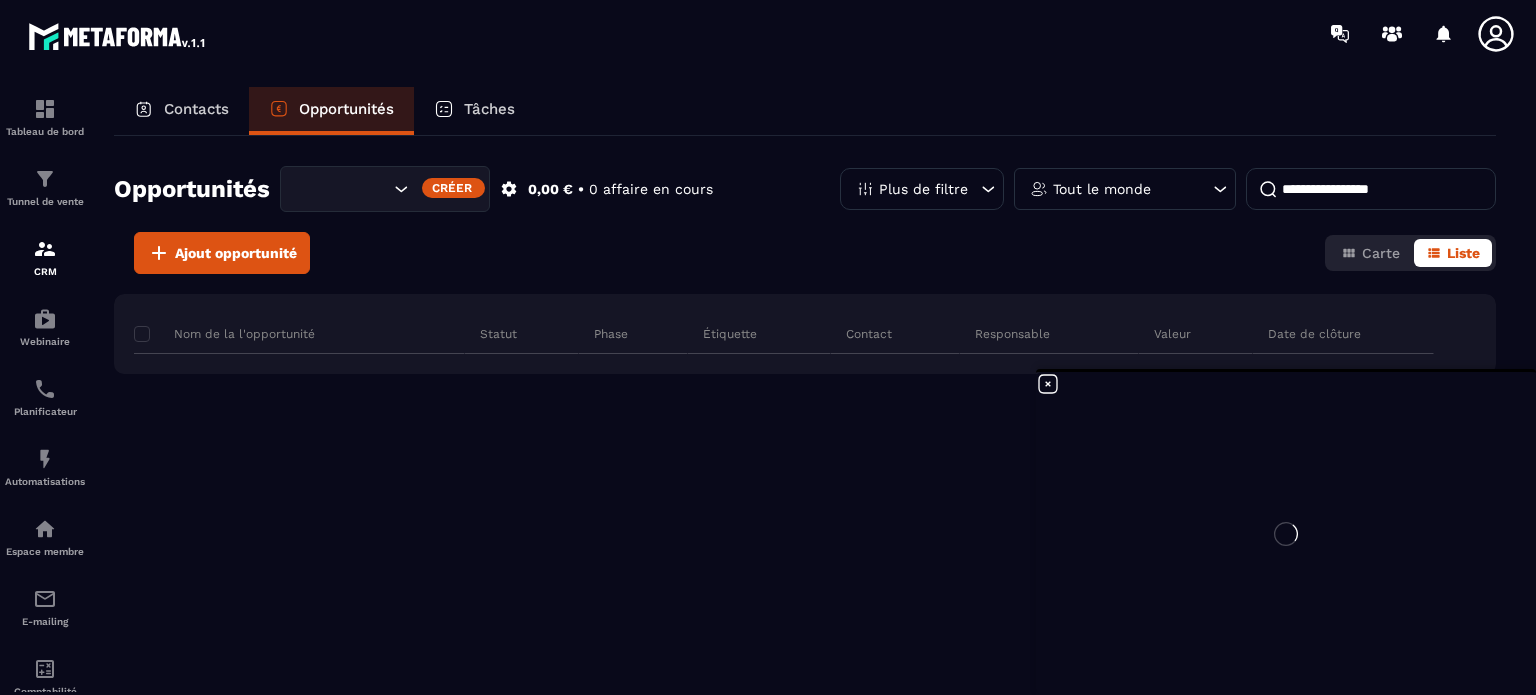 click on "Tâches" at bounding box center (489, 109) 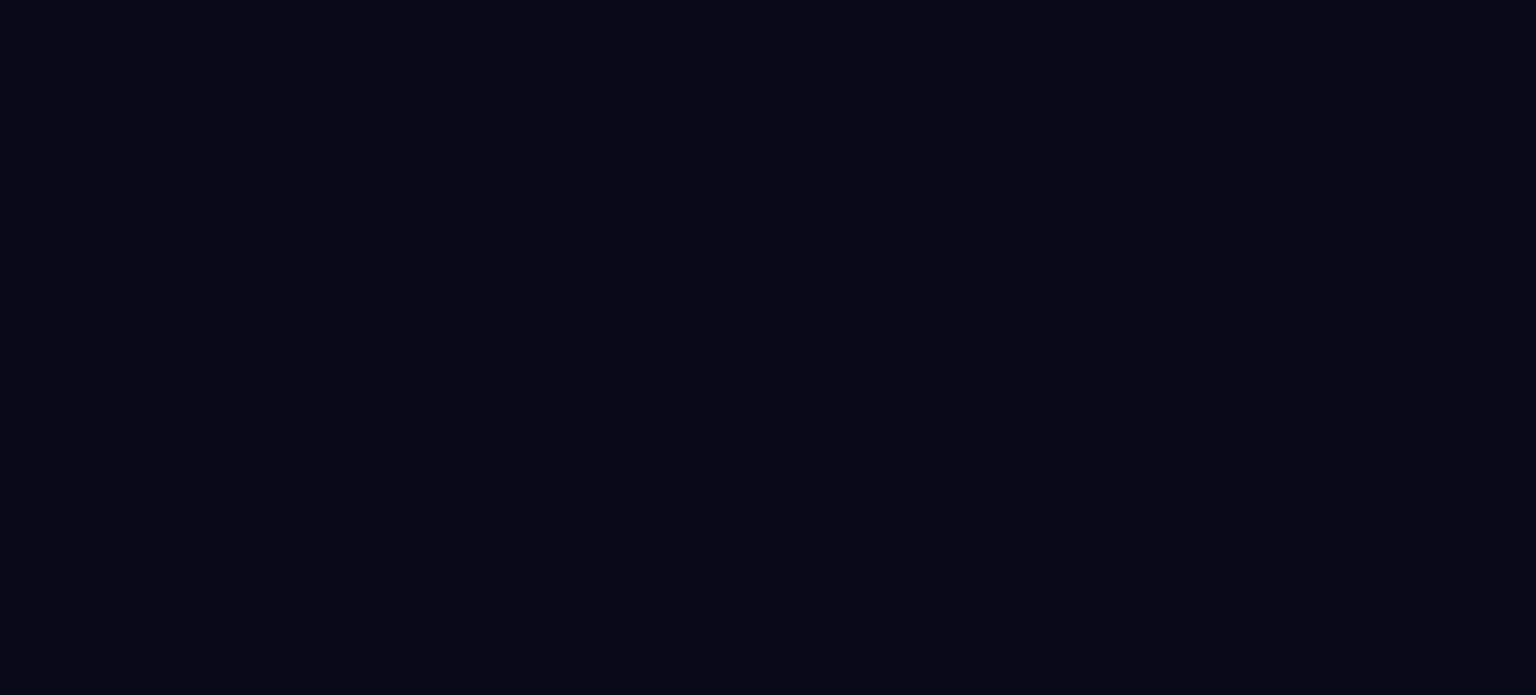 scroll, scrollTop: 0, scrollLeft: 0, axis: both 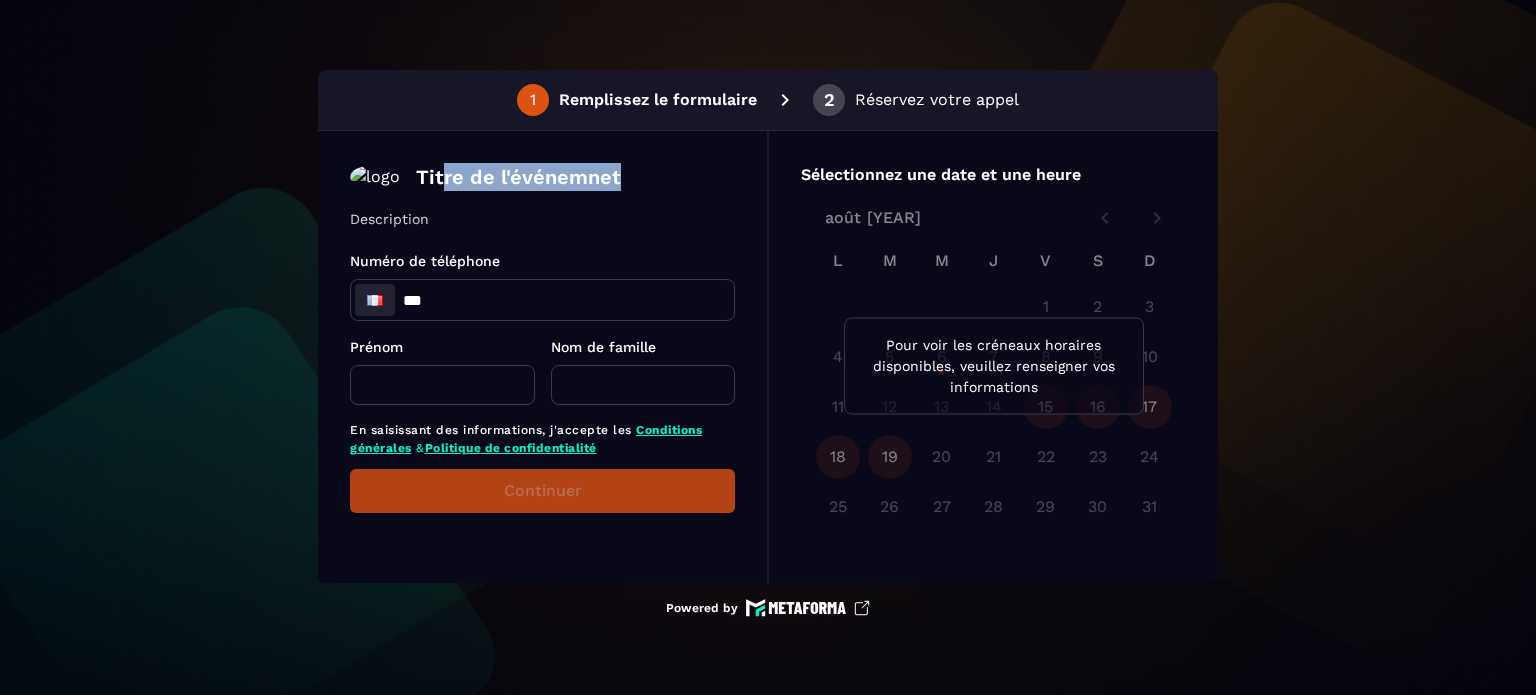 drag, startPoint x: 439, startPoint y: 187, endPoint x: 712, endPoint y: 207, distance: 273.73163 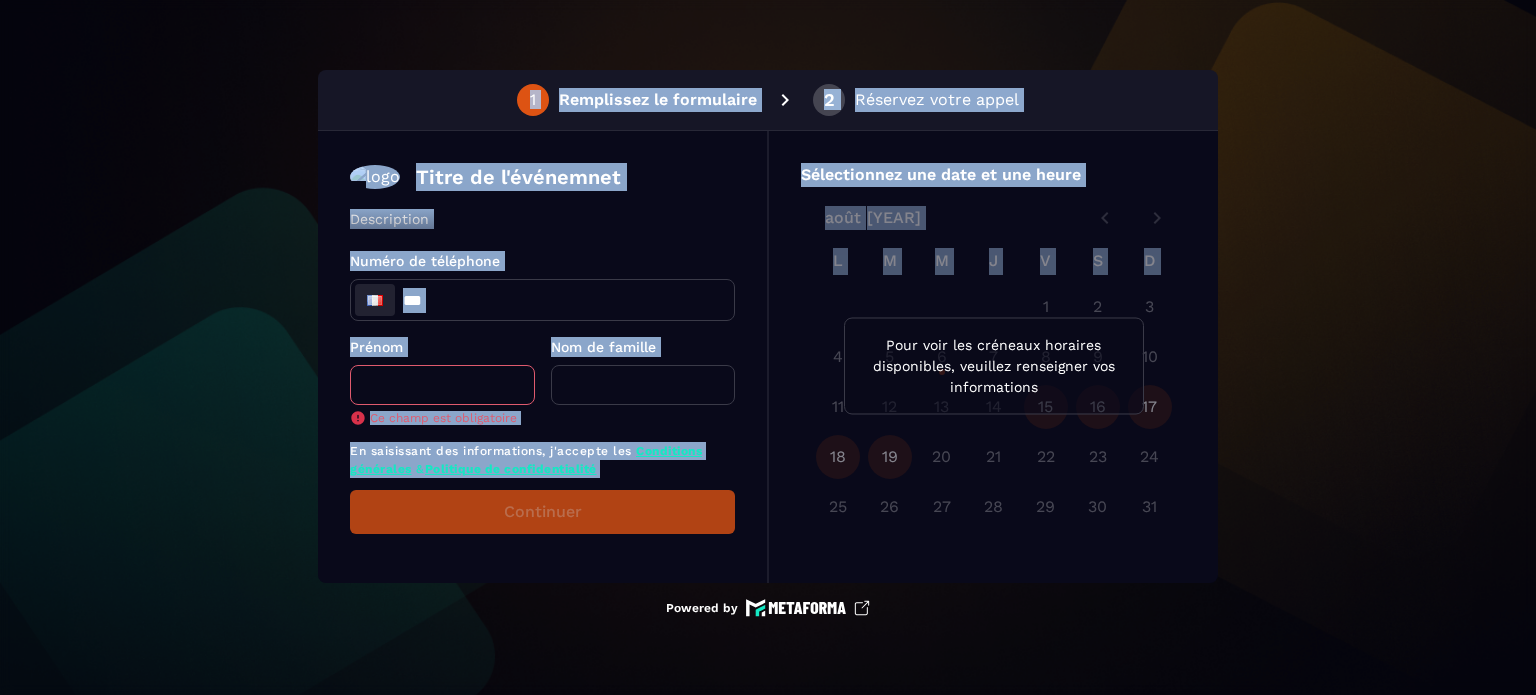 drag, startPoint x: 290, startPoint y: 55, endPoint x: 1238, endPoint y: 495, distance: 1045.1335 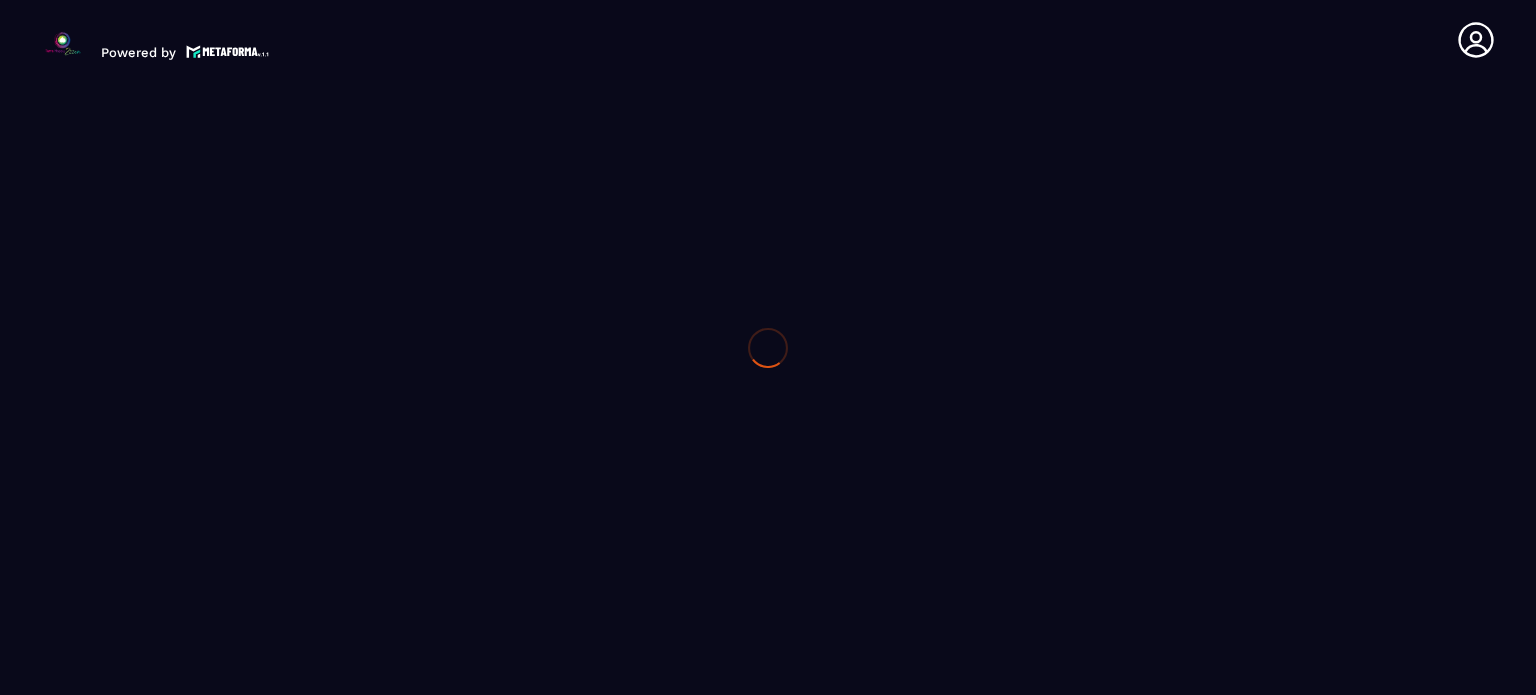scroll, scrollTop: 0, scrollLeft: 0, axis: both 